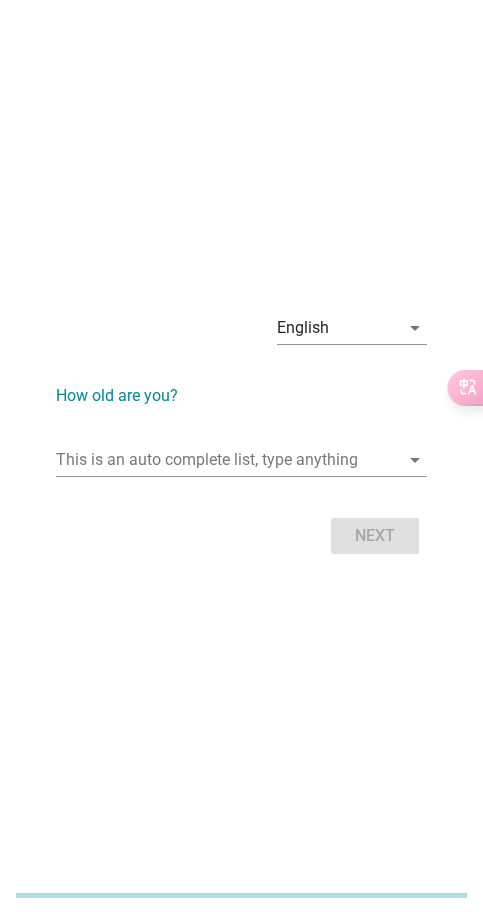 scroll, scrollTop: 49, scrollLeft: 0, axis: vertical 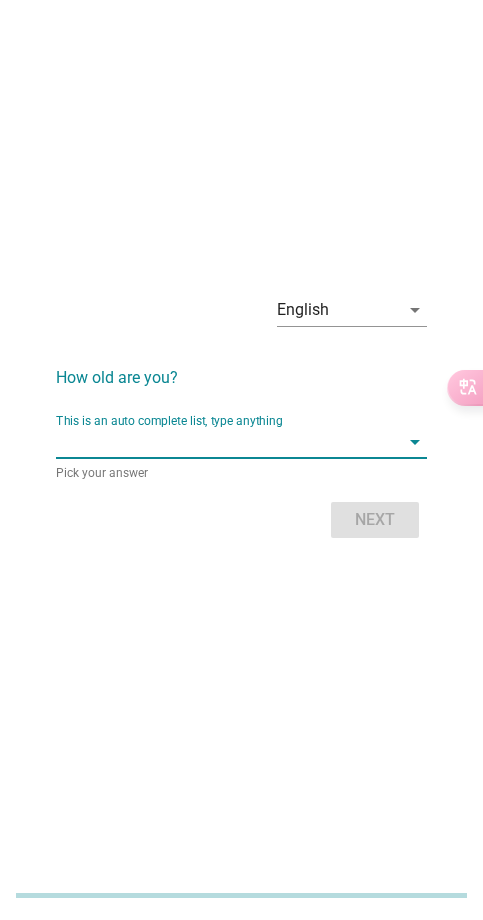click on "This is an auto complete list, type anything arrow_drop_down" at bounding box center [241, 442] 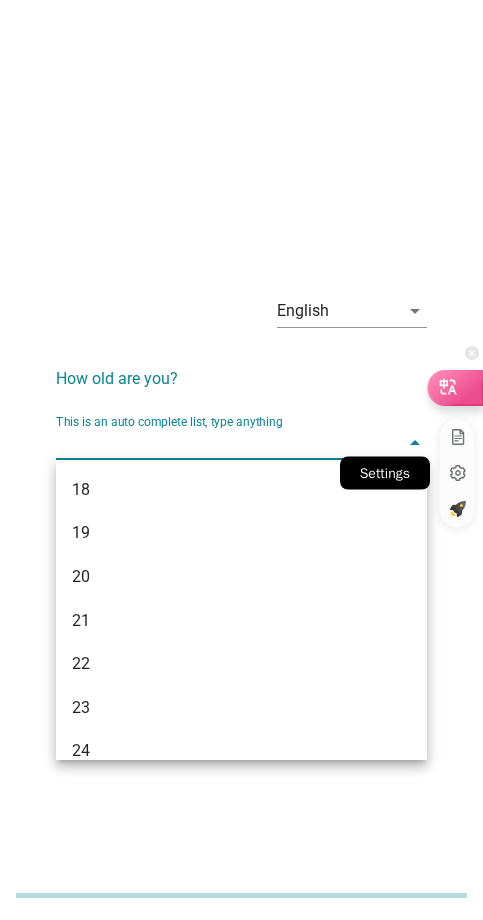 click 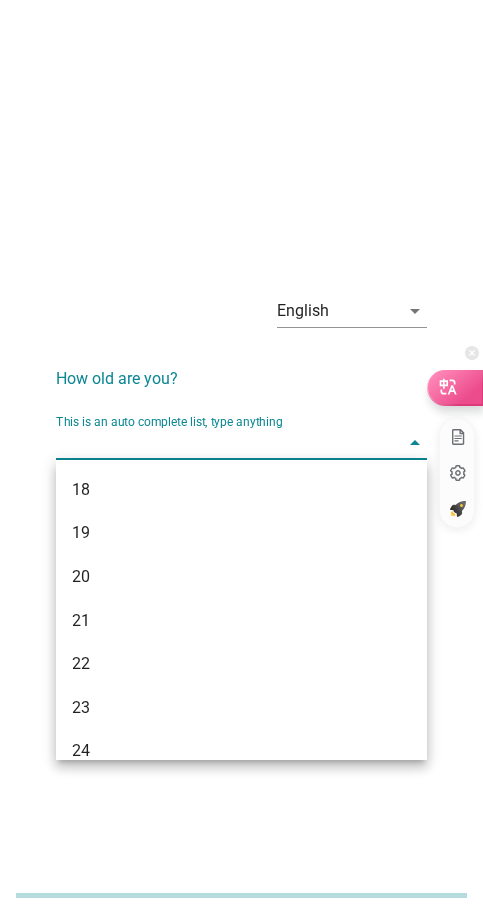 select on "en" 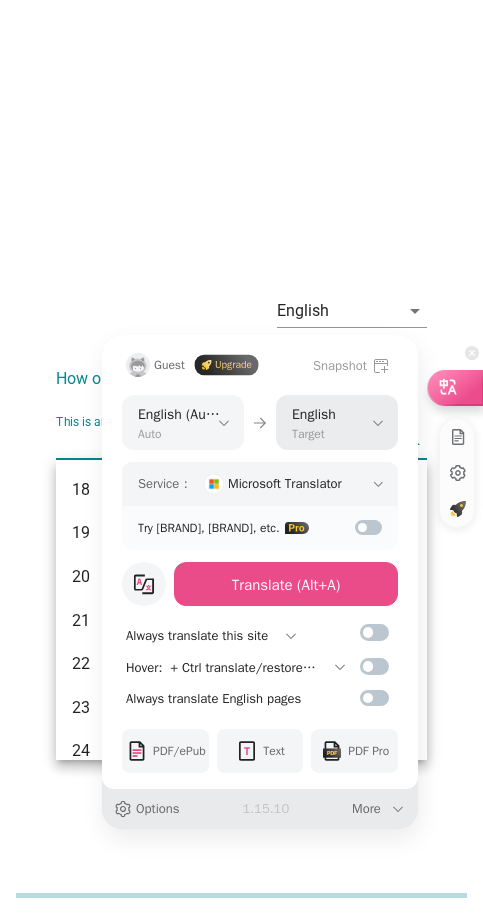 click on "Simplified Chinese (简体中文) Traditional Chinese (繁體中文) English Japanese (日本語) Korean (한국어) Spanish (Español) German (Deutsch) French (Français) Portuguese (Português) Portuguese (Brazil) (Português (Brasil)) Russian (Русский) Cantonese (Traditional) (粵語) Afrikaans (Afrikaans) Arabic (العربية) Bengali (বাংলা) Bosnian (Bosanski) Bulgarian (Български) Catalan (Català) Classical Chinese (文言文) Croatian (Hrvatski) Czech (Čeština) Danish (Dansk) Dutch (Nederlands) Estonian (Eesti) Fijian (Na Vosa Vakaviti) Filipino (Filipino) Finnish (Suomi) Greek (Ελληνικά) Gujarati (ગુજરાતી) Haitian Creole (Kreyòl Ayisyen) Hebrew (עברית) Hindi (हिन्दी) Hmong (Hmoob) Hungarian (Magyar) Icelandic (Íslenska) Indonesian (Bahasa Indonesia) Irish (Gaeilge) Italian (Italiano) Kannada (ಕನ್ನಡ) Kazakh (Қазақ Тілі) Khmer (ភាសាខ្មែរ) Klingon (tlhIngan Hol) Latvian (Latviešu) Maltese (Malti)" at bounding box center [337, 422] 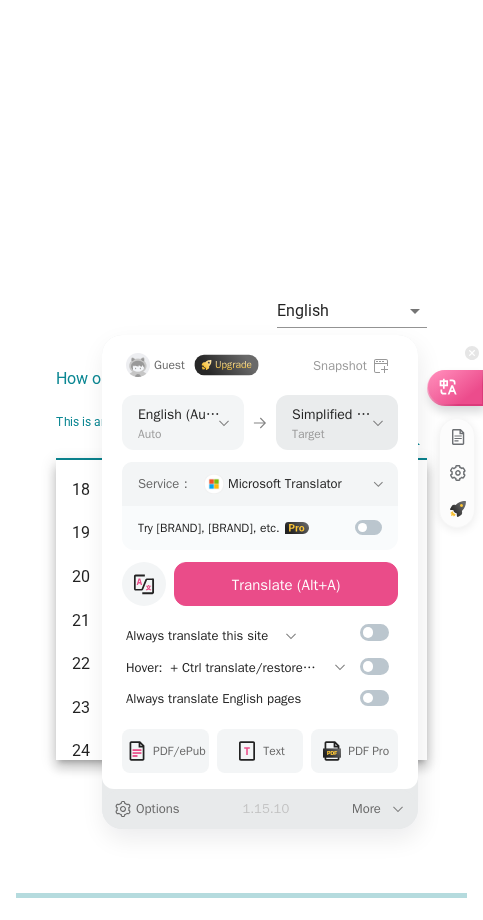 click on "Simplified Chinese (简体中文) Traditional Chinese (繁體中文) English Japanese (日本語) Korean (한국어) Spanish (Español) German (Deutsch) French (Français) Portuguese (Português) Portuguese (Brazil) (Português (Brasil)) Russian (Русский) Cantonese (Traditional) (粵語) Afrikaans (Afrikaans) Arabic (العربية) Bengali (বাংলা) Bosnian (Bosanski) Bulgarian (Български) Catalan (Català) Classical Chinese (文言文) Croatian (Hrvatski) Czech (Čeština) Danish (Dansk) Dutch (Nederlands) Estonian (Eesti) Fijian (Na Vosa Vakaviti) Filipino (Filipino) Finnish (Suomi) Greek (Ελληνικά) Gujarati (ગુજરાતી) Haitian Creole (Kreyòl Ayisyen) Hebrew (עברית) Hindi (हिन्दी) Hmong (Hmoob) Hungarian (Magyar) Icelandic (Íslenska) Indonesian (Bahasa Indonesia) Irish (Gaeilge) Italian (Italiano) Kannada (ಕನ್ನಡ) Kazakh (Қазақ Тілі) Khmer (ភាសាខ្មែរ) Klingon (tlhIngan Hol) Latvian (Latviešu) Maltese (Malti)" at bounding box center (337, 422) 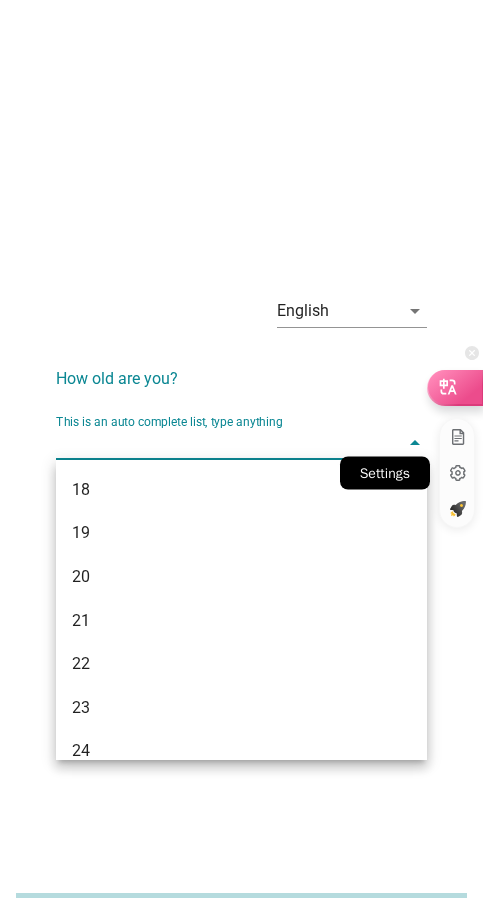 click at bounding box center (458, 473) 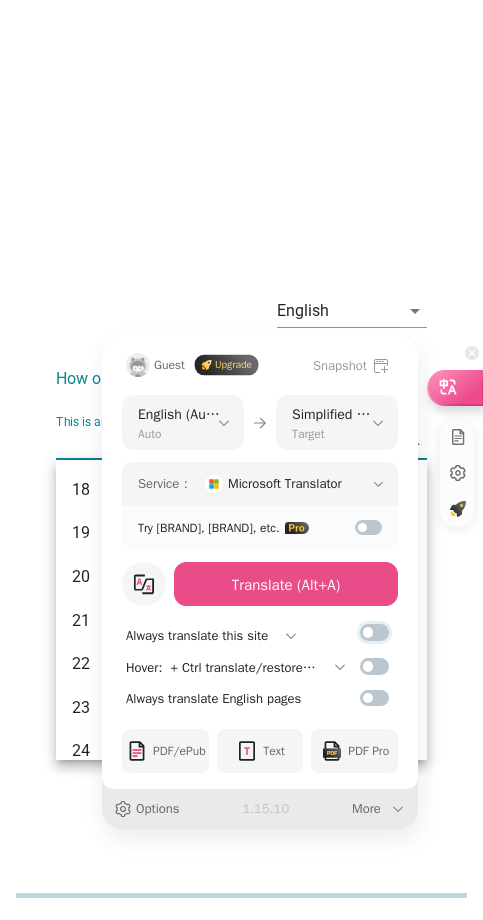 click at bounding box center (374, 632) 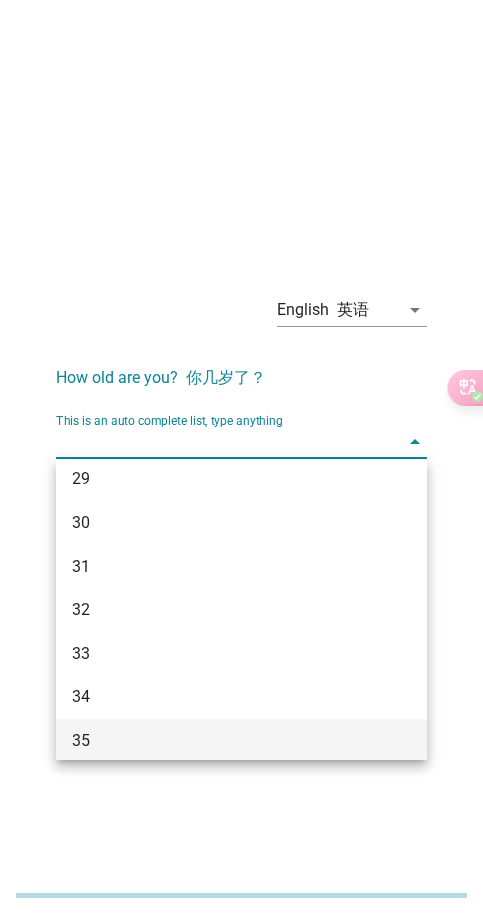 scroll, scrollTop: 600, scrollLeft: 0, axis: vertical 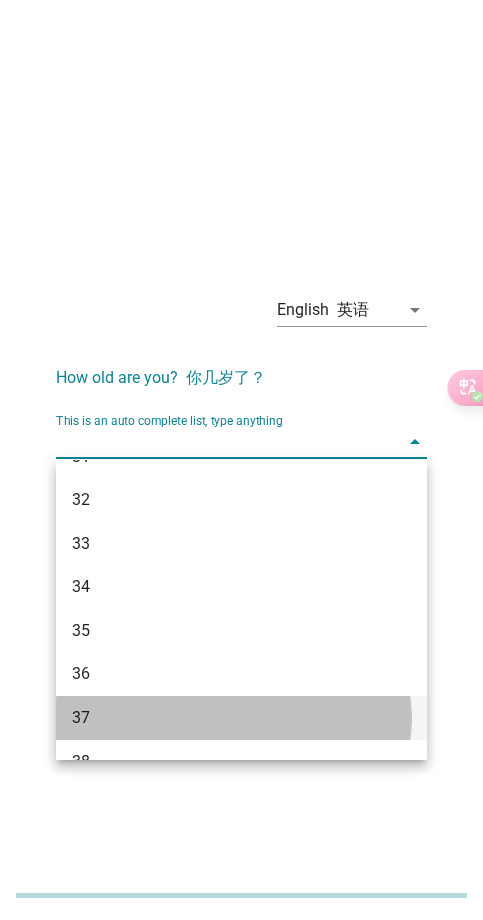 click on "37" at bounding box center (227, 718) 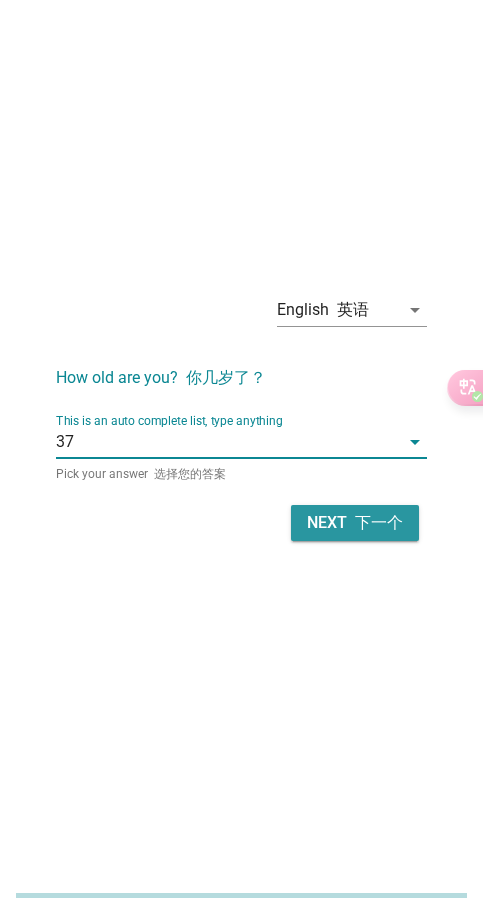 click on "Next    下一个" at bounding box center (355, 523) 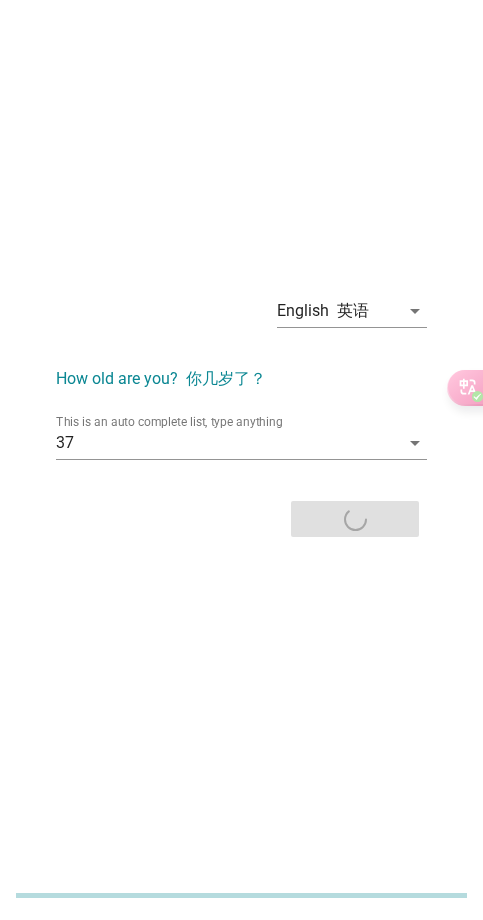 scroll, scrollTop: 0, scrollLeft: 0, axis: both 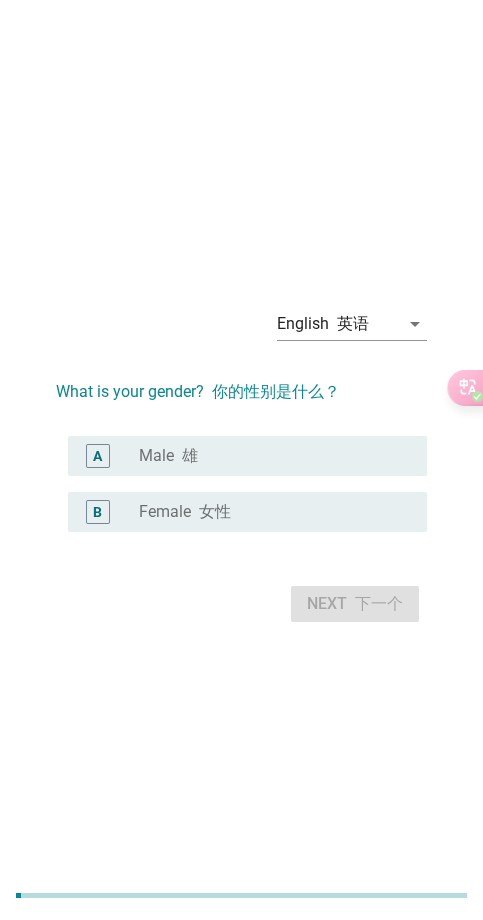 click on "English    英语 arrow_drop_down   What is your gender?    你的性别是什么？     A     radio_button_unchecked Male    雄   B     radio_button_unchecked Female    女性     Next    下一个" at bounding box center [241, 460] 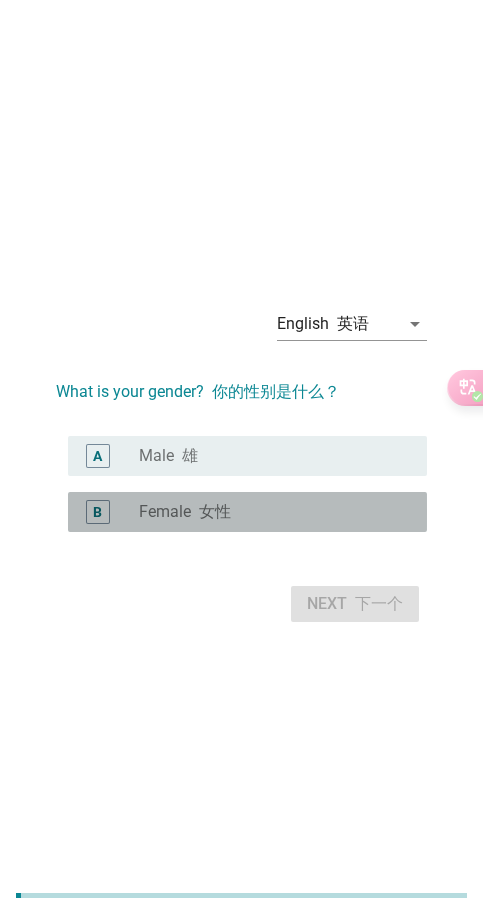 click on "女性" at bounding box center [215, 511] 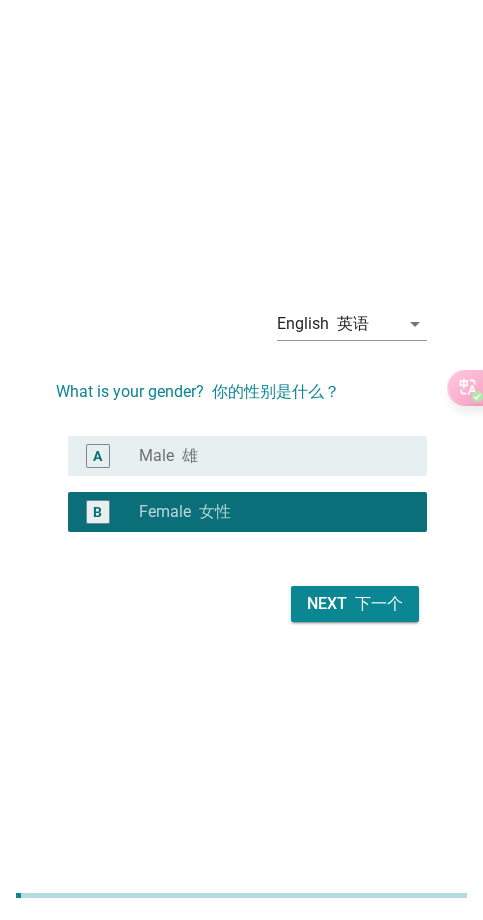 click on "下一个" at bounding box center [375, 604] 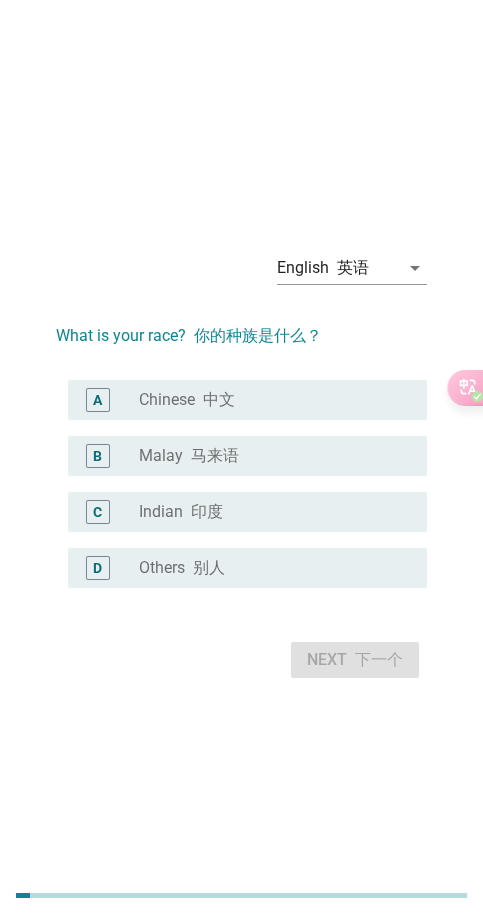 click on "中文" at bounding box center [219, 399] 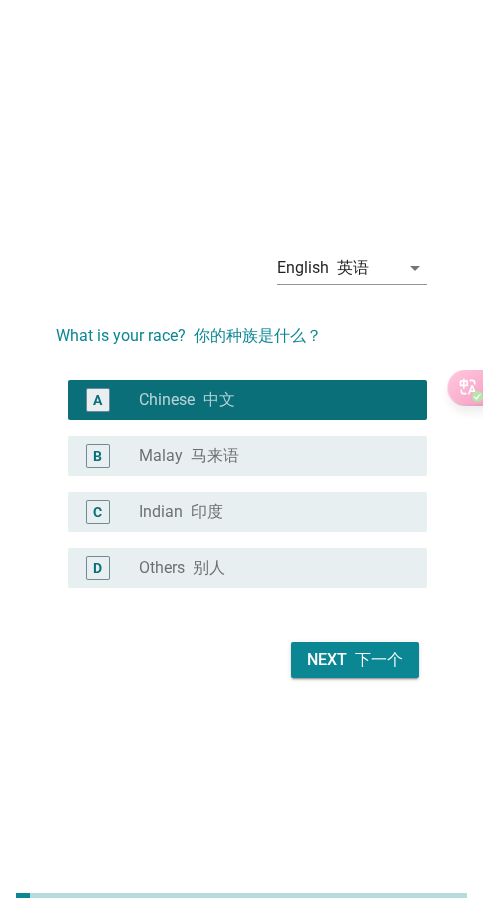 click on "下一个" at bounding box center [379, 659] 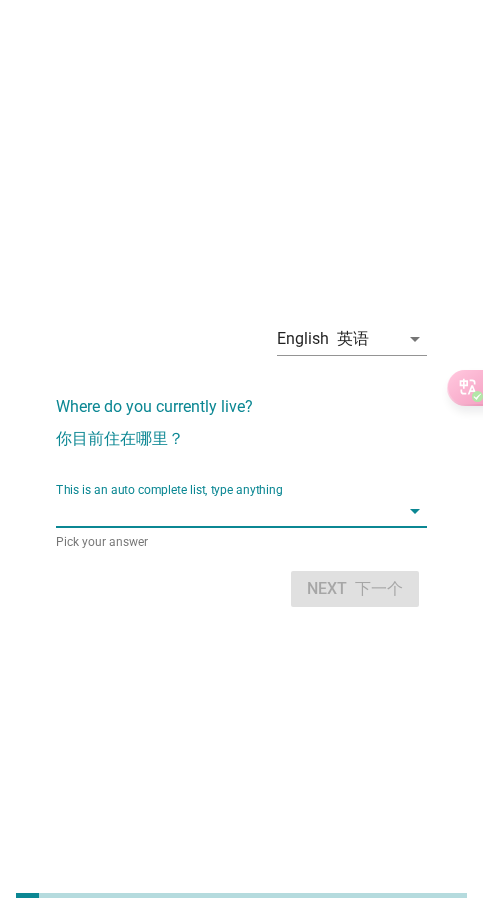 click at bounding box center [227, 511] 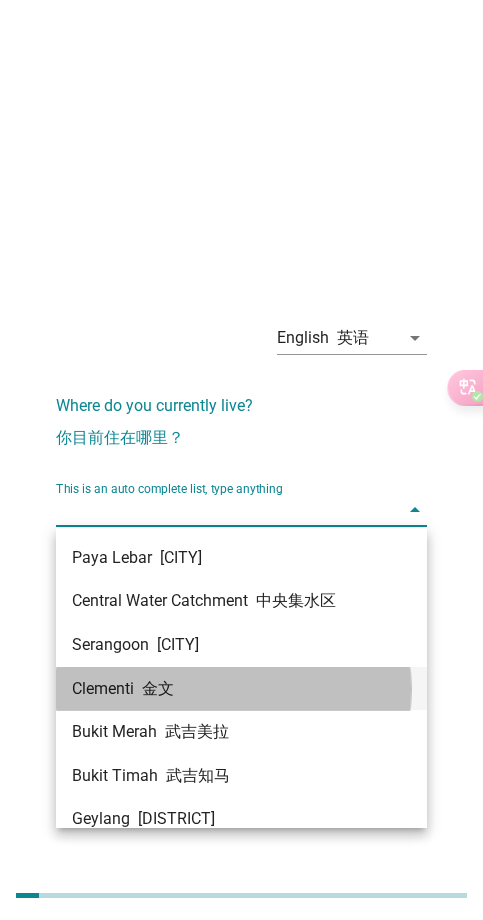 click on "Clementi    金文" at bounding box center [227, 689] 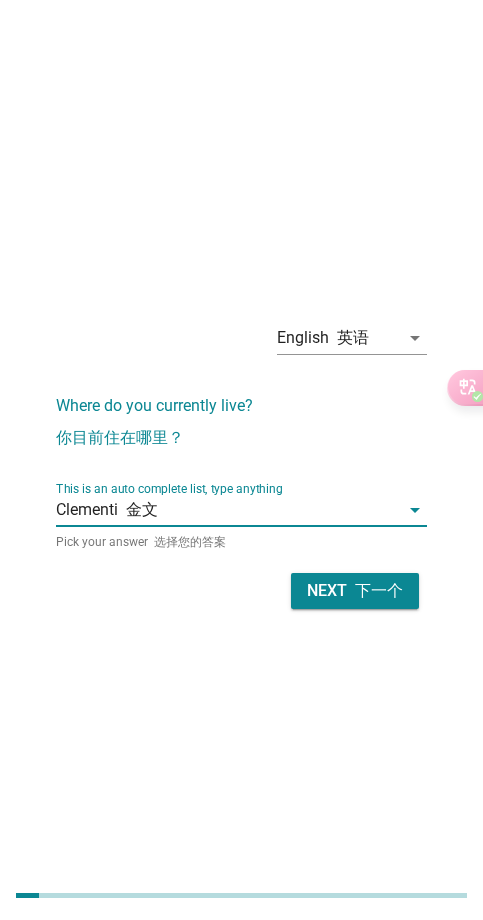 click at bounding box center (351, 590) 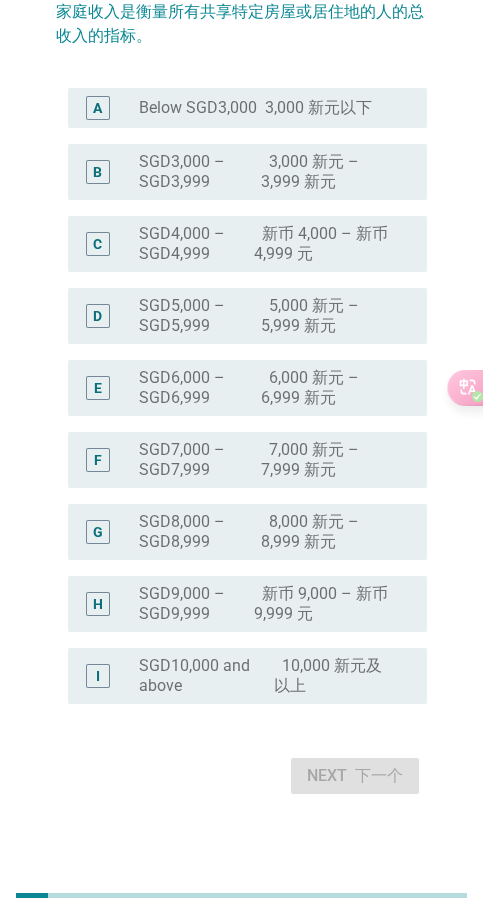 scroll, scrollTop: 426, scrollLeft: 0, axis: vertical 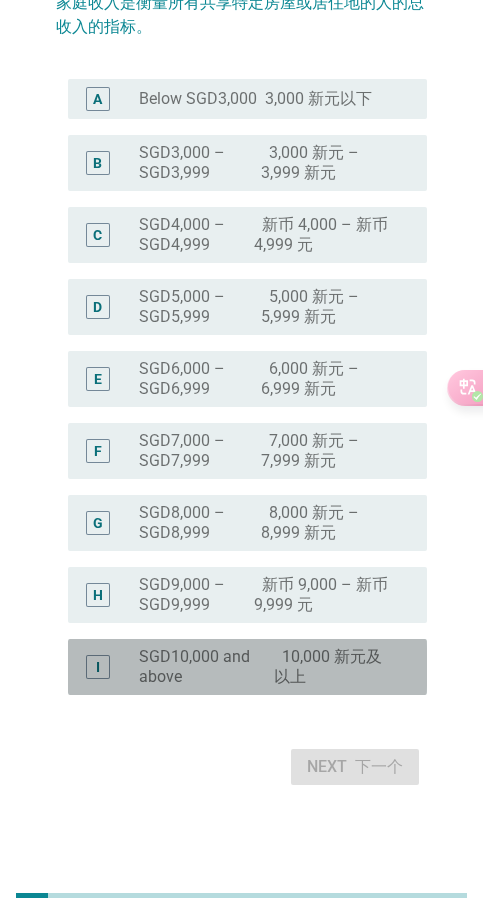 drag, startPoint x: 237, startPoint y: 666, endPoint x: 299, endPoint y: 720, distance: 82.219215 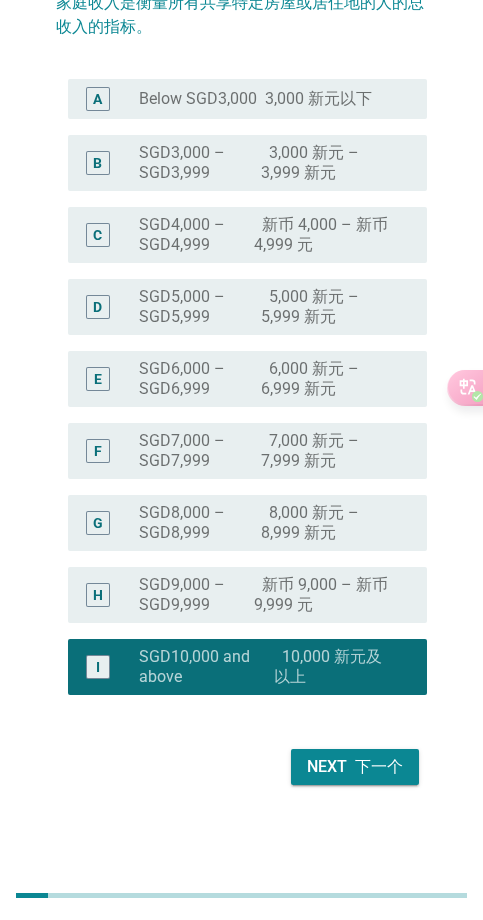 click on "Next    下一个" at bounding box center [355, 767] 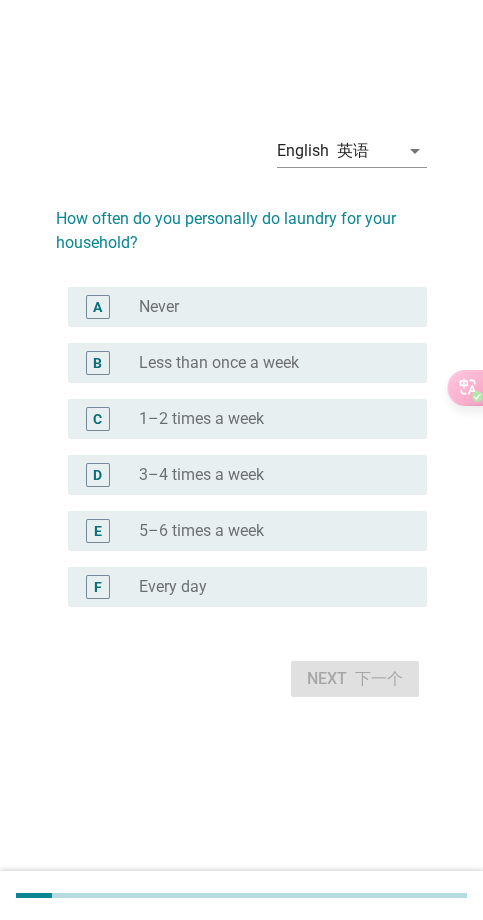 scroll, scrollTop: 0, scrollLeft: 0, axis: both 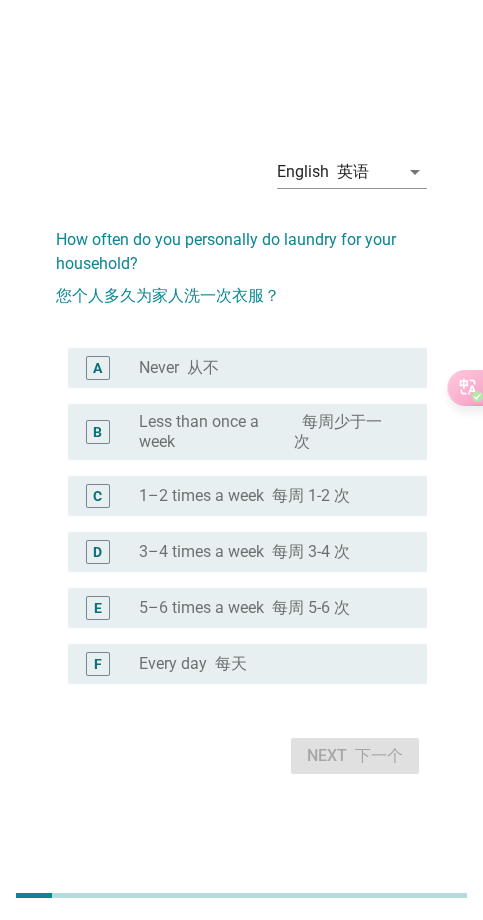 click on "E     radio_button_unchecked 5–6 times a week    每周 5-6 次" at bounding box center [241, 608] 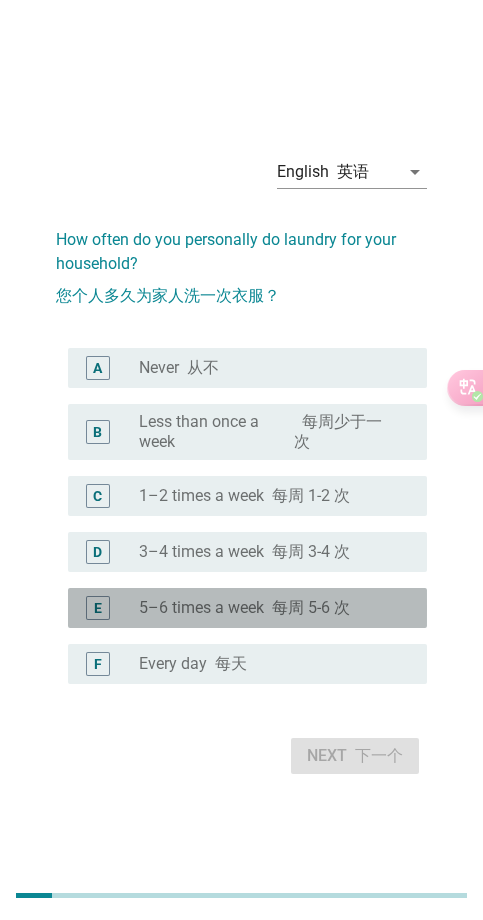 click on "每周 5-6 次" at bounding box center [311, 607] 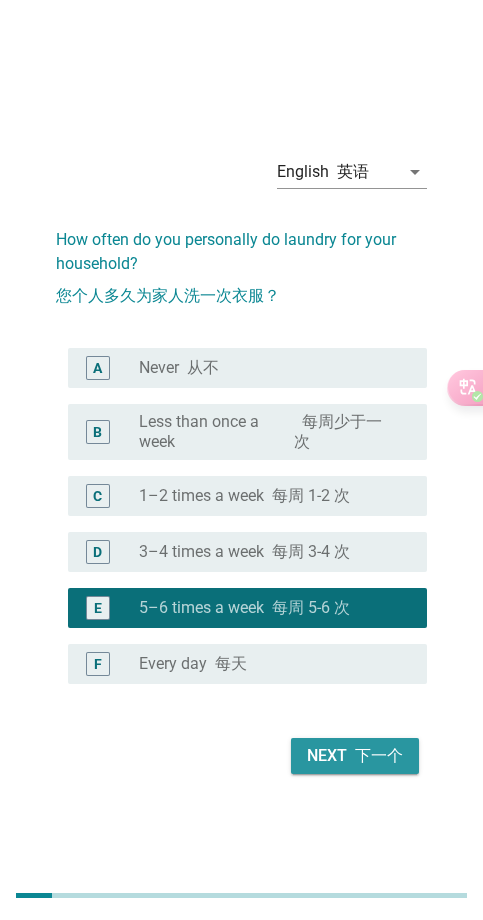 click on "Next    下一个" at bounding box center (355, 756) 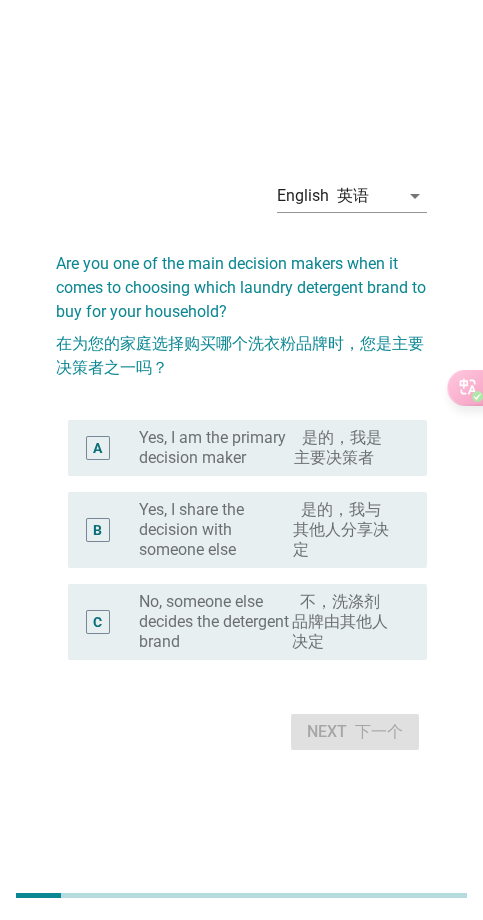 click on "A     radio_button_unchecked Yes, I am the primary decision maker    是的，我是主要决策者" at bounding box center [241, 448] 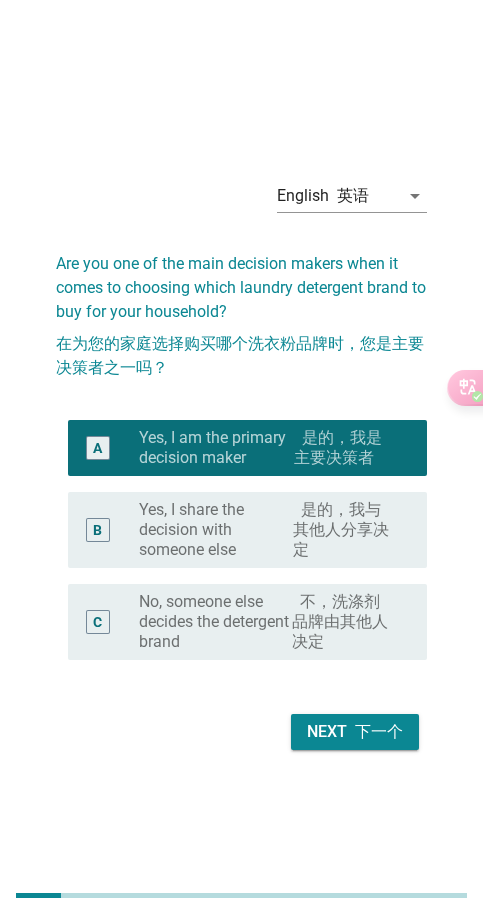 click on "下一个" at bounding box center [379, 731] 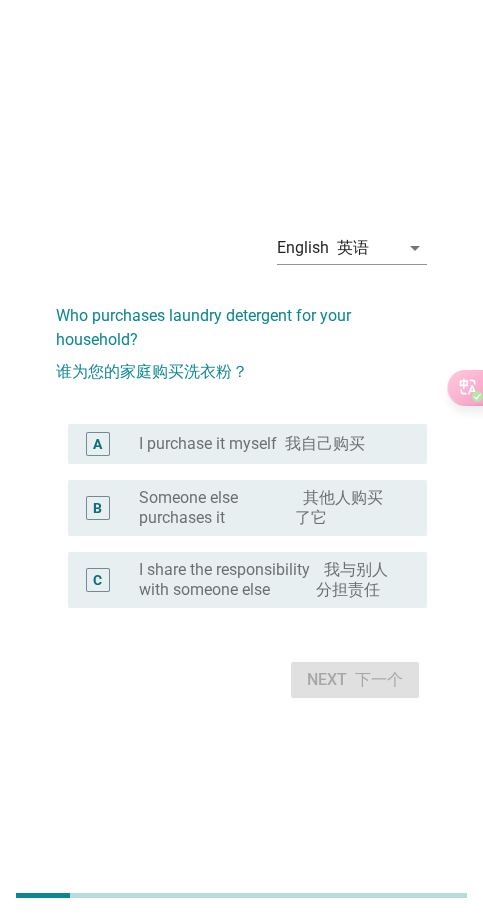 click on "I purchase it myself    我自己购买" at bounding box center [252, 444] 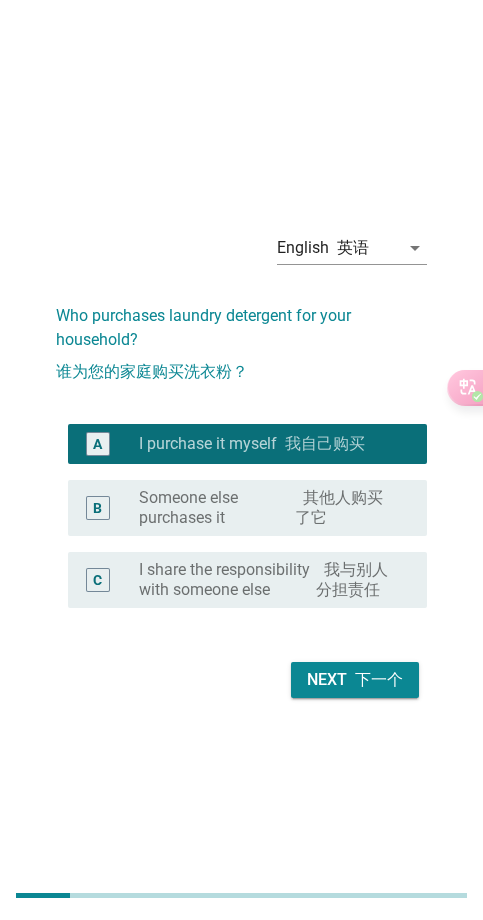 click at bounding box center [351, 679] 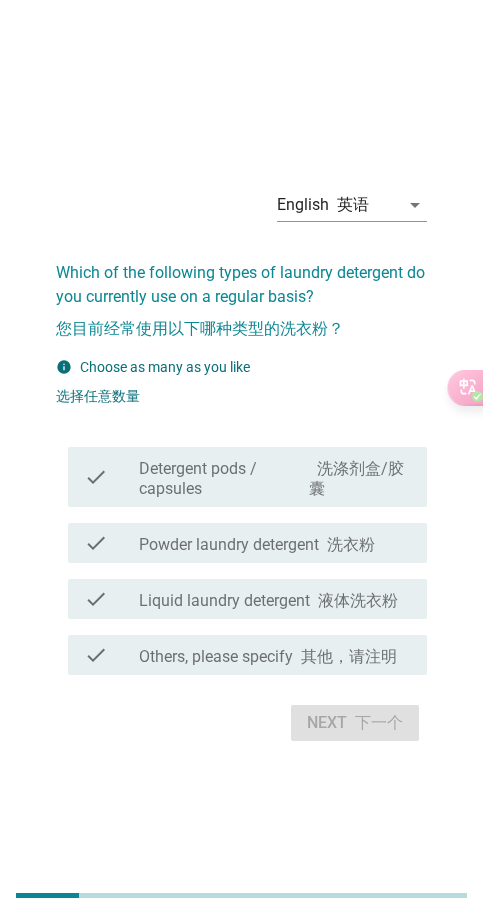 click on "Detergent pods / capsules    洗涤剂盒/胶囊" at bounding box center (275, 479) 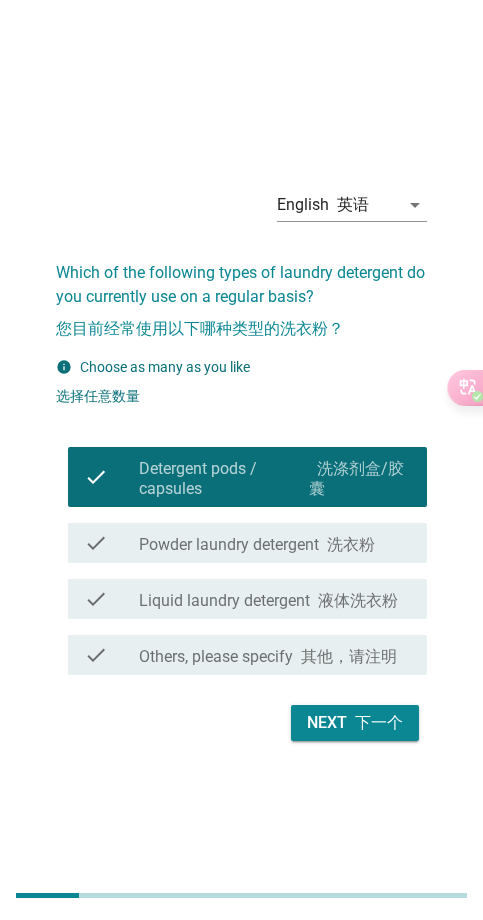 click on "check check_box Detergent pods / capsules    [CHINESE_TEXT]" at bounding box center [241, 477] 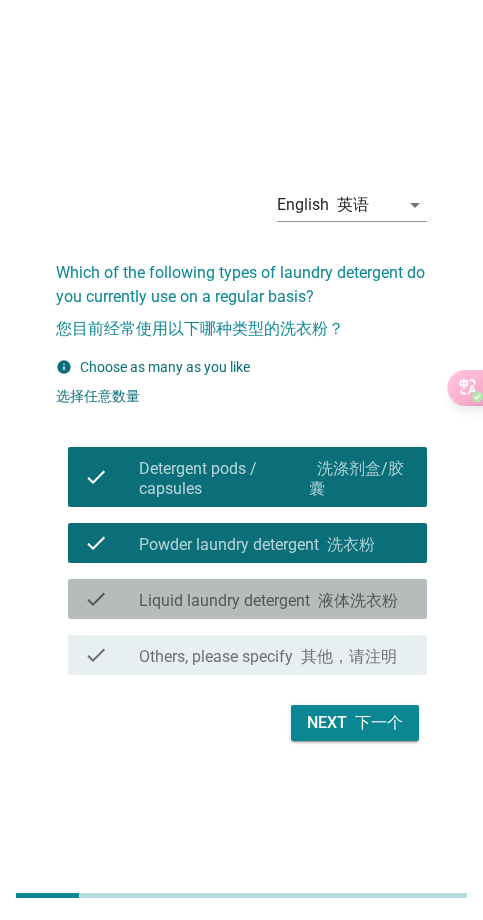 click on "Liquid laundry detergent    液体洗衣粉" at bounding box center (268, 601) 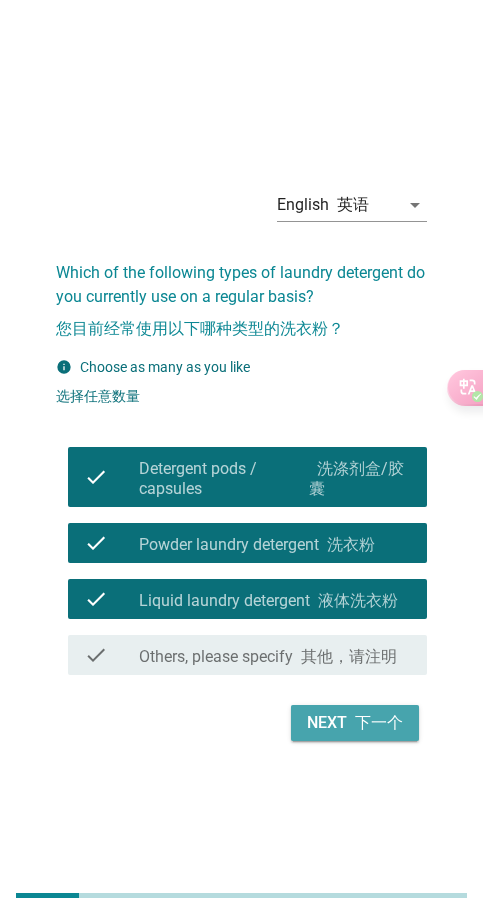 click at bounding box center (351, 722) 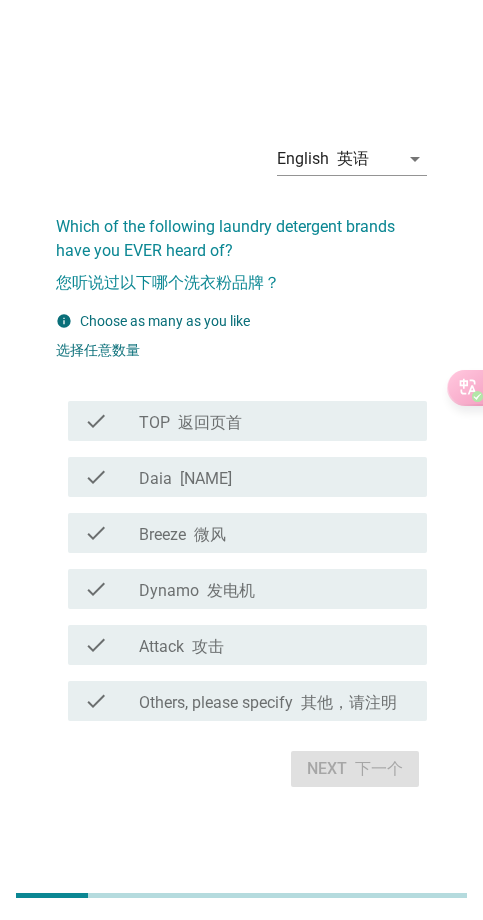 drag, startPoint x: 219, startPoint y: 647, endPoint x: 225, endPoint y: 604, distance: 43.416588 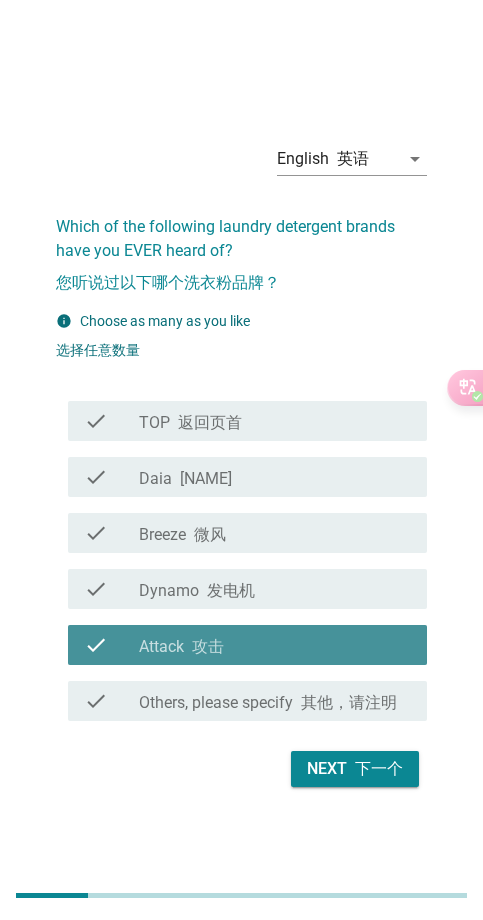 click on "发电机" at bounding box center [231, 590] 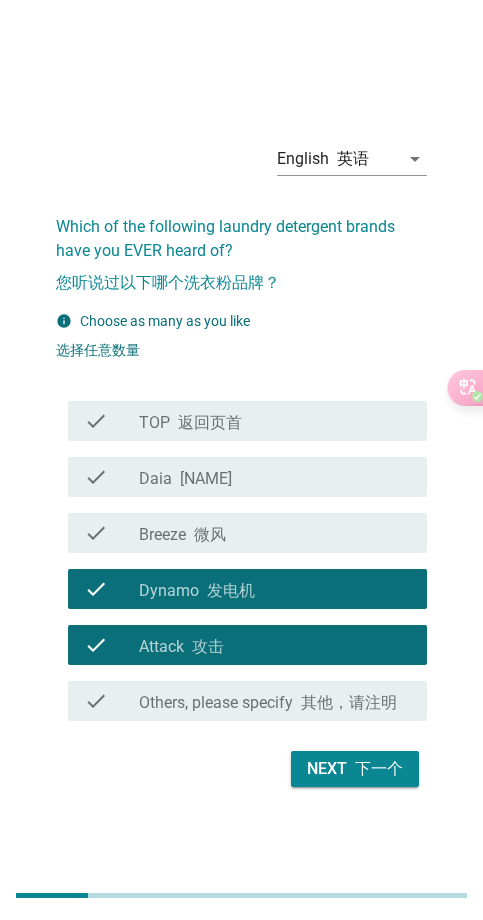 click on "微风" at bounding box center [210, 534] 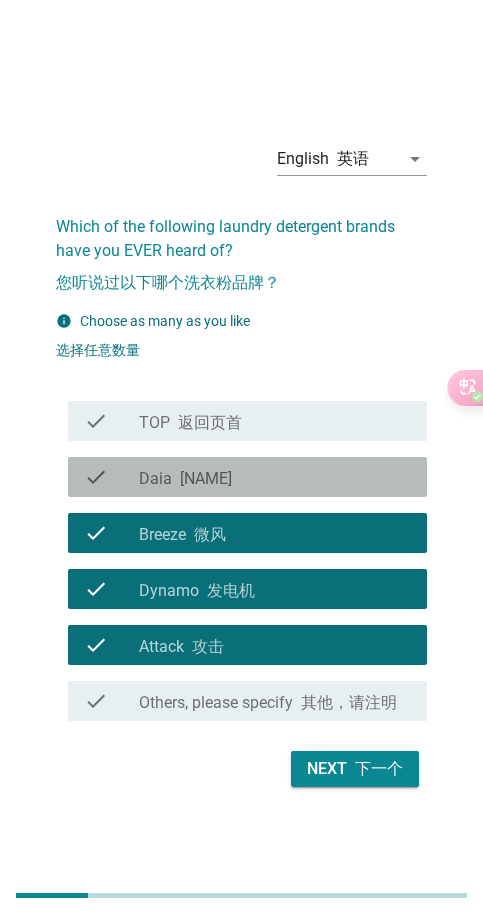 click on "check_box_outline_blank Daia    戴亚" at bounding box center [275, 477] 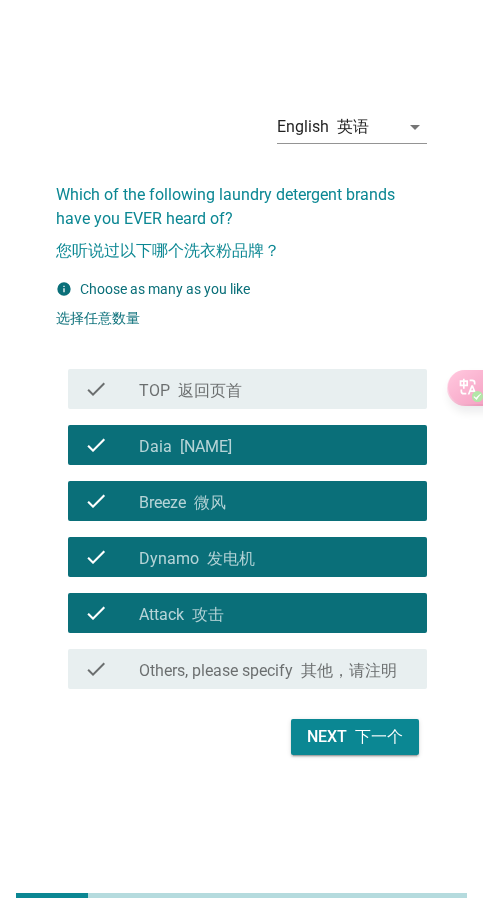 scroll, scrollTop: 49, scrollLeft: 0, axis: vertical 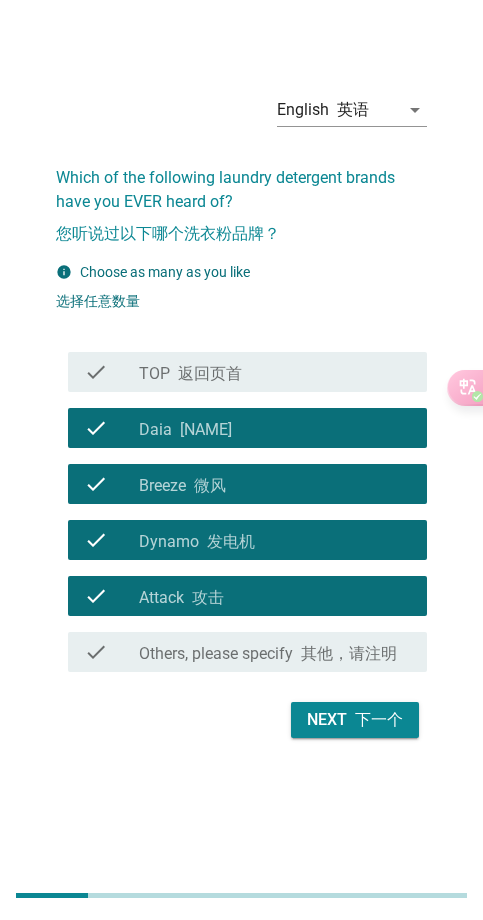 click on "下一个" at bounding box center (379, 719) 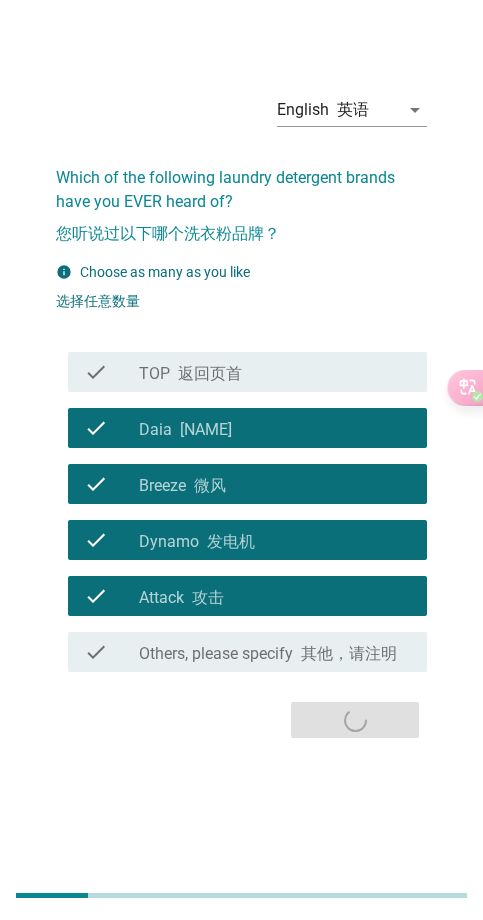 scroll, scrollTop: 0, scrollLeft: 0, axis: both 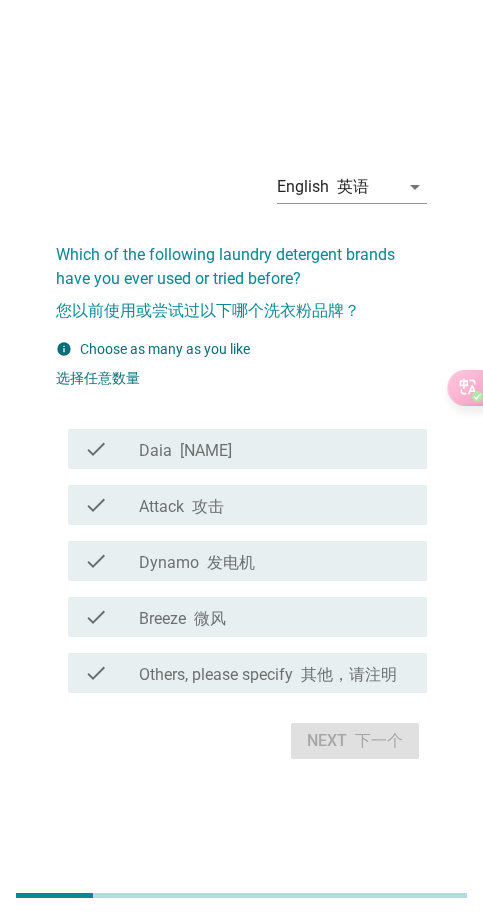 click on "English    英语 arrow_drop_down   Which of the following laundry detergent brands have you ever used or tried before? 您以前使用或尝试过以下哪个洗衣粉品牌？     info   Choose as many as you like 选择任意数量   check     check_box_outline_blank Daia    戴亚   check     check_box_outline_blank Attack    攻击   check     check_box_outline_blank Dynamo    发电机   check     check_box_outline_blank Breeze    微风   check     check_box Others, please specify    其他，请注明       Next    下一个" at bounding box center [241, 460] 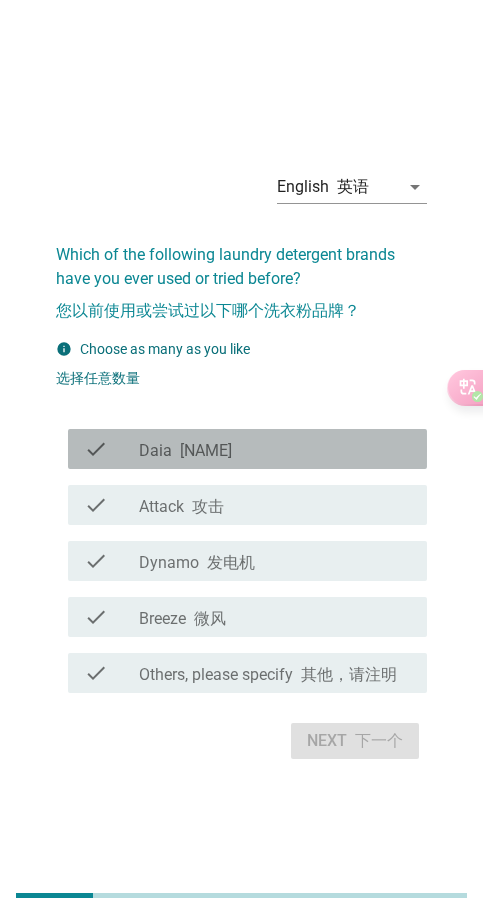 click on "check_box_outline_blank Daia    戴亚" at bounding box center (275, 449) 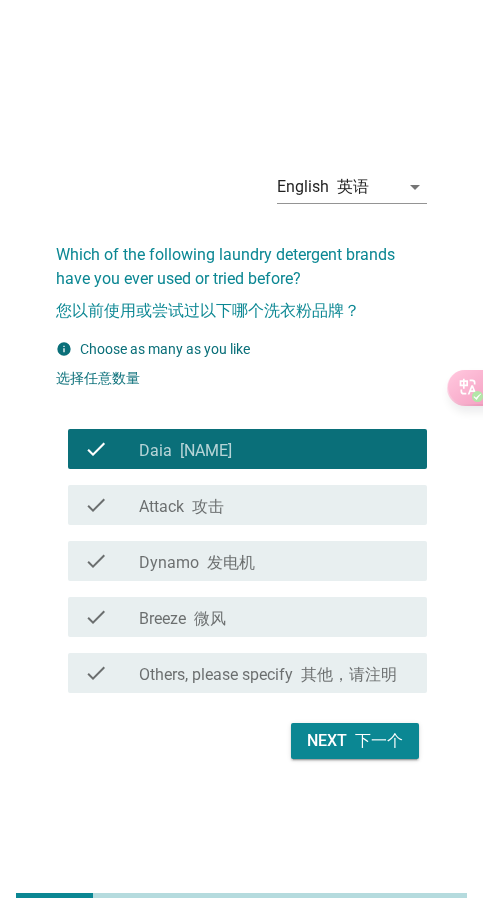 click on "攻击" at bounding box center [208, 506] 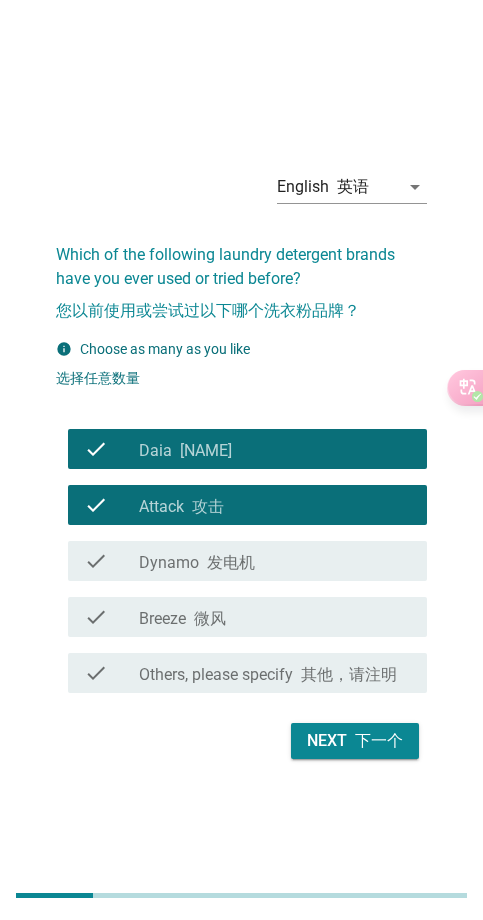 click on "发电机" at bounding box center (231, 562) 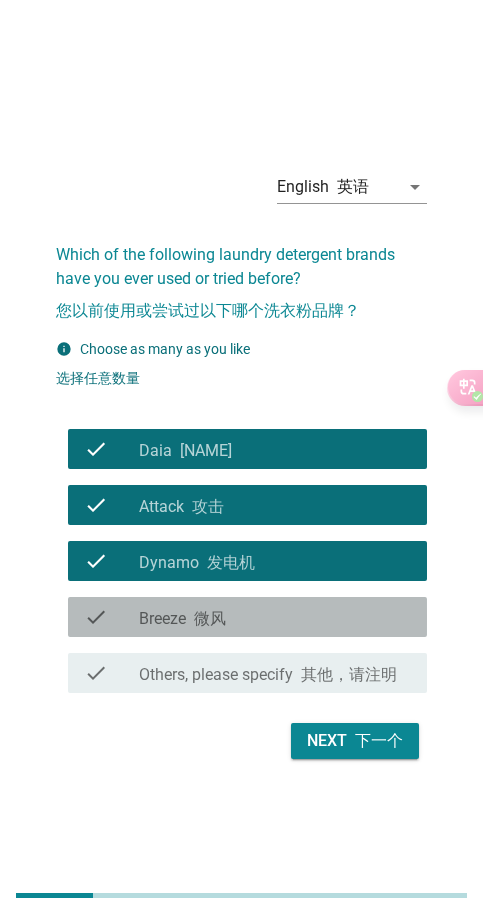 click on "微风" at bounding box center [210, 618] 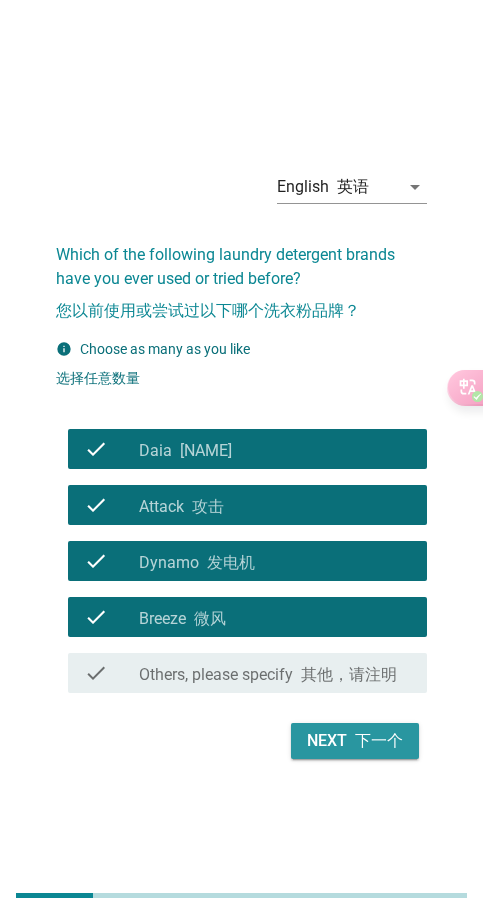 click on "下一个" at bounding box center (375, 741) 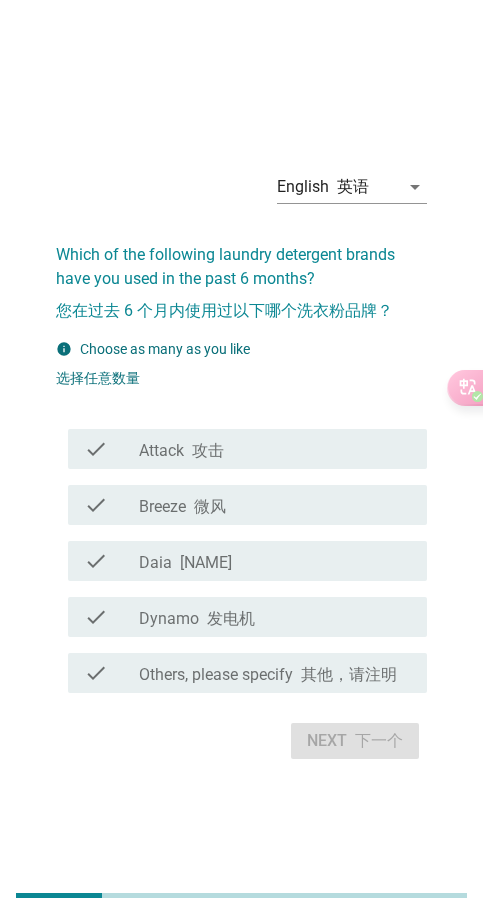 click on "check     check_box Attack    攻击" at bounding box center (247, 449) 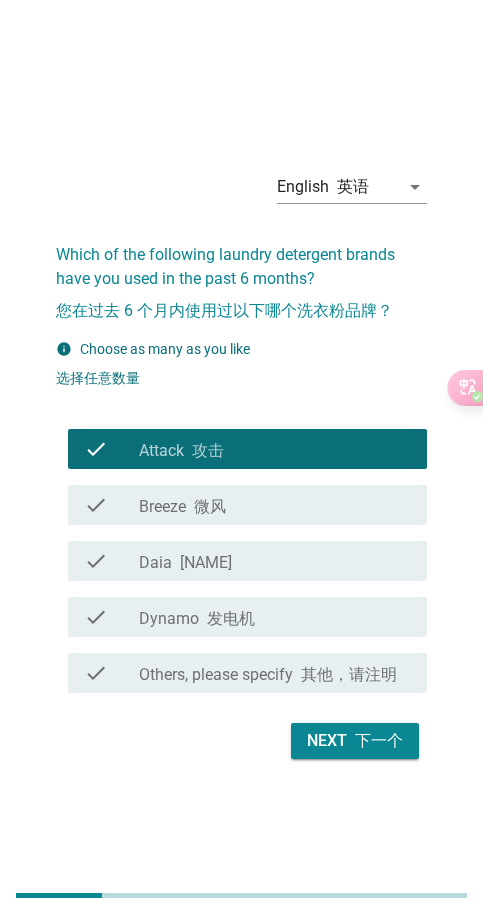 click on "check     check_box Attack    攻击" at bounding box center (241, 449) 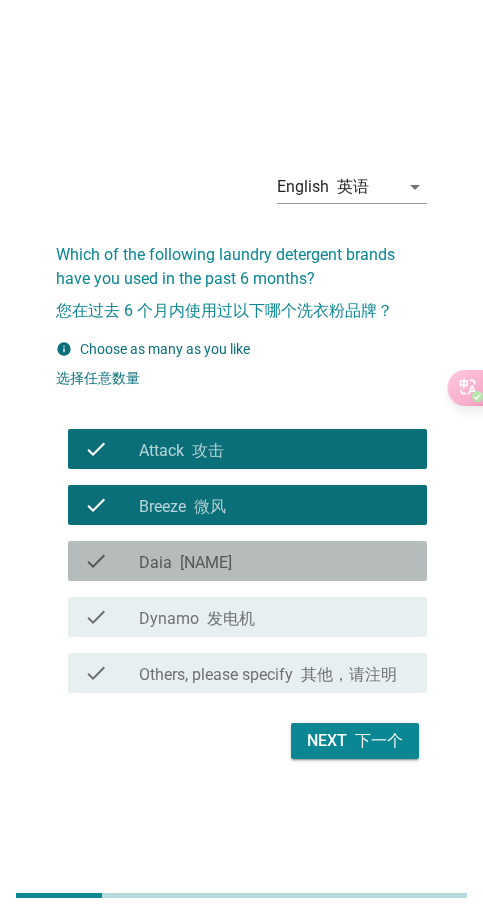 drag, startPoint x: 278, startPoint y: 568, endPoint x: 289, endPoint y: 600, distance: 33.83785 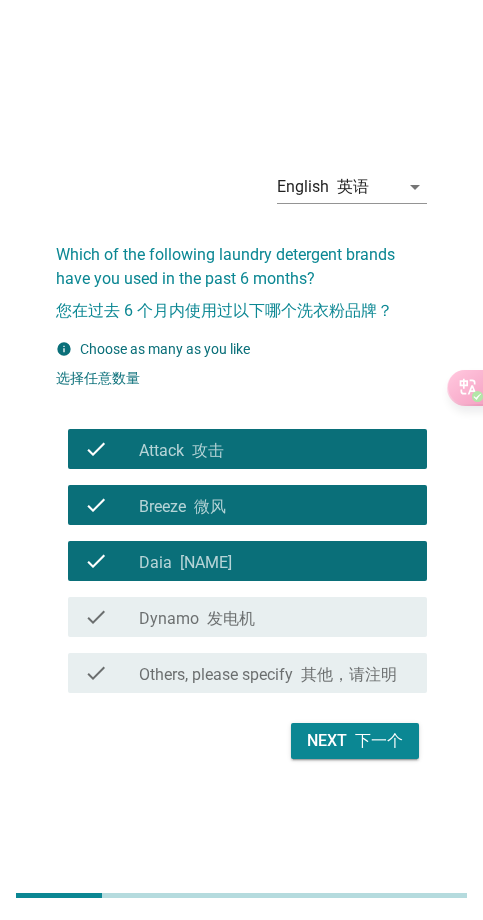 drag, startPoint x: 266, startPoint y: 633, endPoint x: 283, endPoint y: 665, distance: 36.23534 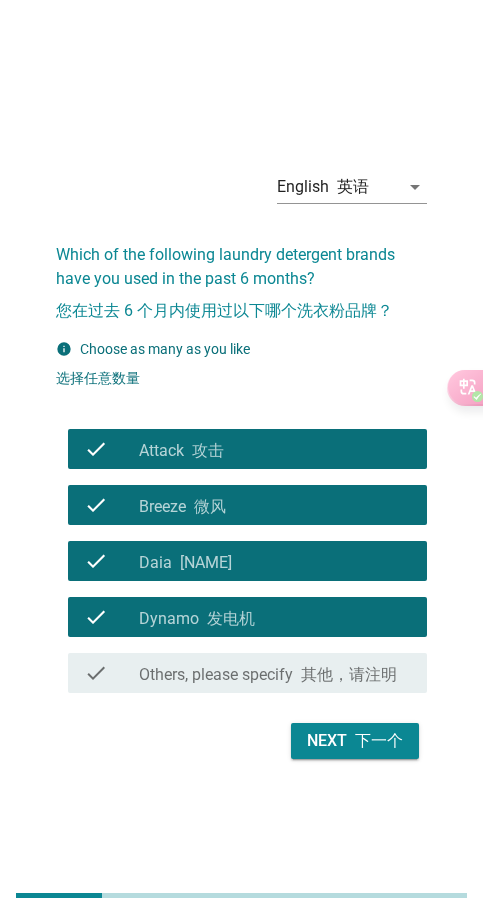 click at bounding box center [351, 740] 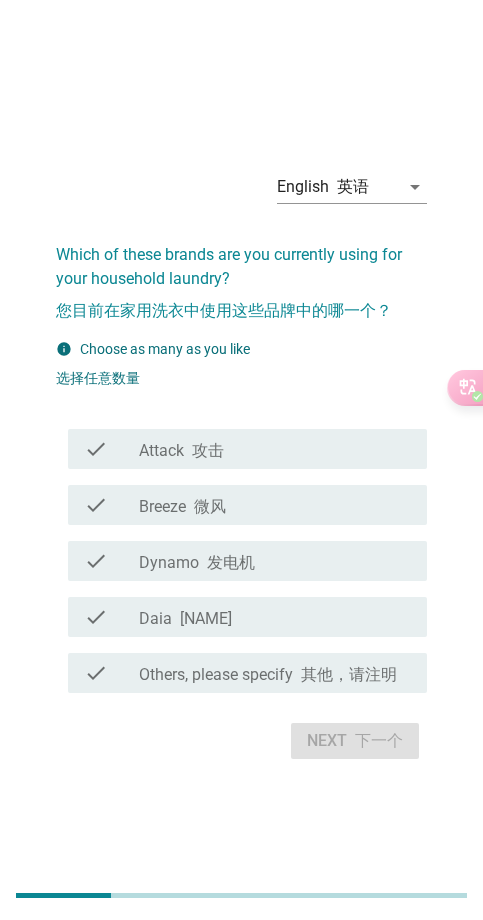 click on "check     check_box Breeze    微风" at bounding box center (247, 505) 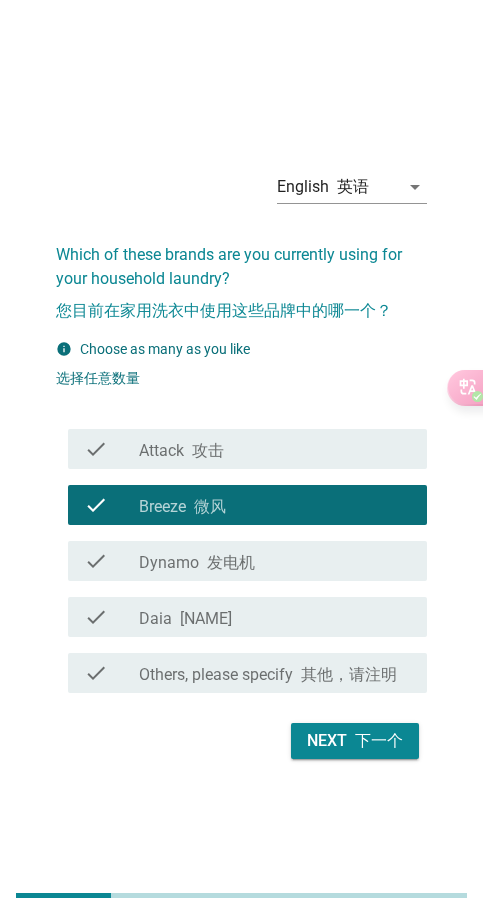click on "check_box Attack    攻击" at bounding box center (275, 449) 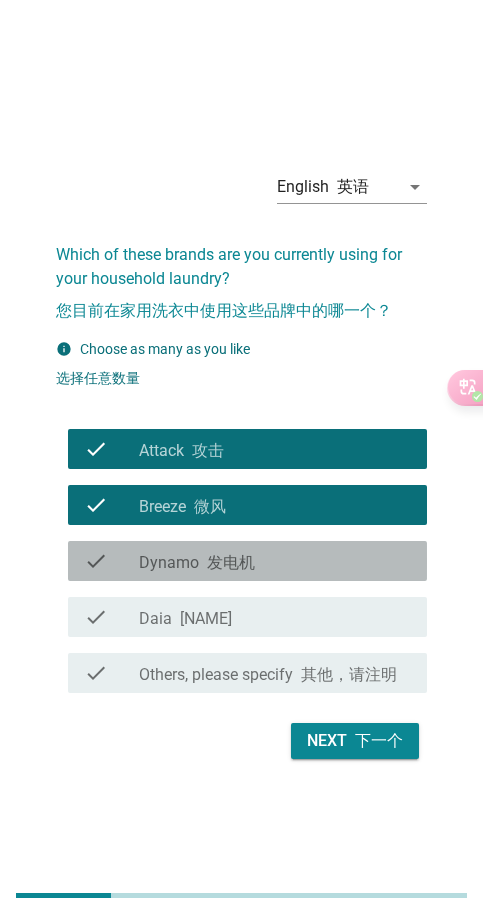 click on "发电机" at bounding box center [231, 562] 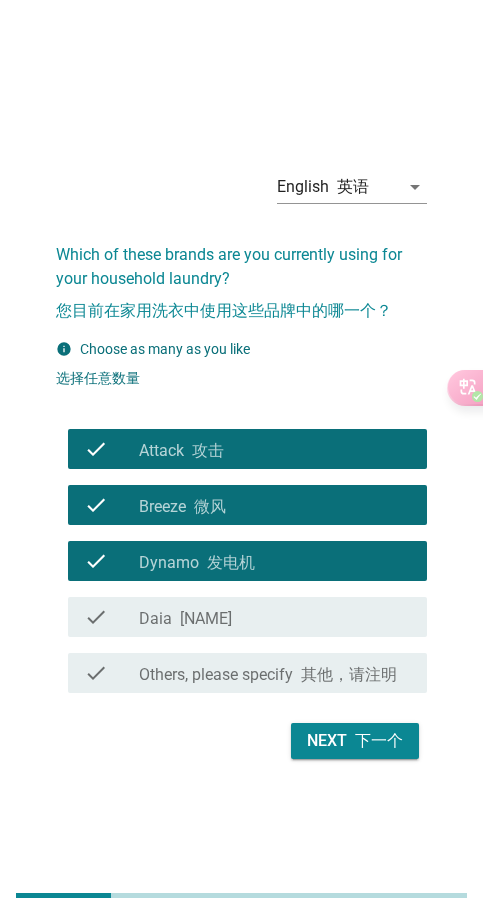 click on "check_box Daia    [NAME]" at bounding box center [275, 617] 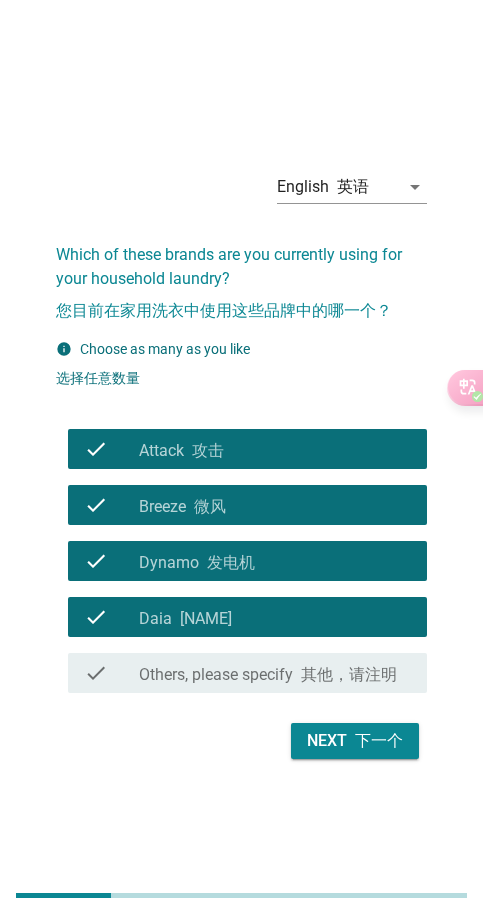 click on "下一个" at bounding box center (379, 740) 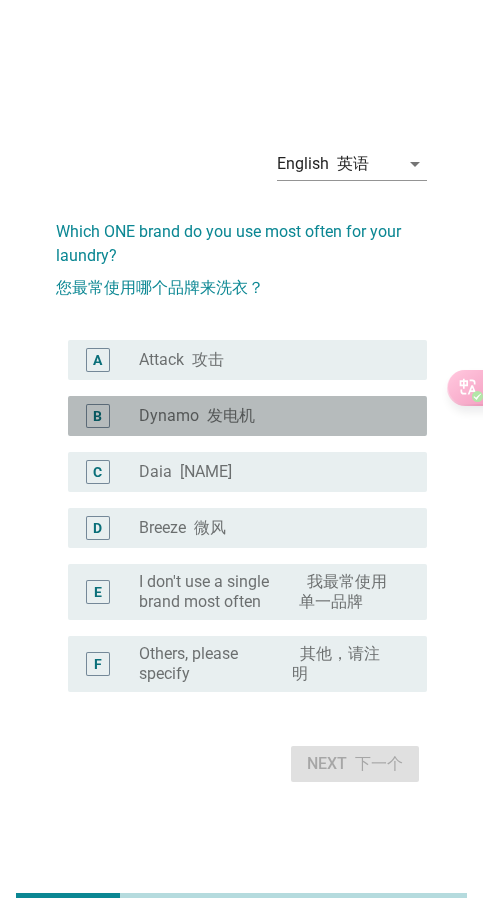 click on "B     radio_button_unchecked Dynamo    发电机" at bounding box center [247, 416] 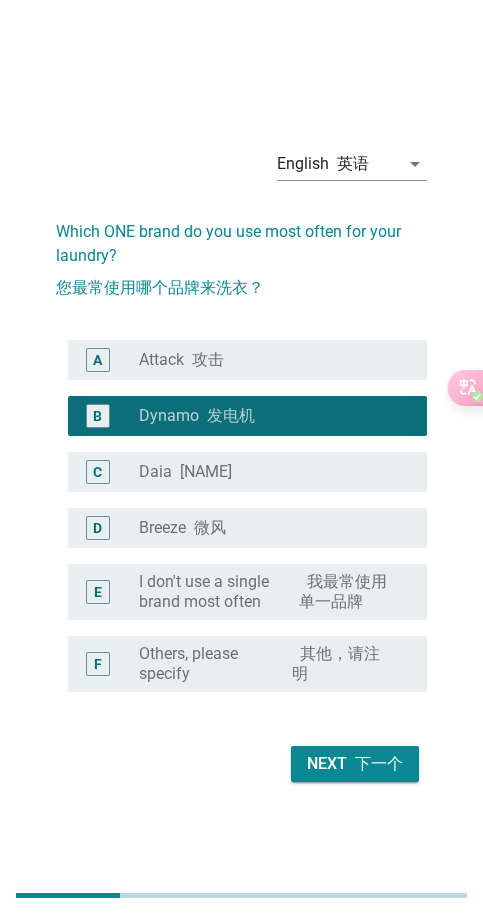 click on "radio_button_checked Dynamo    发电机" at bounding box center (275, 416) 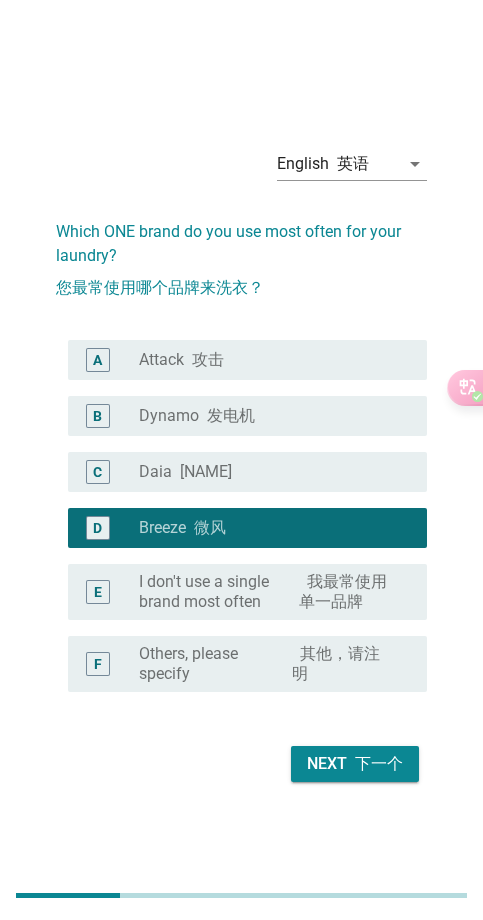 click on "Next    下一个" at bounding box center [355, 764] 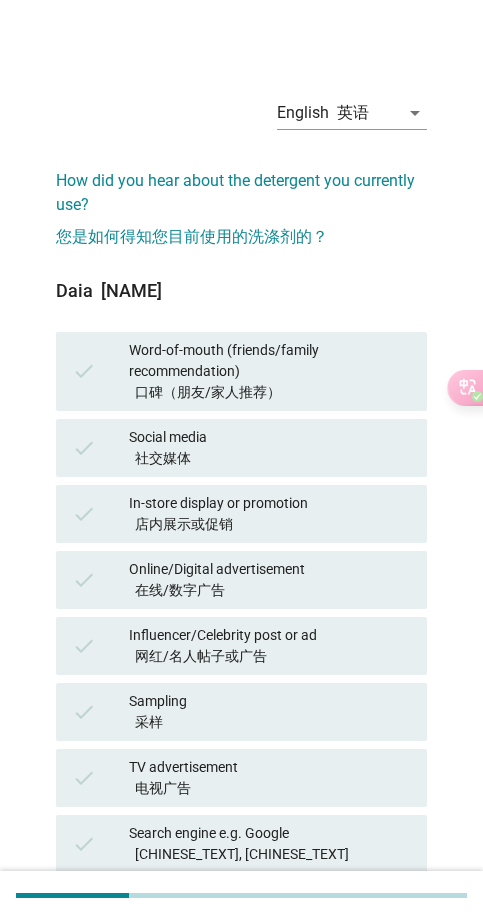 drag, startPoint x: 222, startPoint y: 376, endPoint x: 242, endPoint y: 389, distance: 23.853722 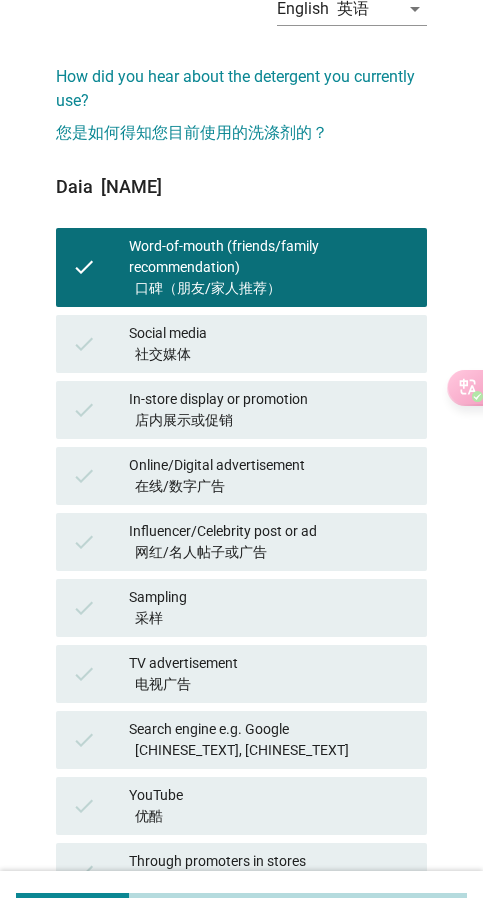 scroll, scrollTop: 200, scrollLeft: 0, axis: vertical 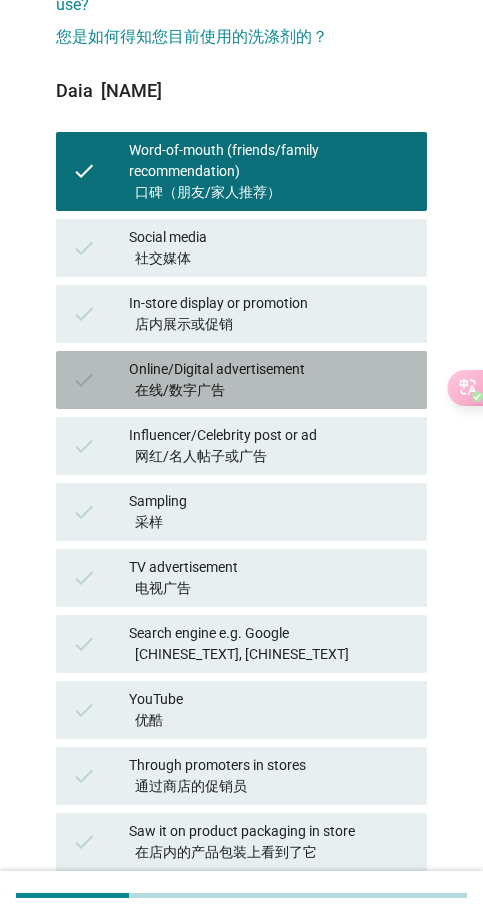 click on "Online/Digital advertisement    在线/数字广告" at bounding box center (270, 380) 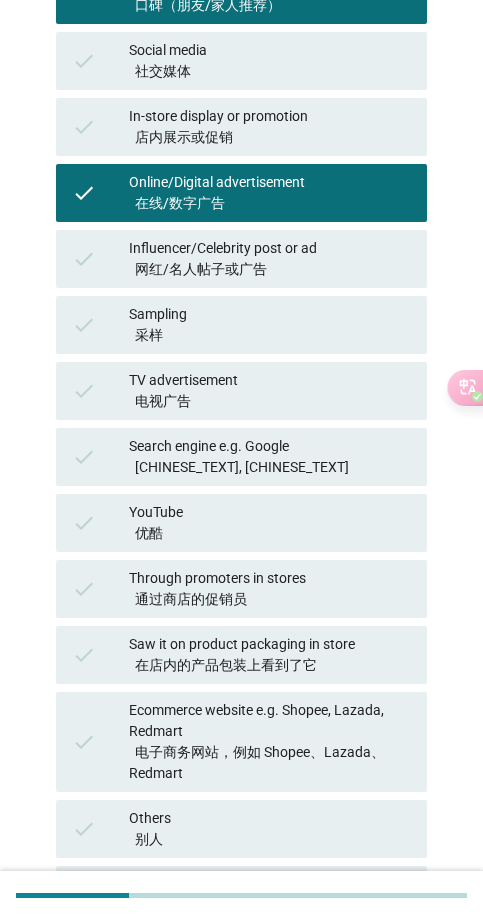 scroll, scrollTop: 400, scrollLeft: 0, axis: vertical 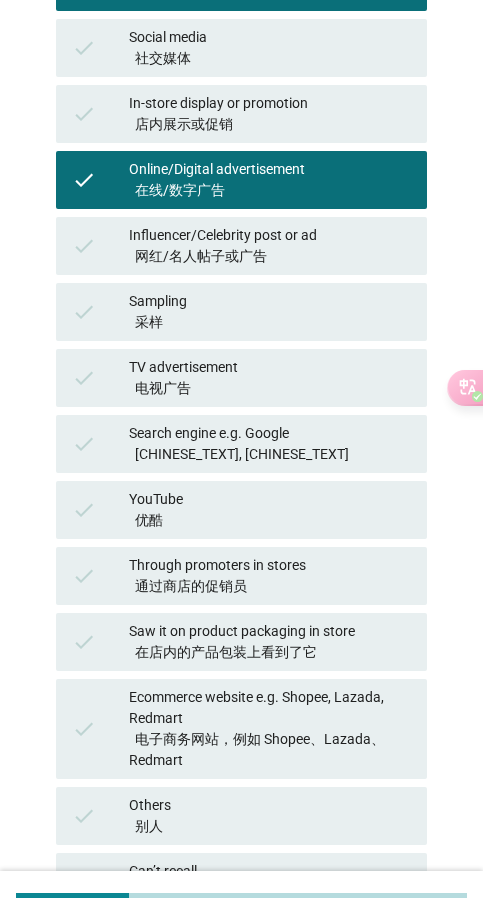 click on "Through promoters in stores    通过商店的促销员" at bounding box center [270, 576] 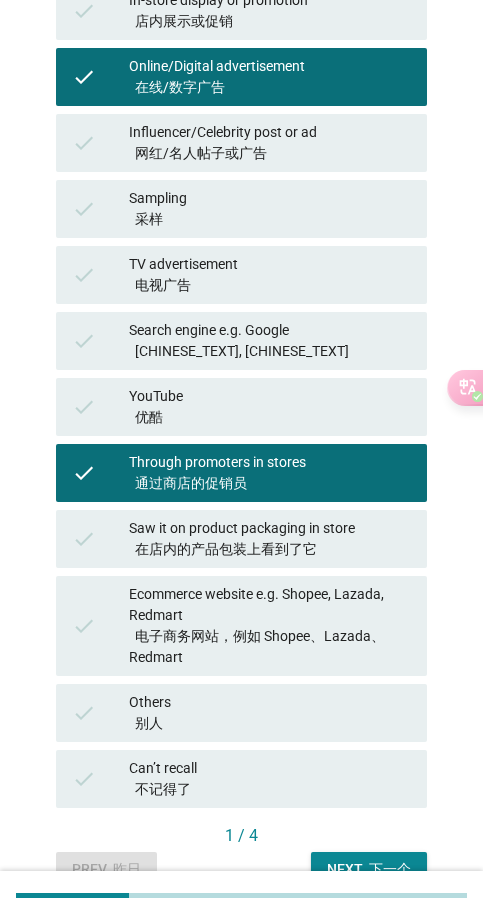 scroll, scrollTop: 600, scrollLeft: 0, axis: vertical 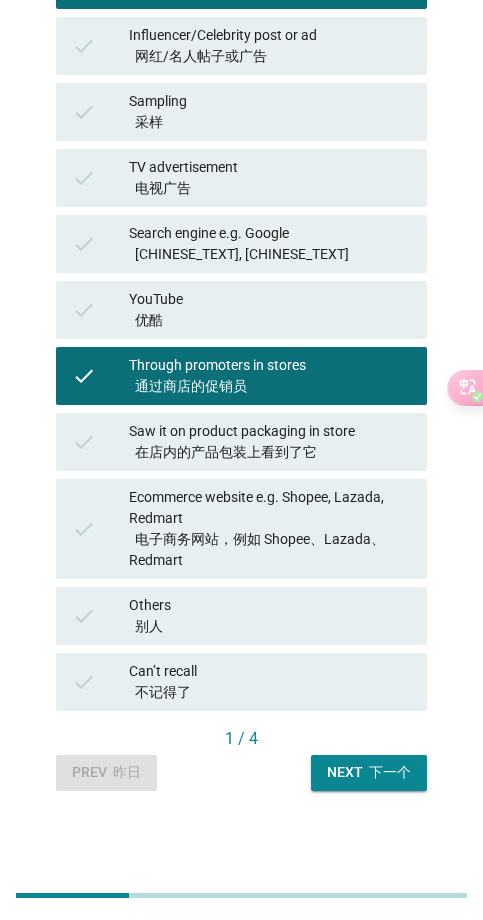 click on "Next    下一个" at bounding box center (369, 772) 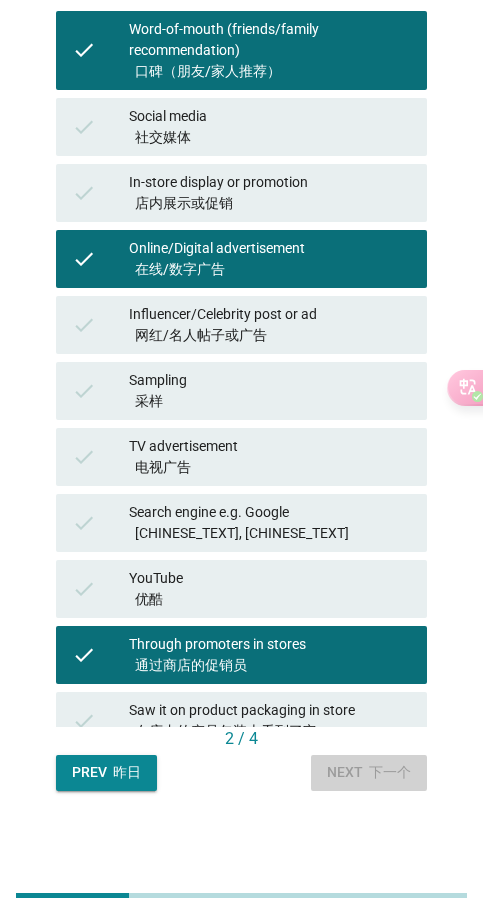 scroll, scrollTop: 0, scrollLeft: 0, axis: both 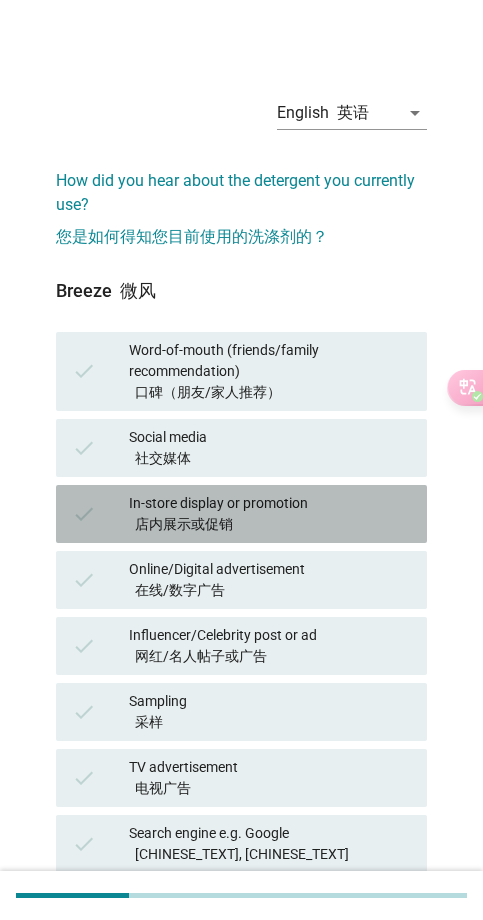 click on "店内展示或促销" at bounding box center [184, 524] 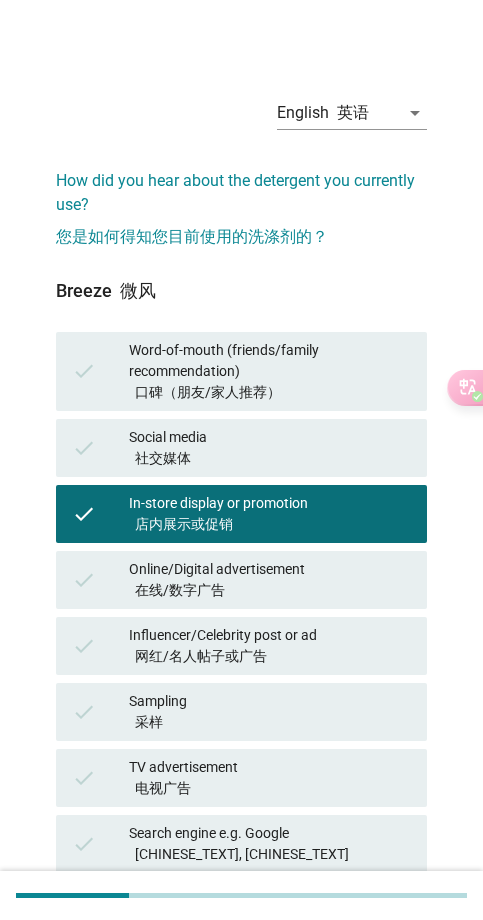 click on "Word-of-mouth (friends/family recommendation)    口碑（朋友/家人推荐）" at bounding box center (270, 371) 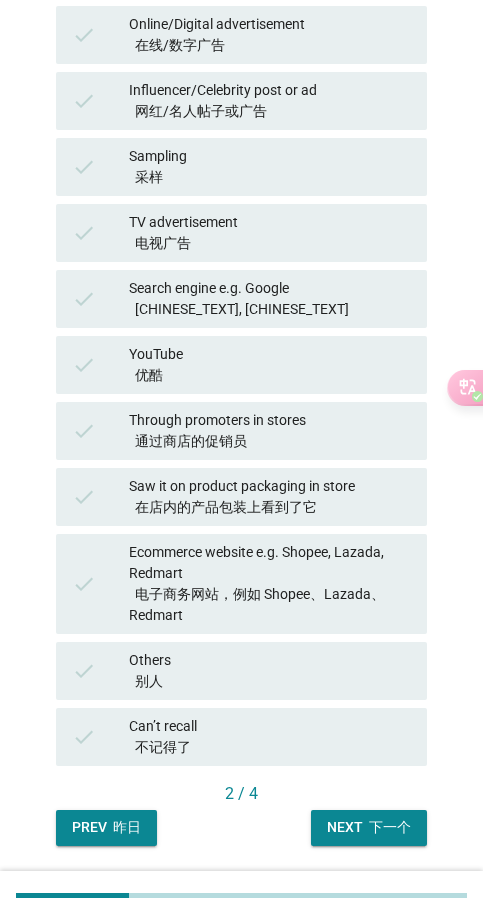 scroll, scrollTop: 600, scrollLeft: 0, axis: vertical 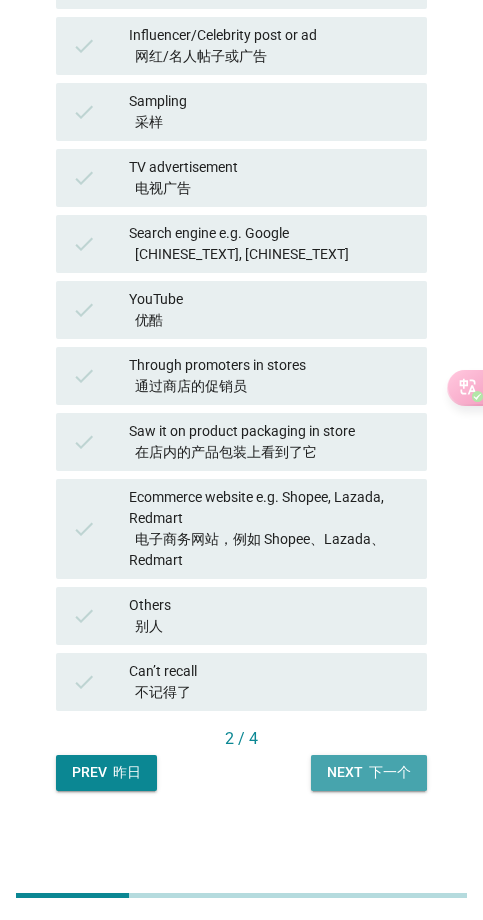 click on "Next    下一个" at bounding box center (369, 773) 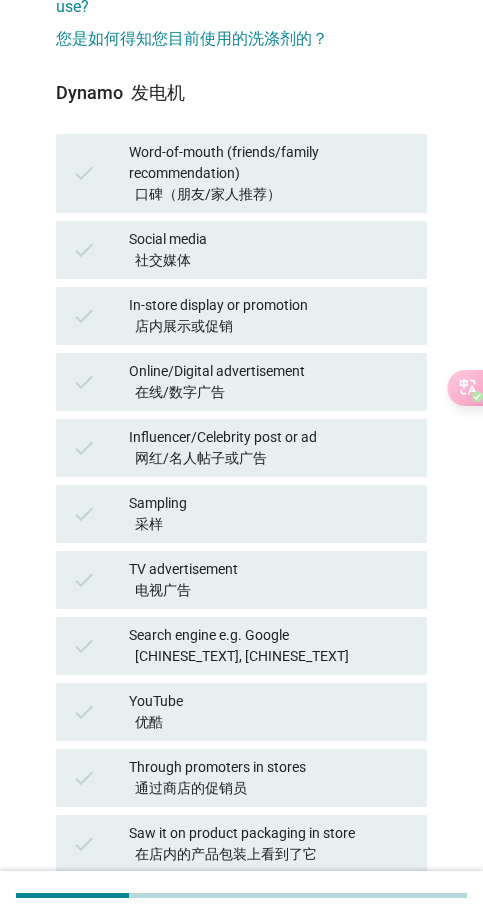 scroll, scrollTop: 200, scrollLeft: 0, axis: vertical 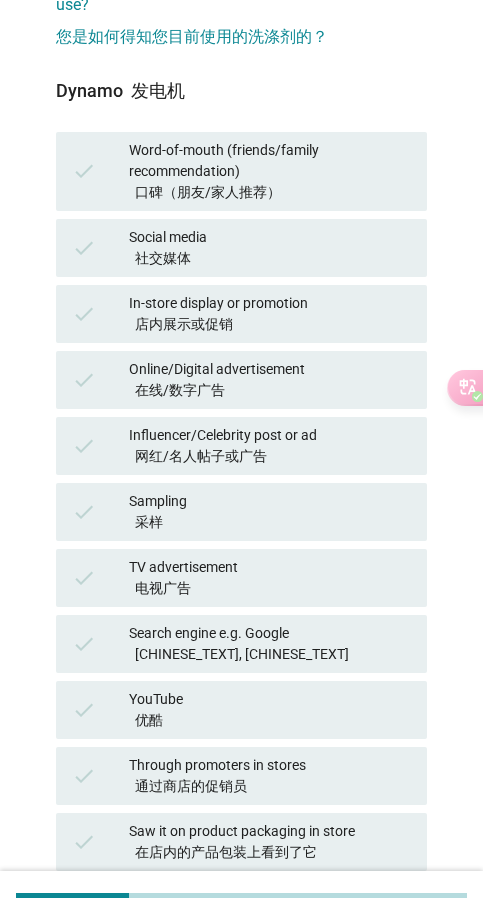 click on "Sampling    采样" at bounding box center (270, 512) 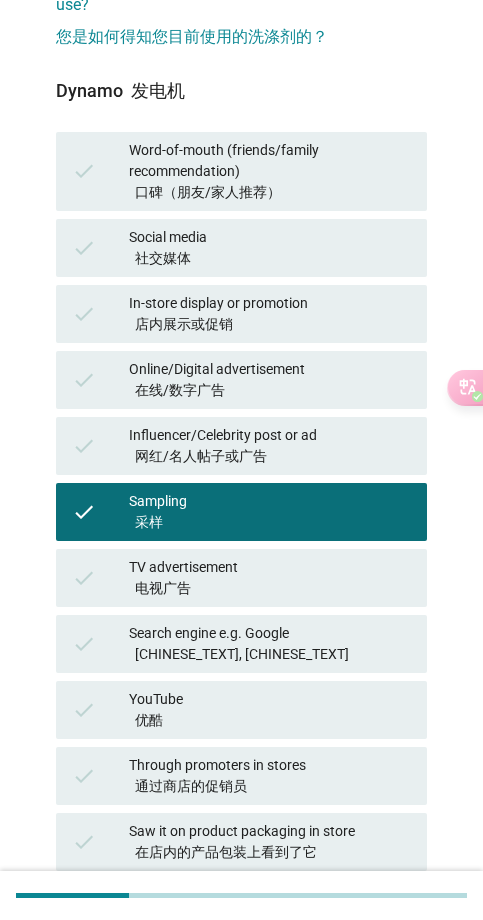 click on "In-store display or promotion    店内展示或促销" at bounding box center (270, 314) 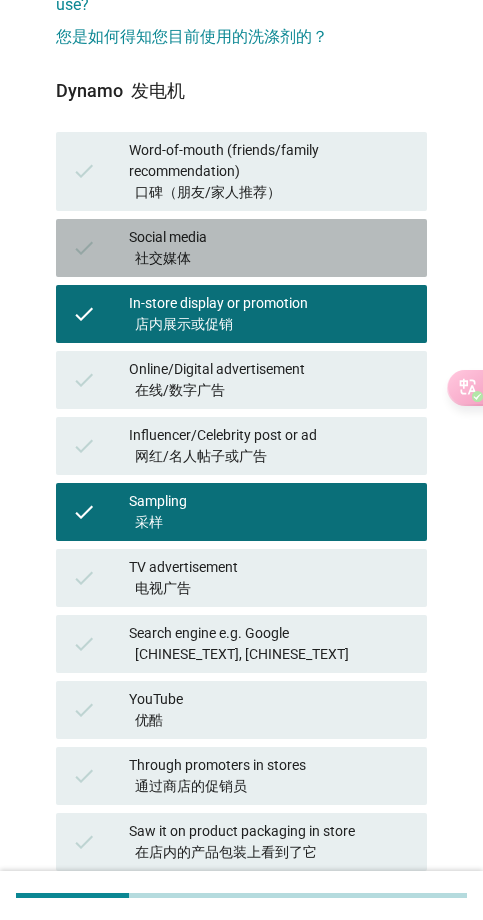 click on "Social media    社交媒体" at bounding box center [270, 248] 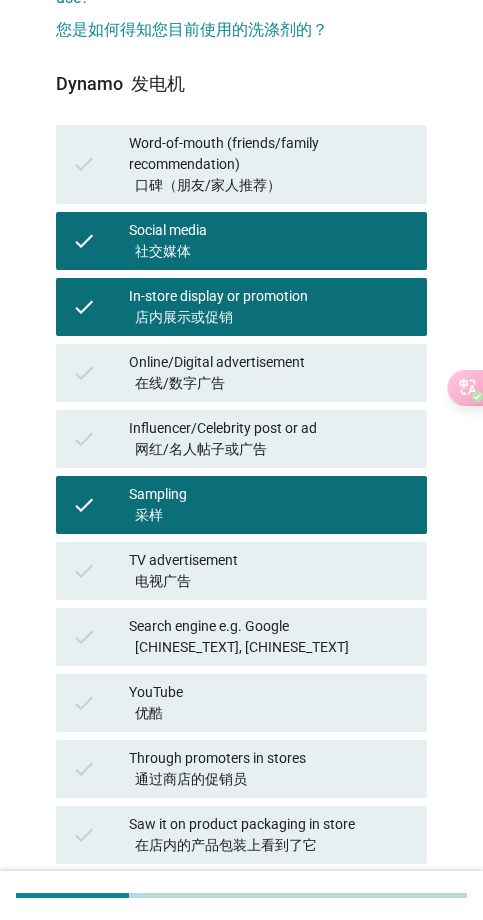 scroll, scrollTop: 600, scrollLeft: 0, axis: vertical 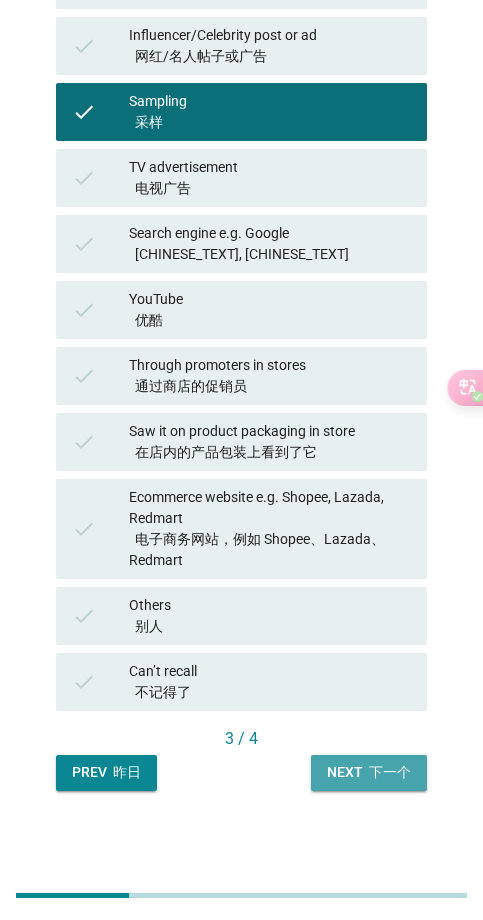 click on "Next    下一个" at bounding box center [369, 772] 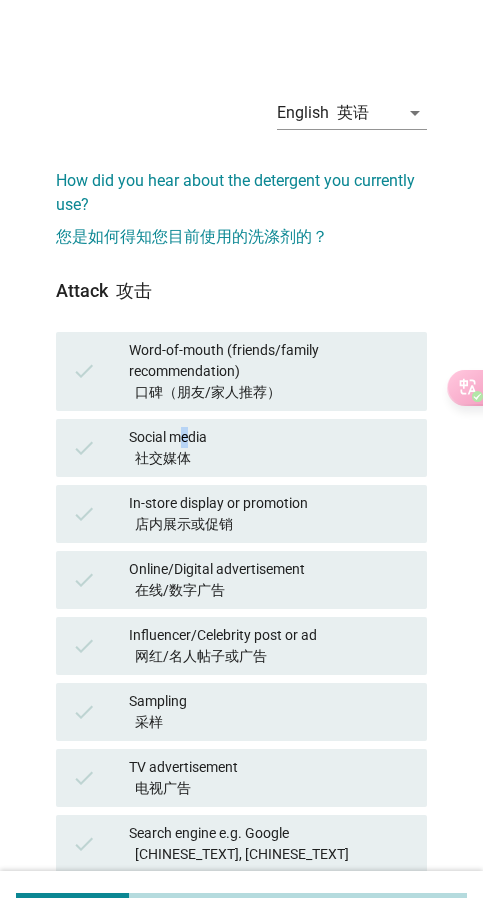 click on "Social media    社交媒体" at bounding box center [270, 448] 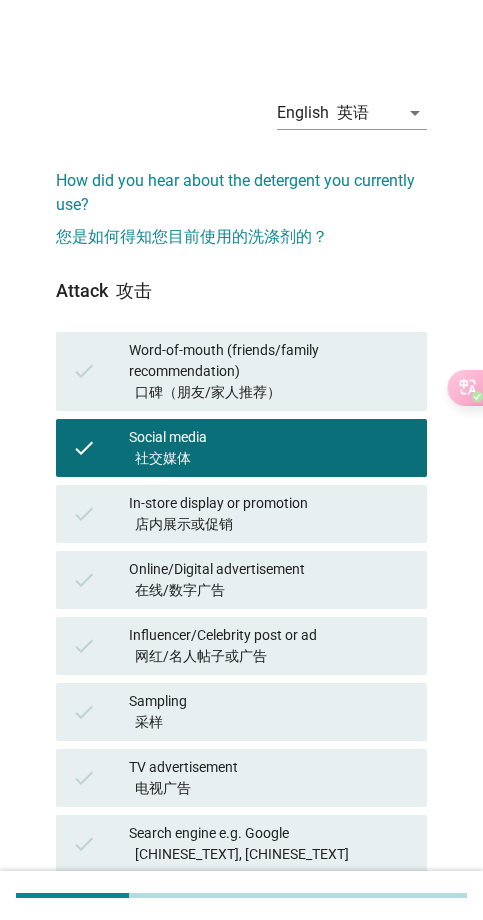 click on "电视广告" at bounding box center (270, 788) 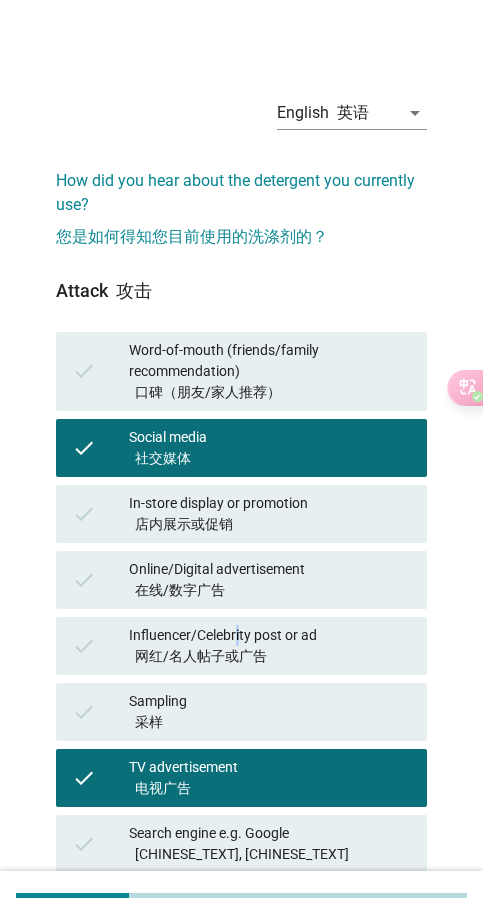 click on "网红/名人帖子或广告" at bounding box center [270, 646] 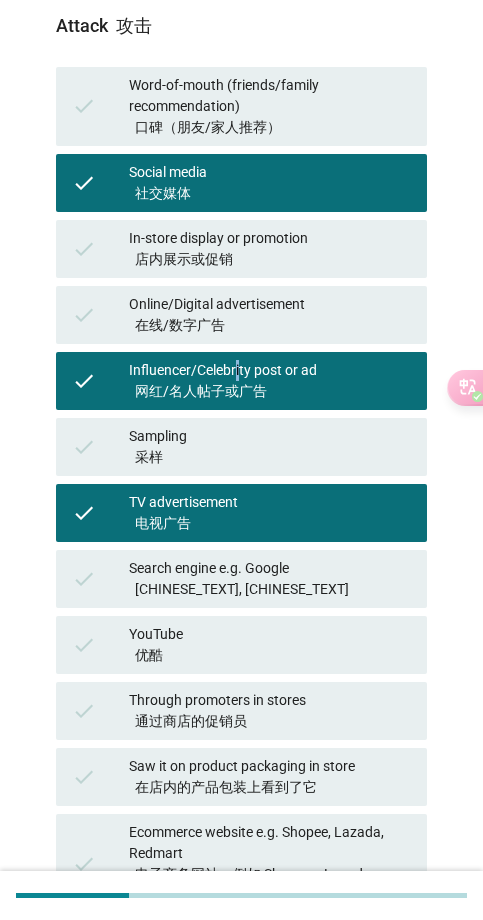 scroll, scrollTop: 600, scrollLeft: 0, axis: vertical 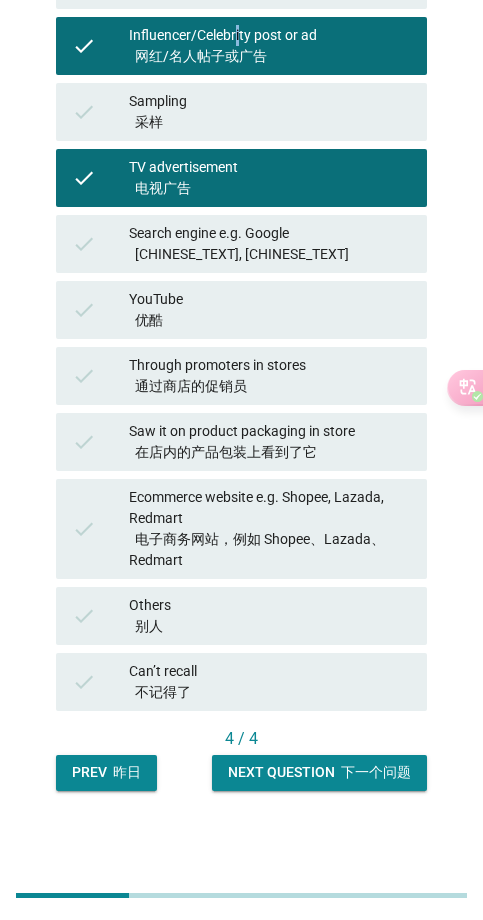 click on "Next question    下一个问题" at bounding box center [319, 772] 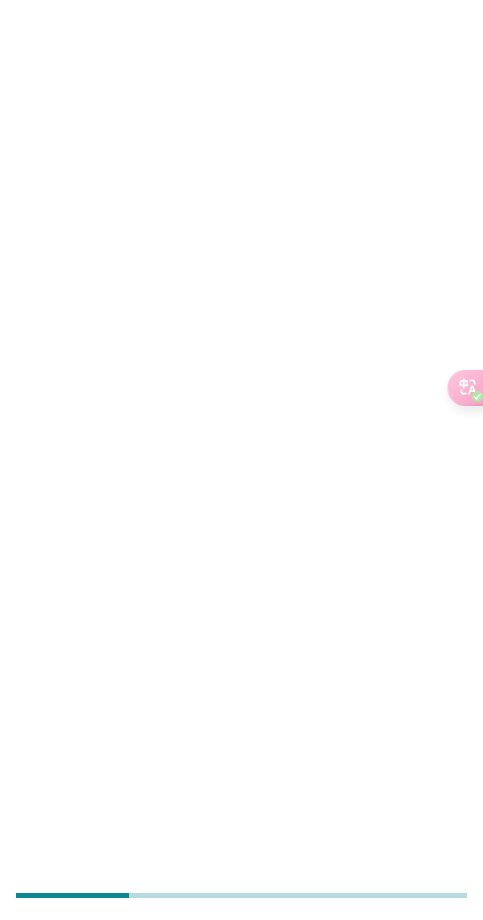 scroll, scrollTop: 0, scrollLeft: 0, axis: both 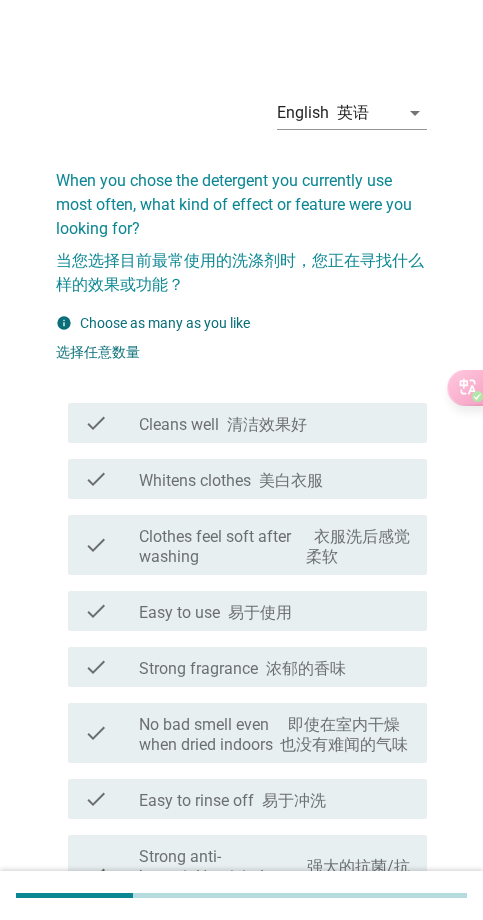 click on "check check_box_outline_blank Whitens clothes    [CHINESE_TEXT]" at bounding box center [241, 479] 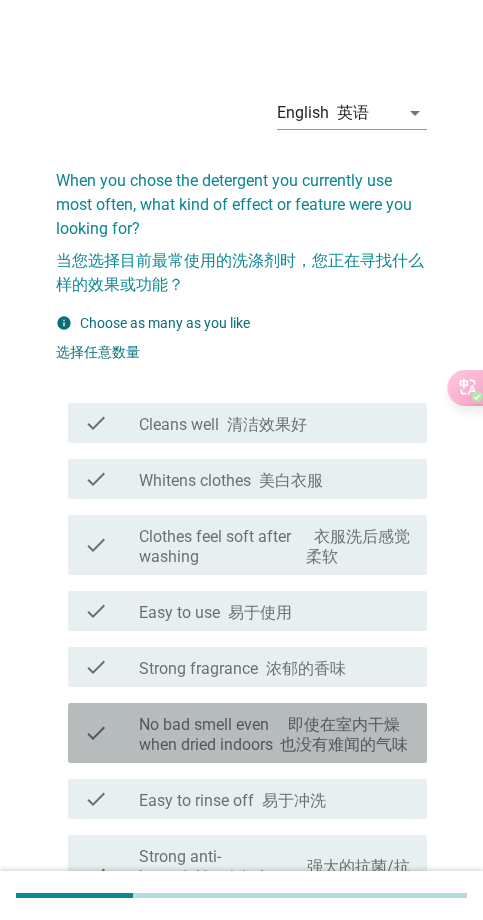 click on "即使在室内干燥也没有难闻的气味" at bounding box center (344, 734) 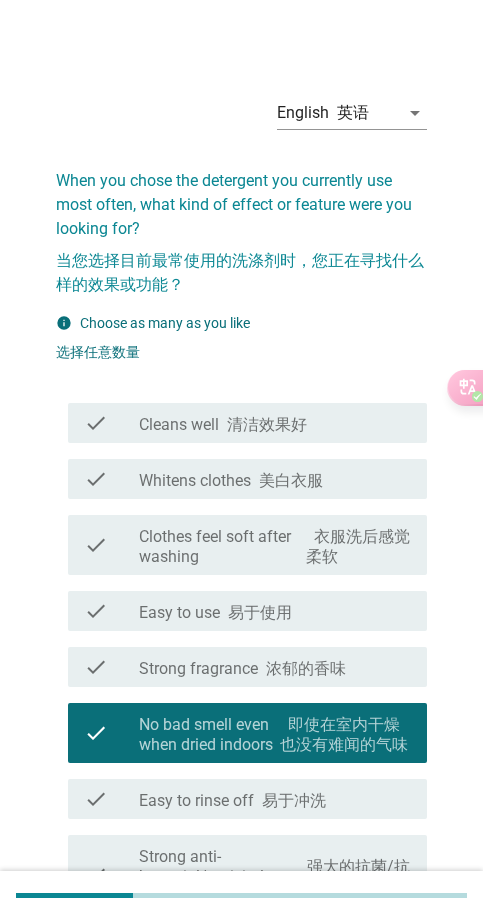 click on "美白衣服" at bounding box center (291, 480) 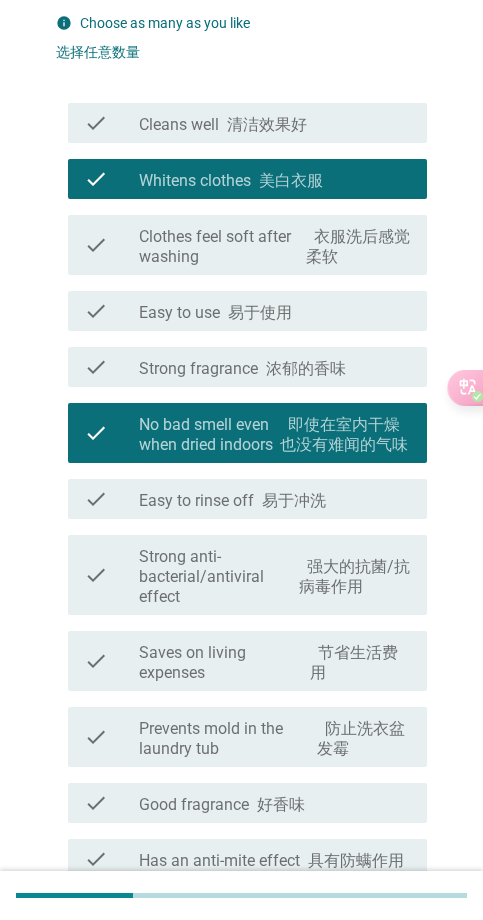 click on "Saves on living expenses    节省生活费用" at bounding box center (275, 663) 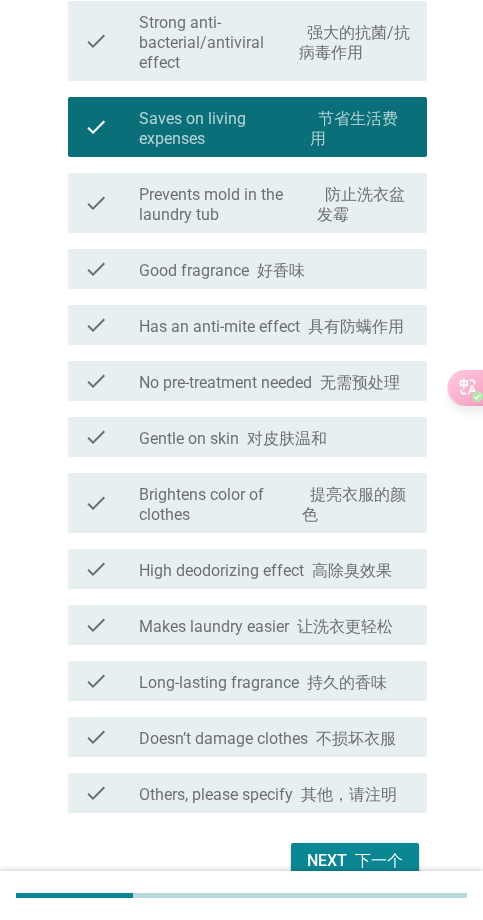 scroll, scrollTop: 928, scrollLeft: 0, axis: vertical 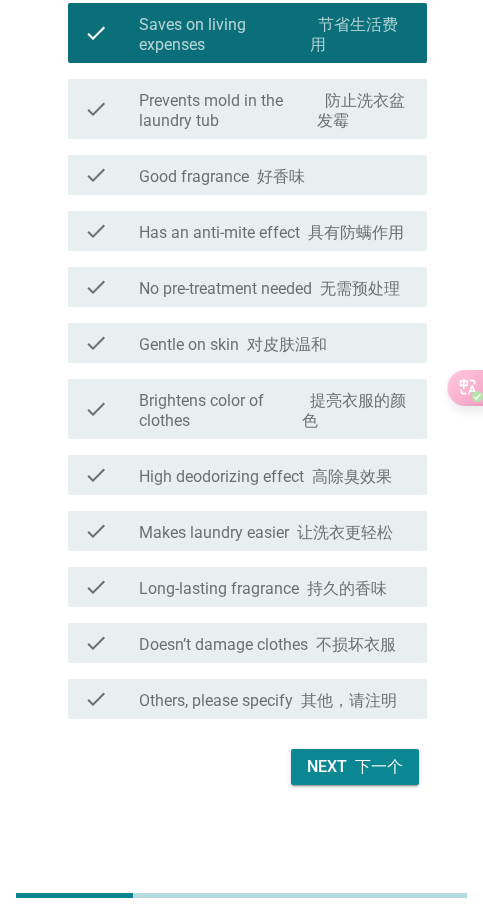 click on "Next    下一个" at bounding box center [355, 767] 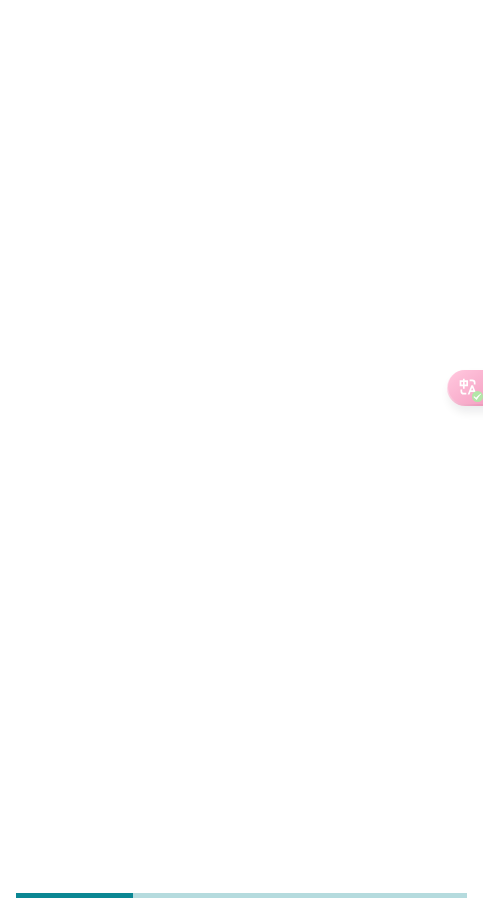 scroll, scrollTop: 0, scrollLeft: 0, axis: both 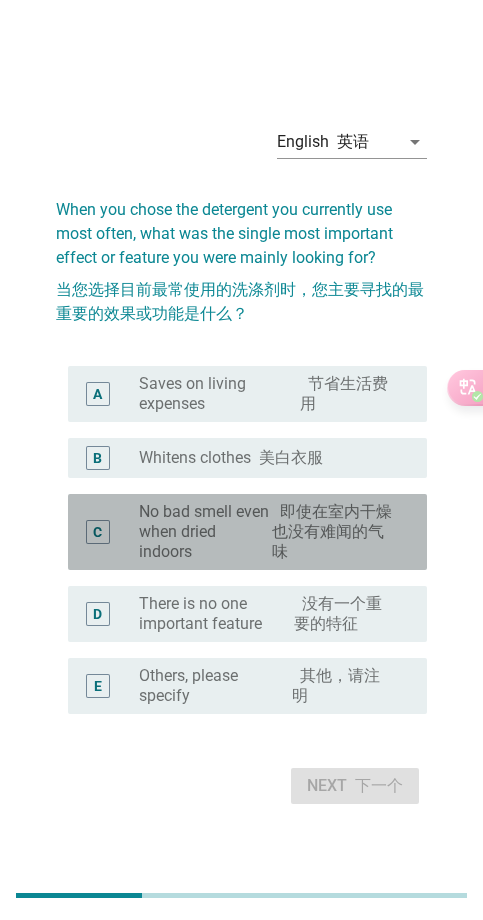 click on "No bad smell even when dried indoors    [CHINESE_TEXT]" at bounding box center [267, 532] 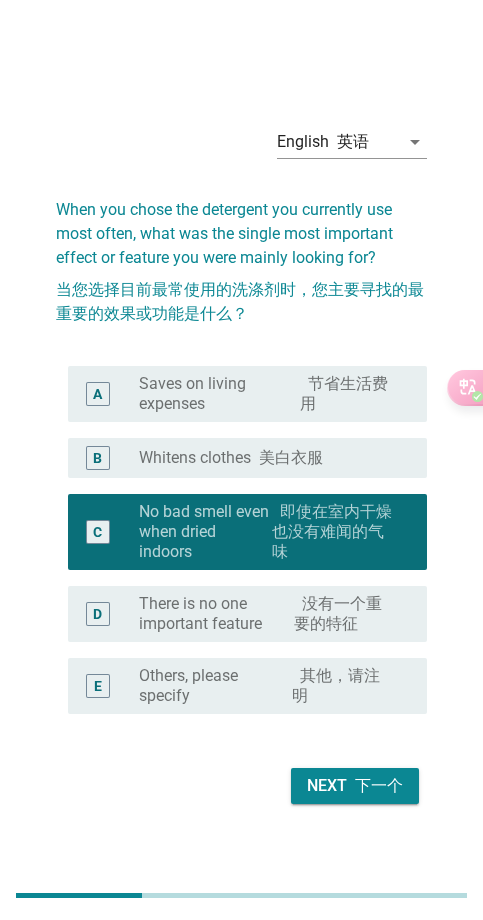 click on "No bad smell even when dried indoors    [CHINESE_TEXT]" at bounding box center [267, 532] 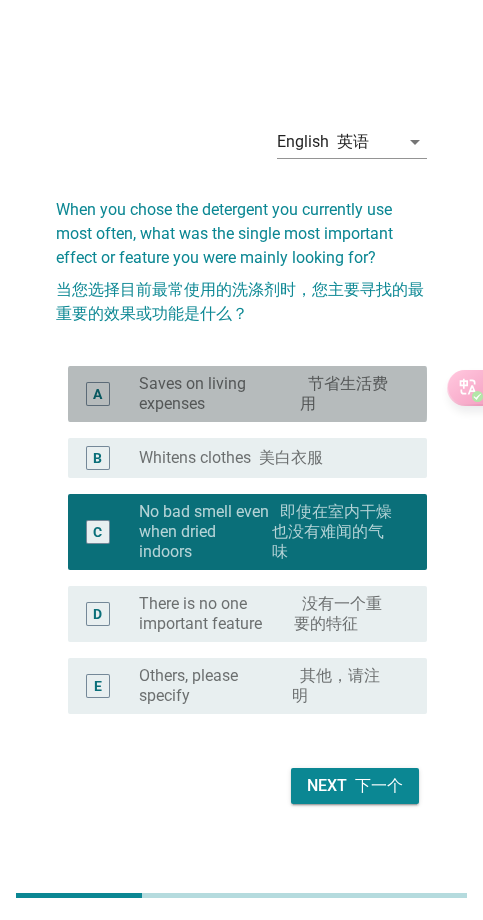 click on "Saves on living expenses    节省生活费用" at bounding box center (267, 394) 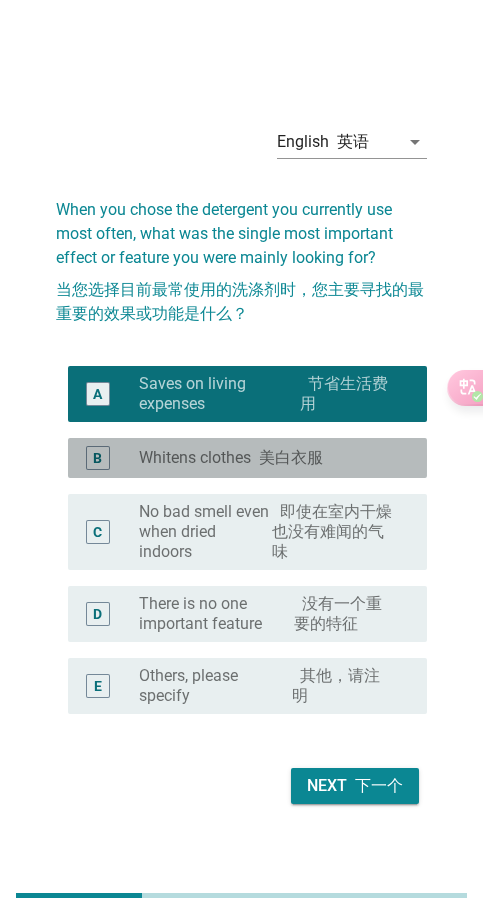 click on "B     radio_button_unchecked Whitens clothes    美白衣服" at bounding box center (247, 458) 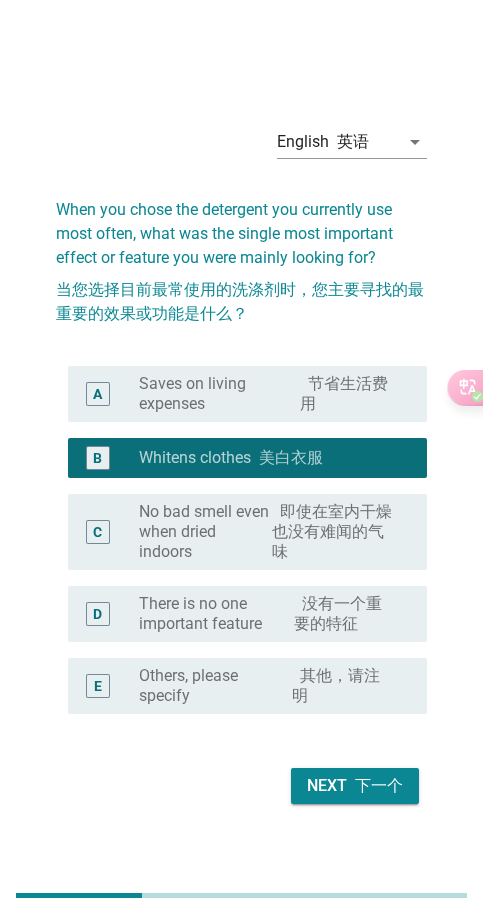 click at bounding box center (351, 785) 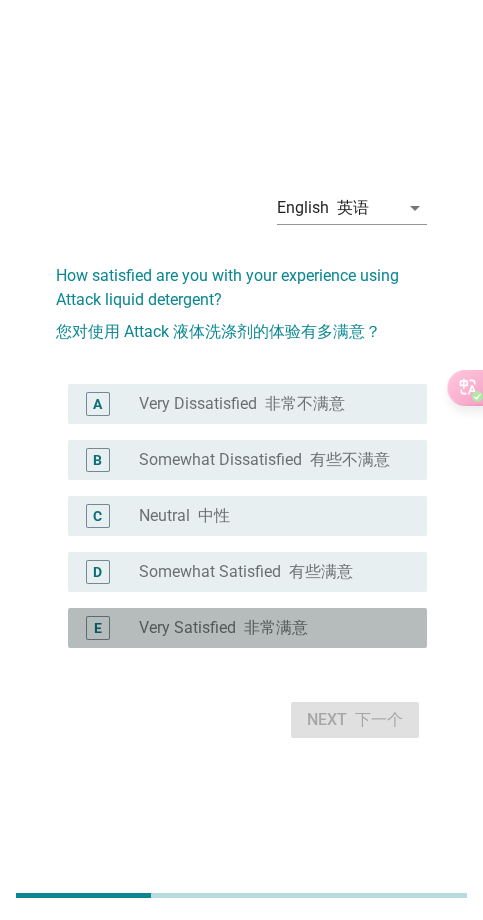 click on "非常满意" at bounding box center [276, 627] 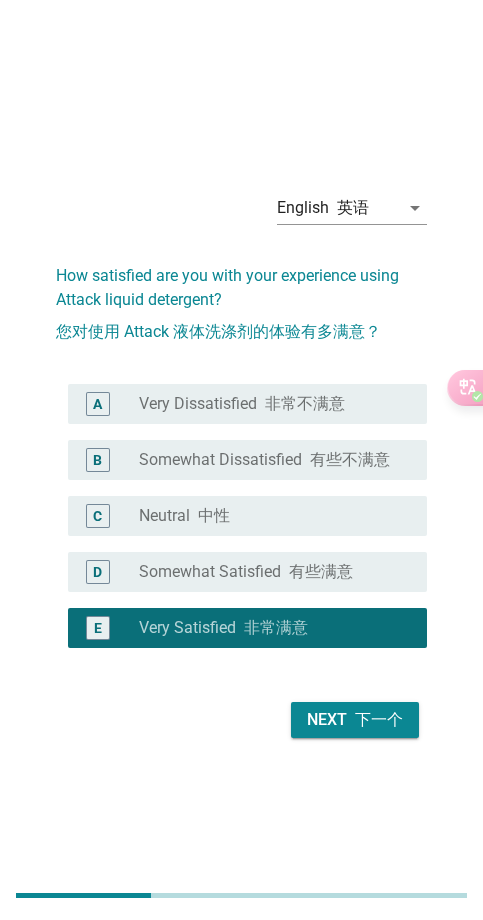 click on "下一个" at bounding box center [379, 719] 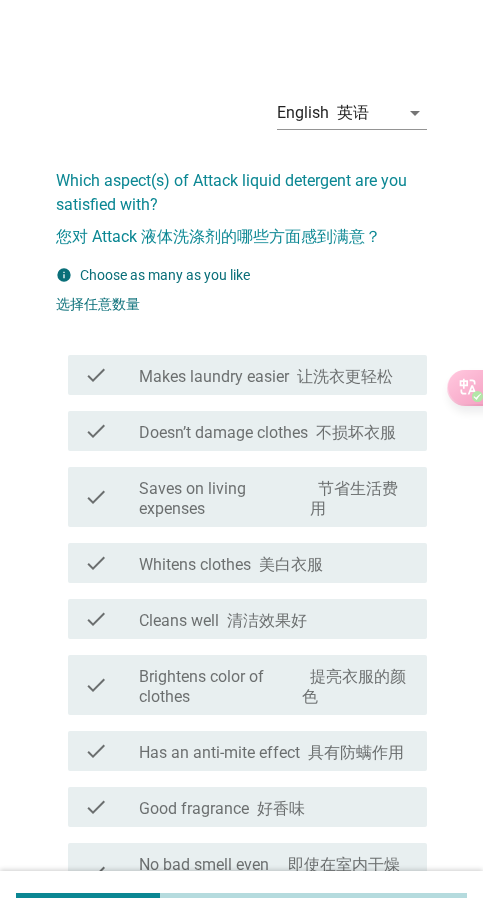 click on "Saves on living expenses    节省生活费用" at bounding box center [275, 499] 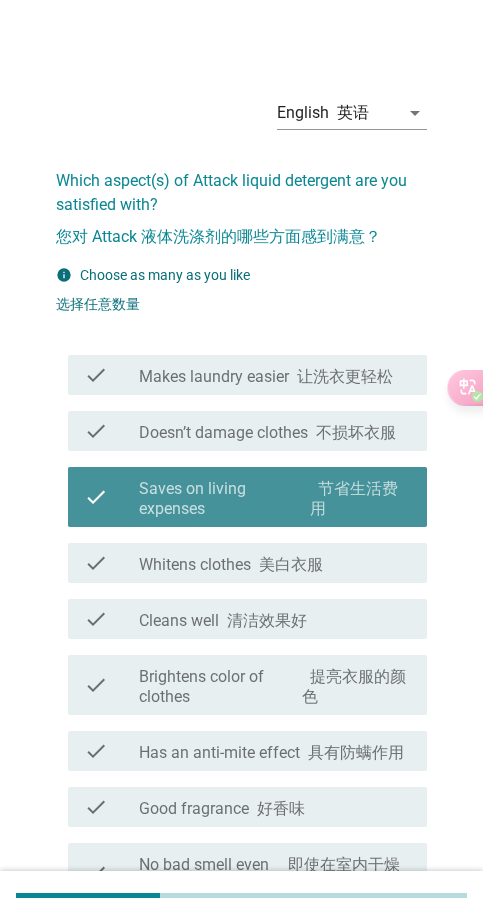 click on "Saves on living expenses    节省生活费用" at bounding box center [275, 499] 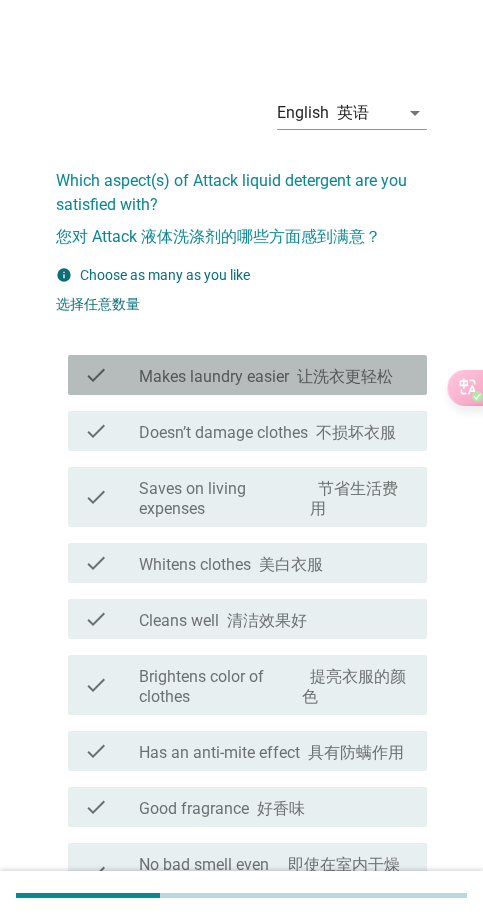 click on "Makes laundry easier    让洗衣更轻松" at bounding box center [266, 377] 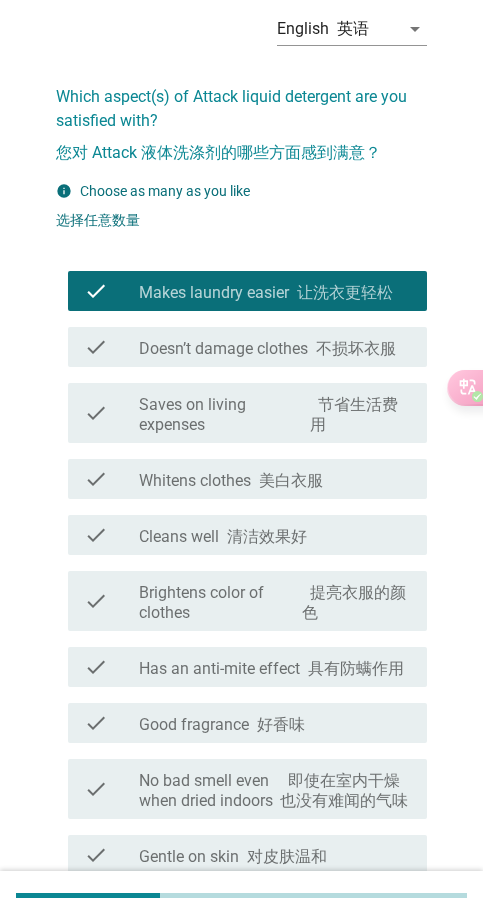 scroll, scrollTop: 200, scrollLeft: 0, axis: vertical 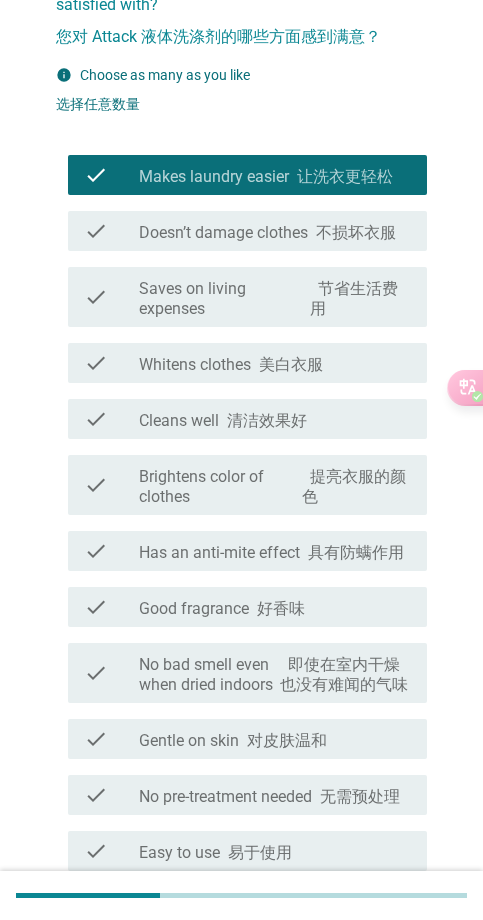 click on "Brightens color of clothes    提亮衣服的颜色" at bounding box center [275, 487] 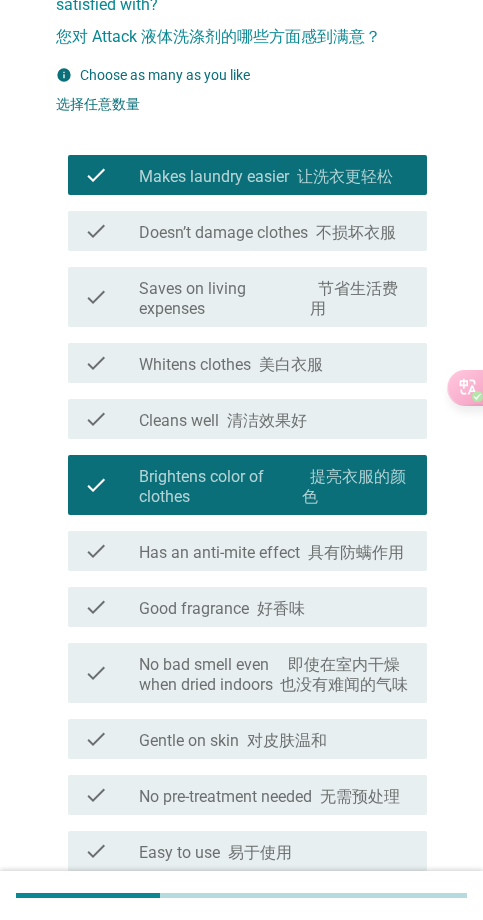 click on "check     check_box_outline_blank Good fragrance    好香味" at bounding box center (247, 607) 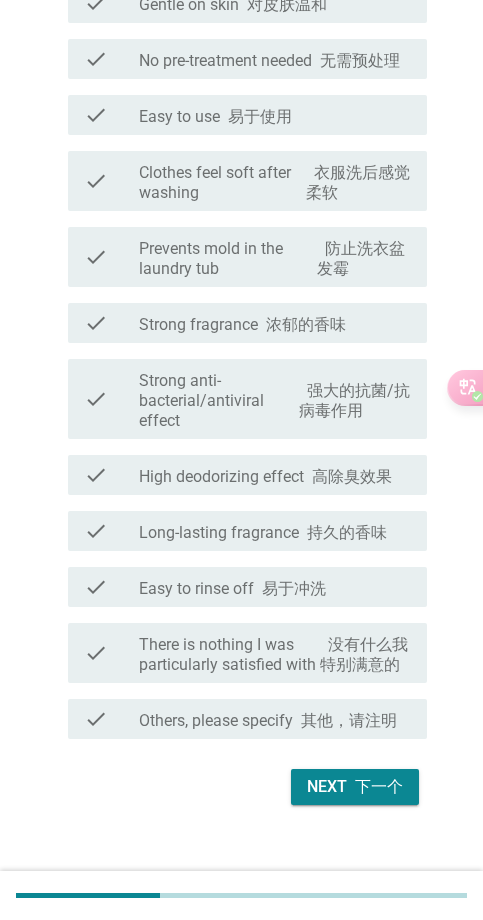 scroll, scrollTop: 956, scrollLeft: 0, axis: vertical 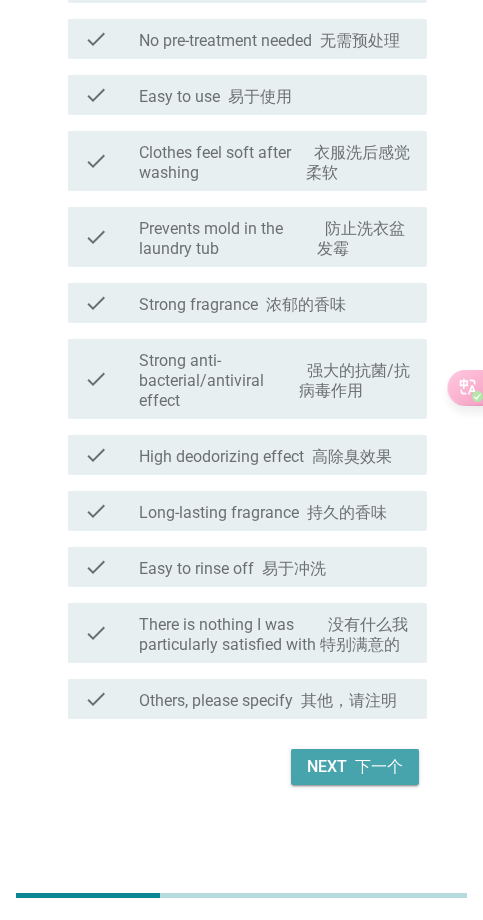 click on "Next    下一个" at bounding box center [355, 767] 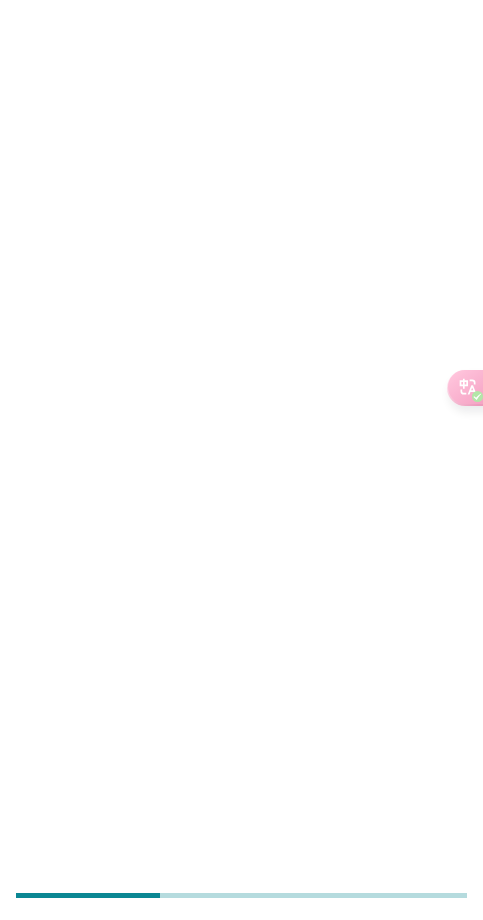 scroll, scrollTop: 0, scrollLeft: 0, axis: both 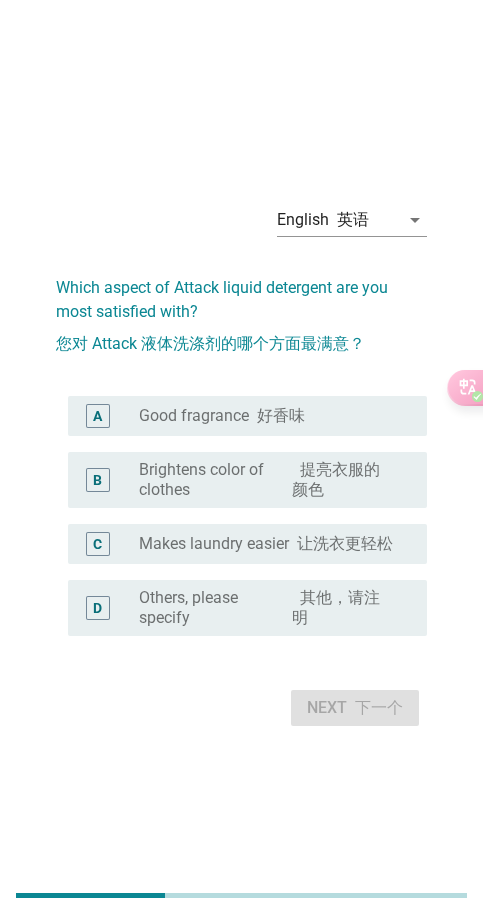 click on "Brightens color of clothes    提亮衣服的颜色" at bounding box center (267, 480) 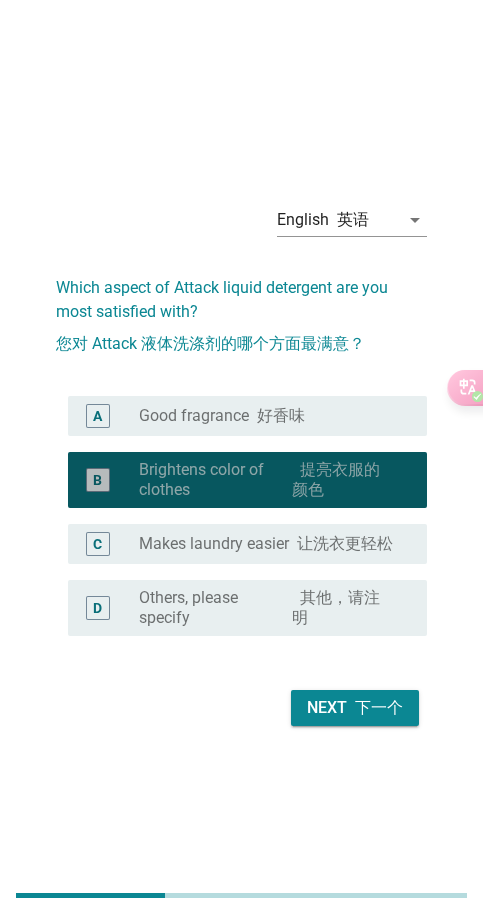 click on "Brightens color of clothes    提亮衣服的颜色" at bounding box center [267, 480] 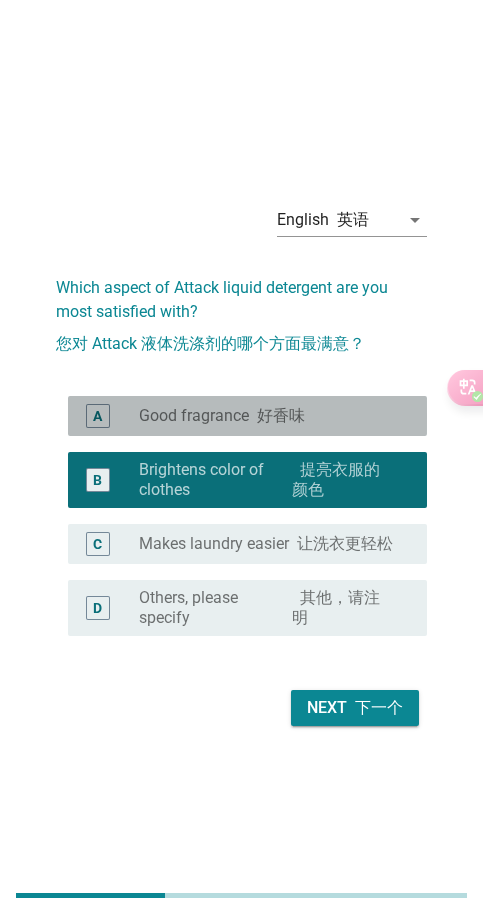 click on "A     radio_button_unchecked Good fragrance    好香味" at bounding box center (247, 416) 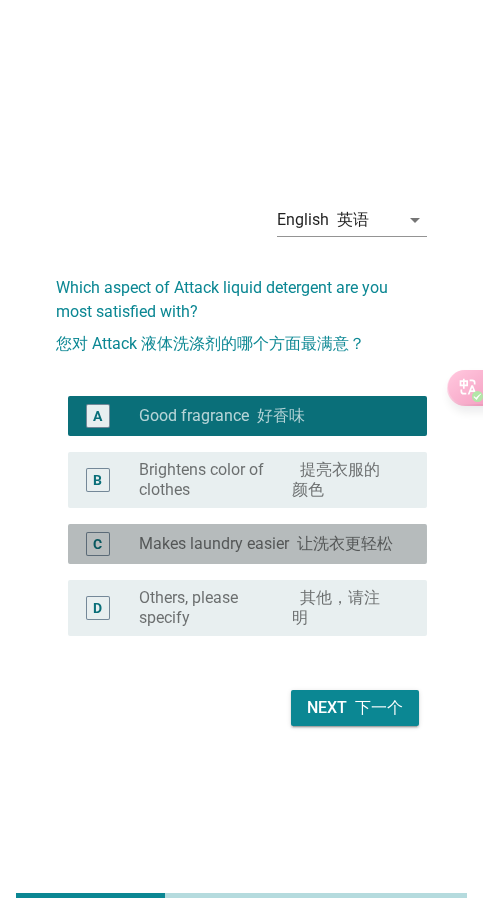 click on "Makes laundry easier    让洗衣更轻松" at bounding box center (266, 544) 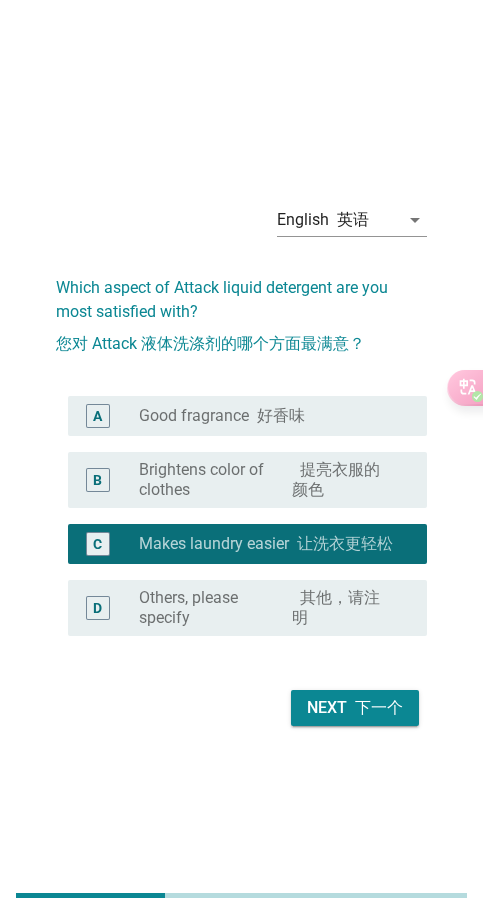 click at bounding box center (351, 707) 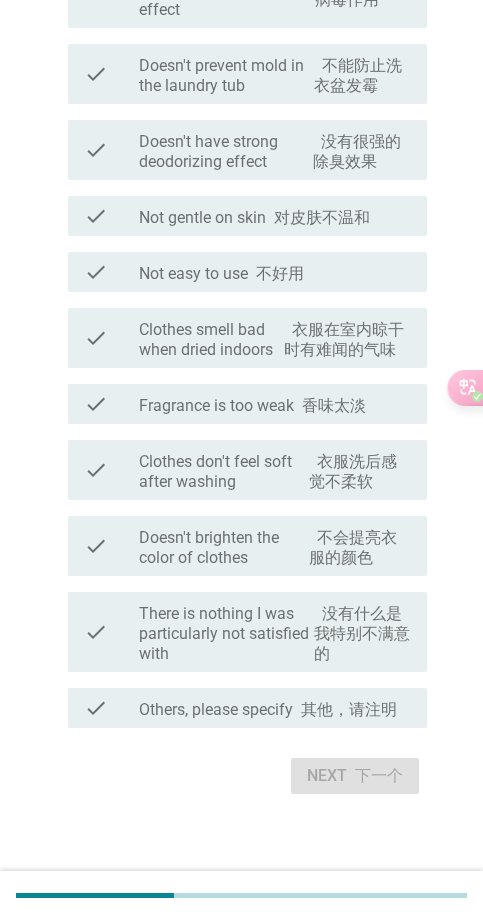 scroll, scrollTop: 1100, scrollLeft: 0, axis: vertical 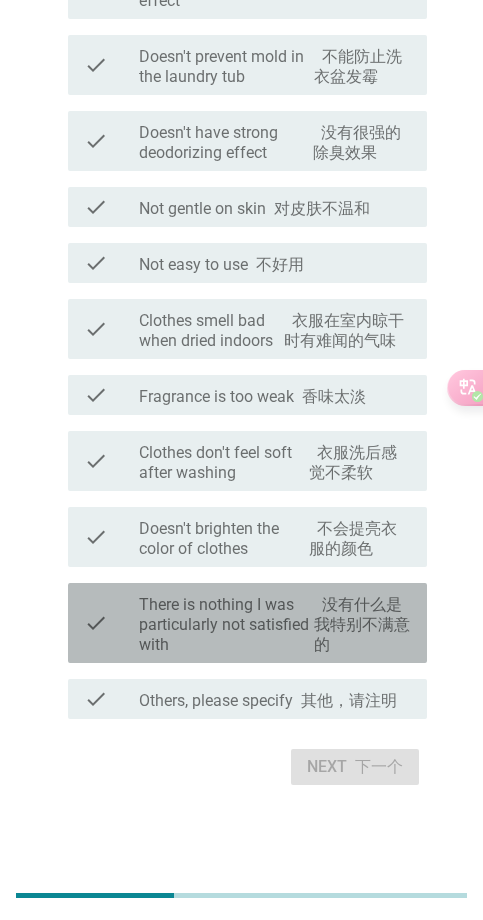 click on "There is nothing I was particularly not satisfied with    没有什么是我特别不满意的" at bounding box center (275, 625) 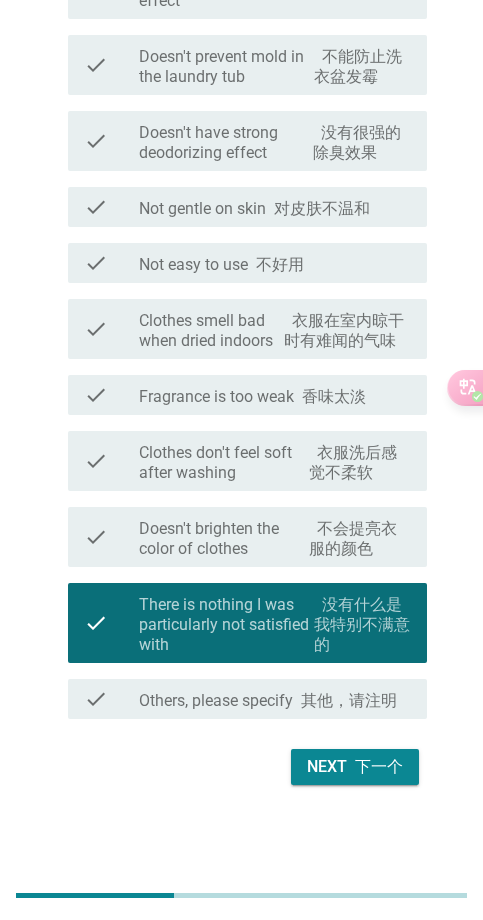 click on "Next    下一个" at bounding box center (355, 767) 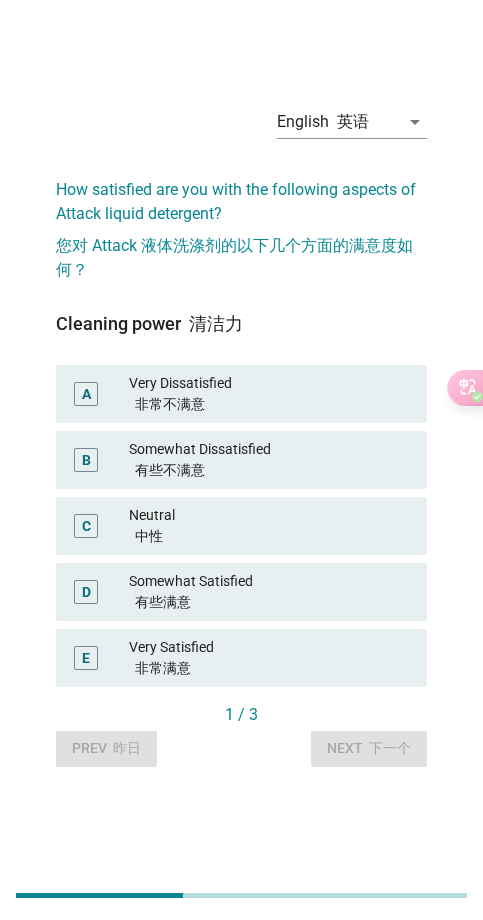 scroll, scrollTop: 49, scrollLeft: 0, axis: vertical 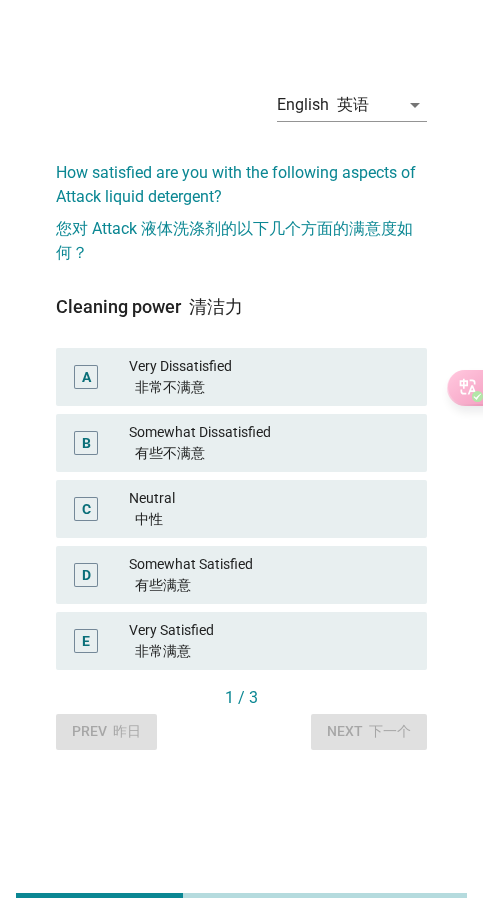 click on "Very Satisfied    非常满意" at bounding box center (270, 641) 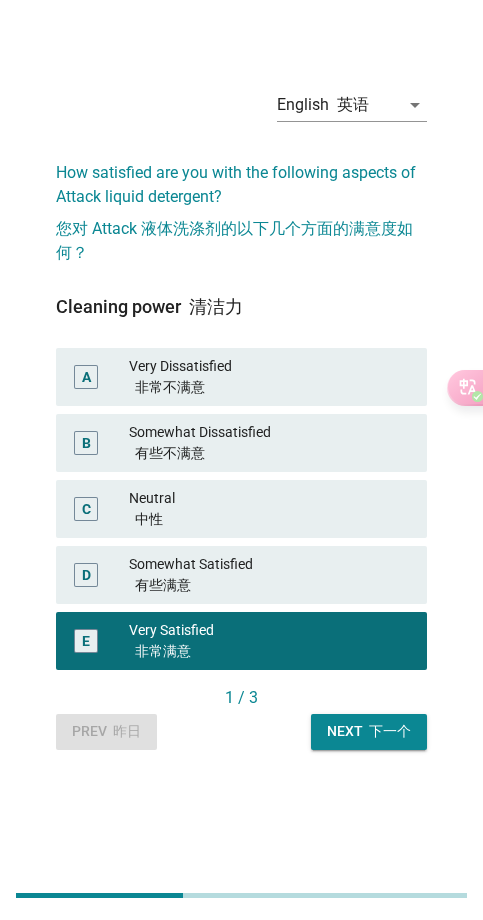 click on "Next    下一个" at bounding box center [369, 731] 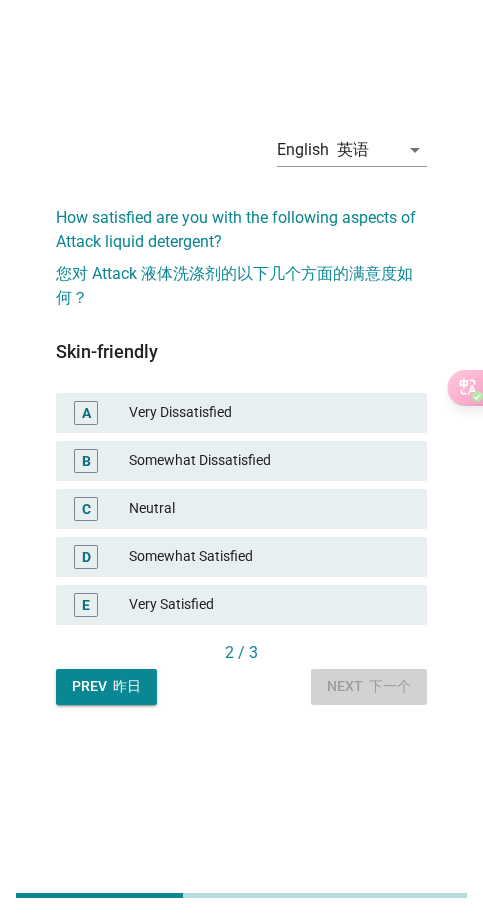 scroll, scrollTop: 0, scrollLeft: 0, axis: both 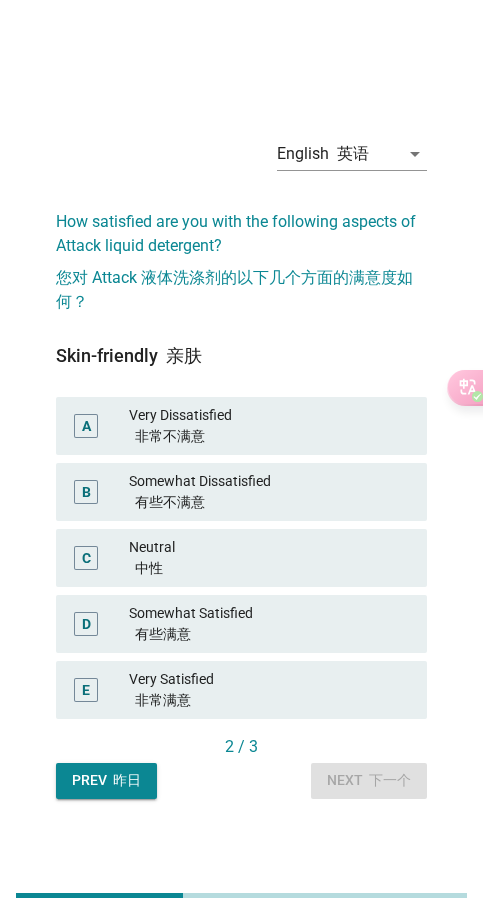 drag, startPoint x: 190, startPoint y: 623, endPoint x: 217, endPoint y: 623, distance: 27 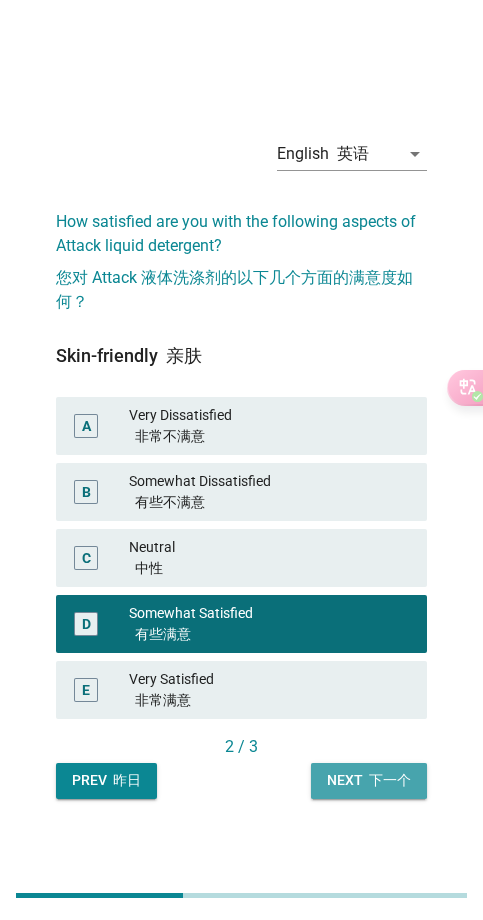 click on "Next    下一个" at bounding box center (369, 780) 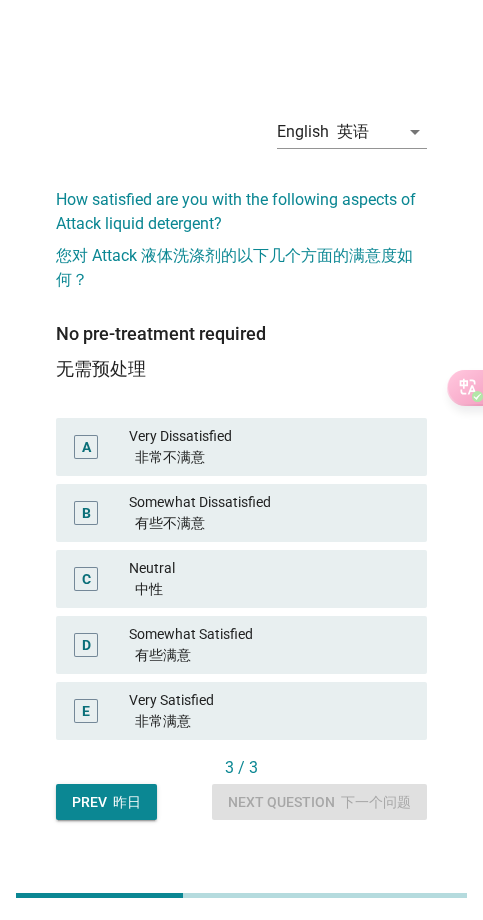 click on "Very Satisfied    非常满意" at bounding box center (270, 711) 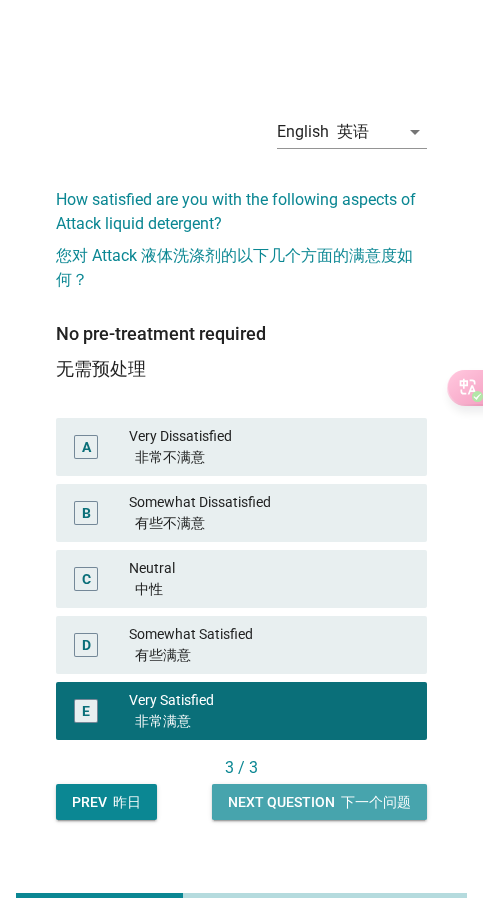 click on "Next question    下一个问题" at bounding box center [319, 802] 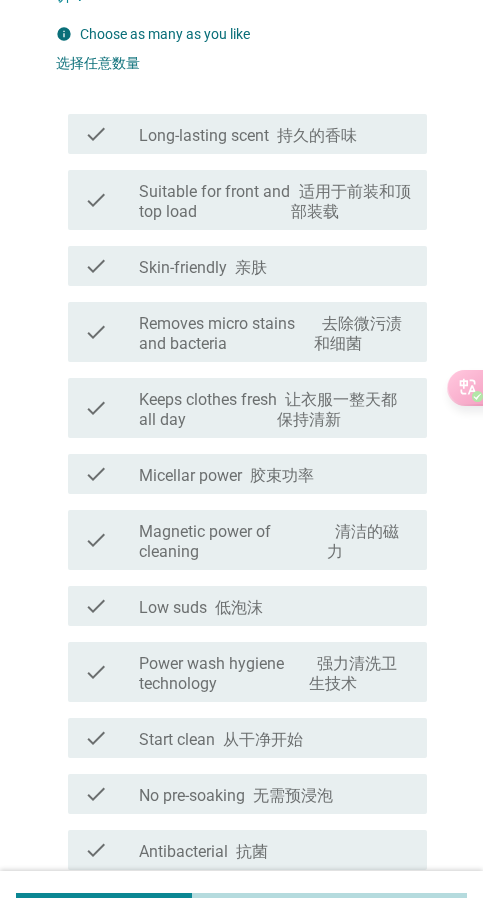 scroll, scrollTop: 300, scrollLeft: 0, axis: vertical 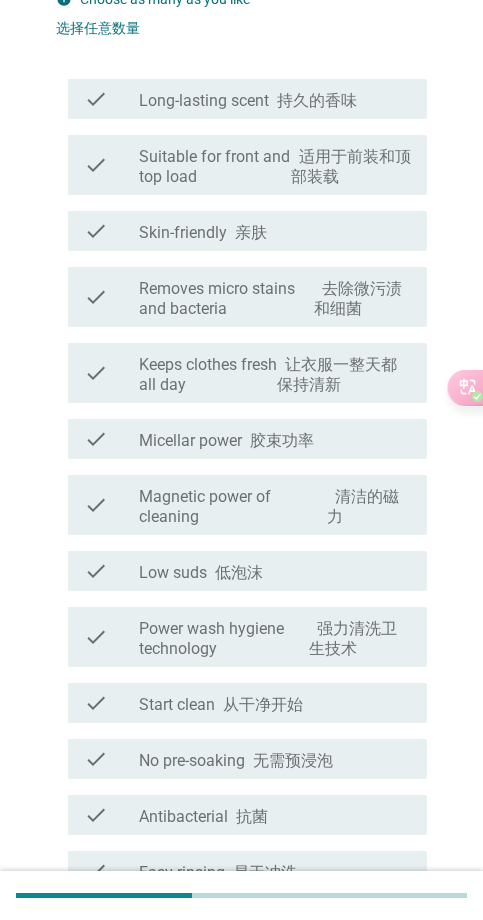 drag, startPoint x: 270, startPoint y: 306, endPoint x: 279, endPoint y: 314, distance: 12.0415945 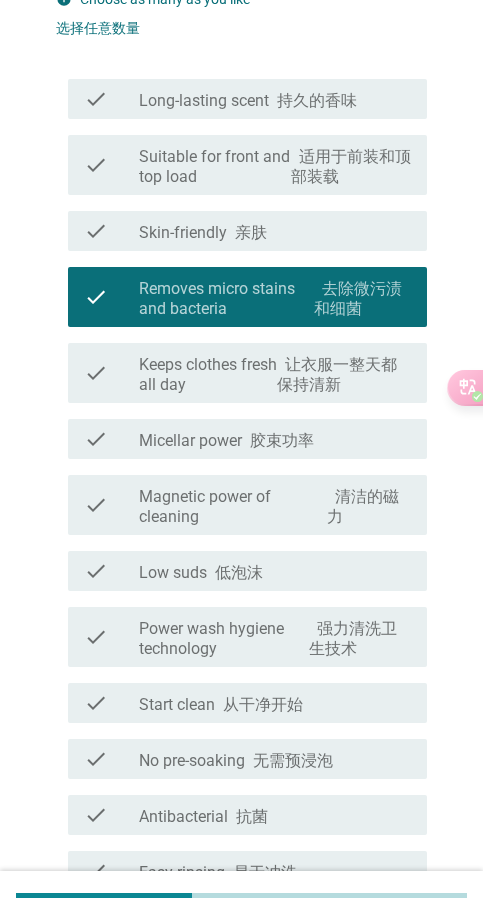 scroll, scrollTop: 600, scrollLeft: 0, axis: vertical 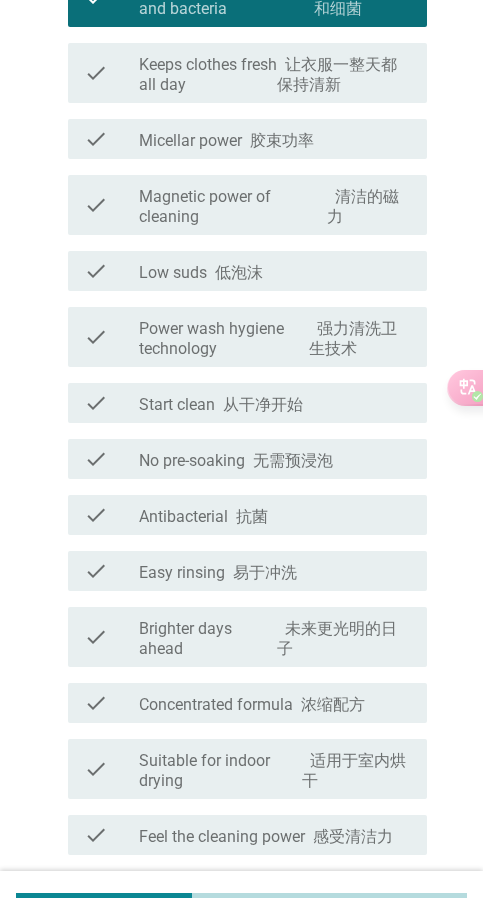 click on "抗菌" at bounding box center [252, 516] 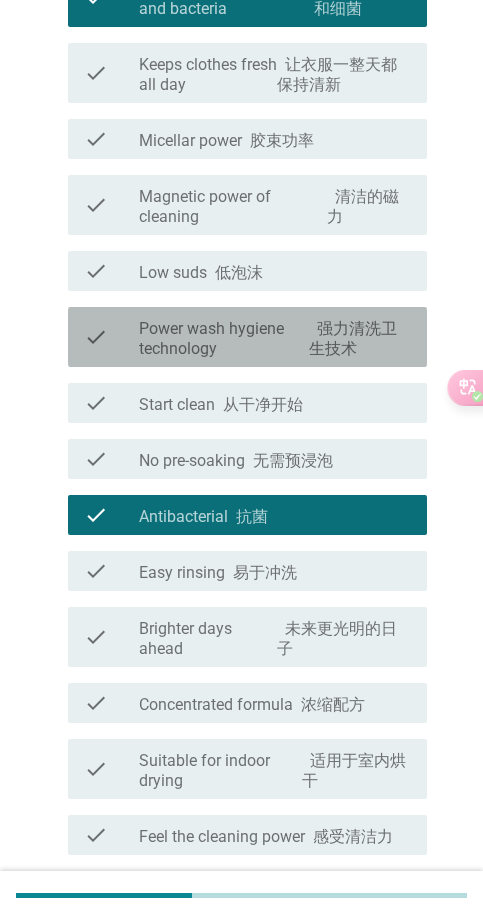 drag, startPoint x: 244, startPoint y: 339, endPoint x: 246, endPoint y: 395, distance: 56.0357 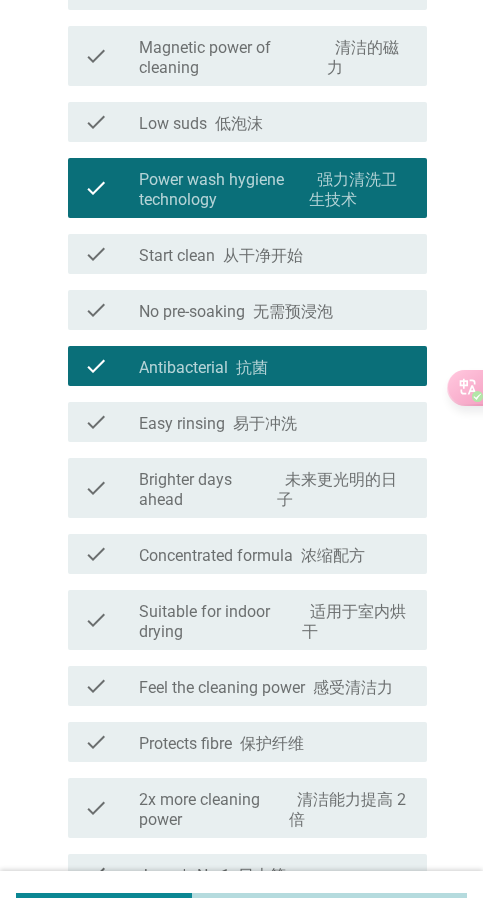 scroll, scrollTop: 1036, scrollLeft: 0, axis: vertical 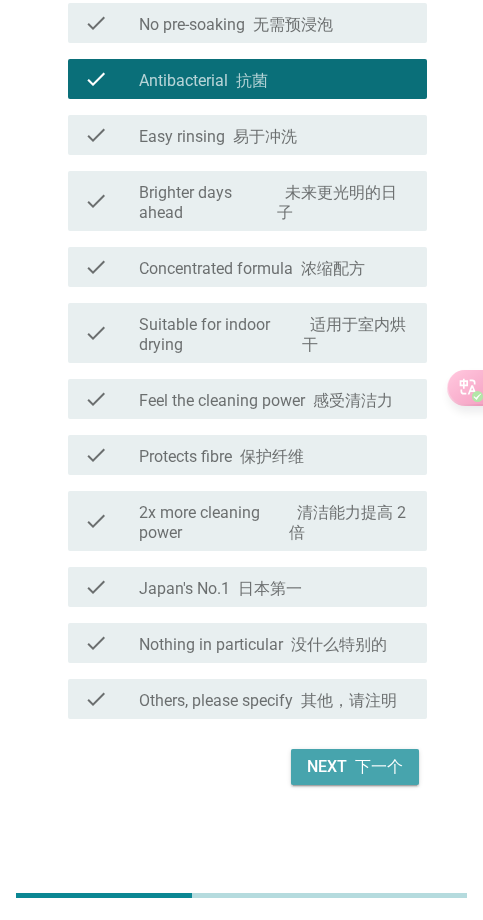 click on "Next    下一个" at bounding box center (355, 767) 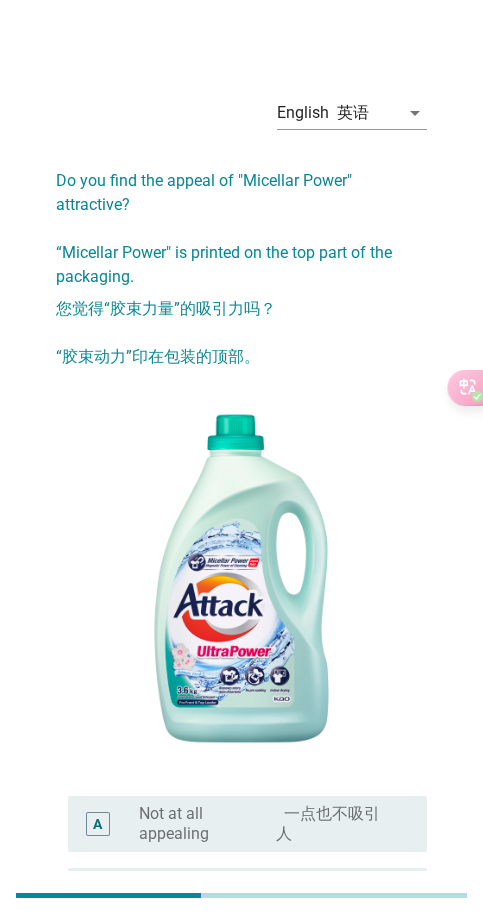 scroll, scrollTop: 49, scrollLeft: 0, axis: vertical 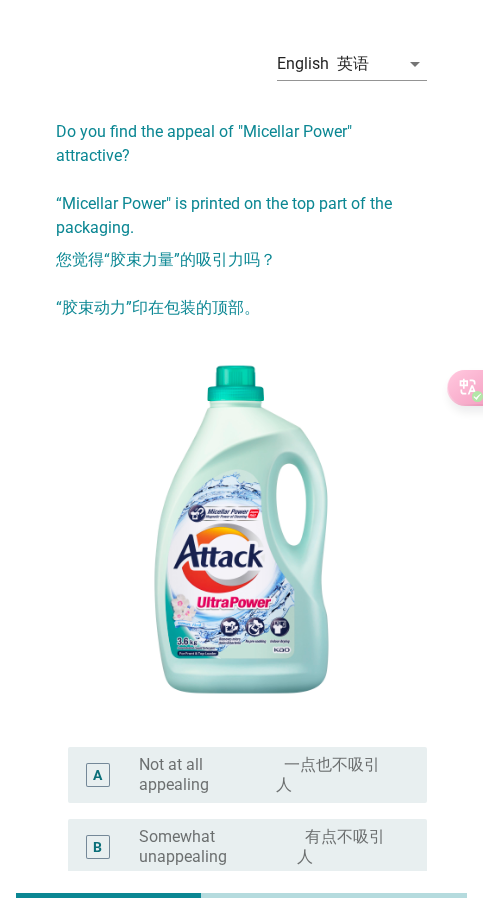 click on "非常吸引人" at bounding box center (292, 1038) 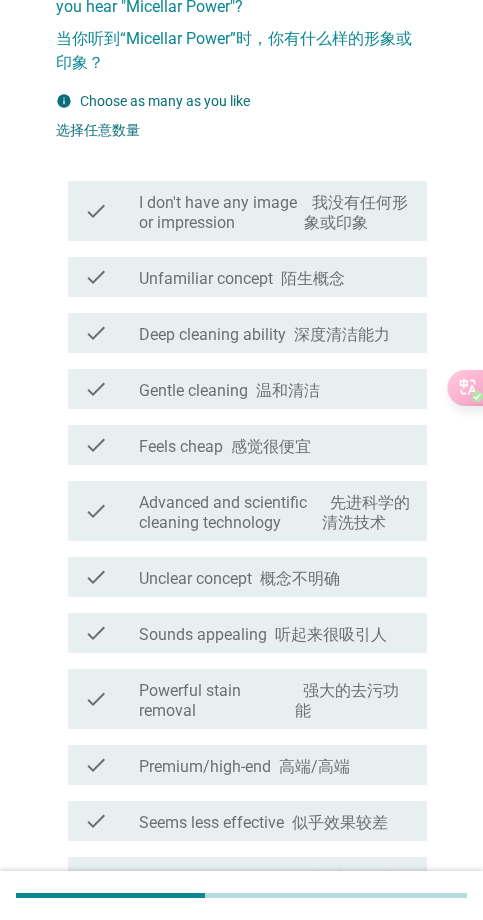 scroll, scrollTop: 200, scrollLeft: 0, axis: vertical 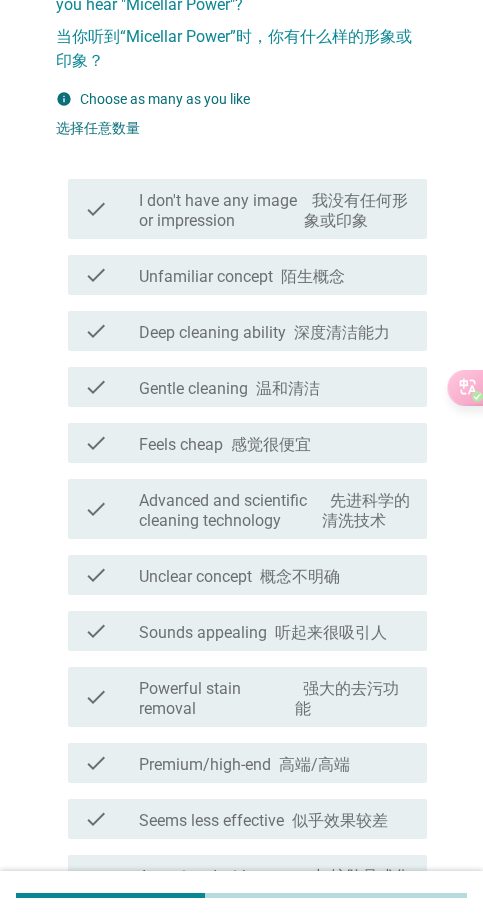 click on "温和清洁" at bounding box center [288, 388] 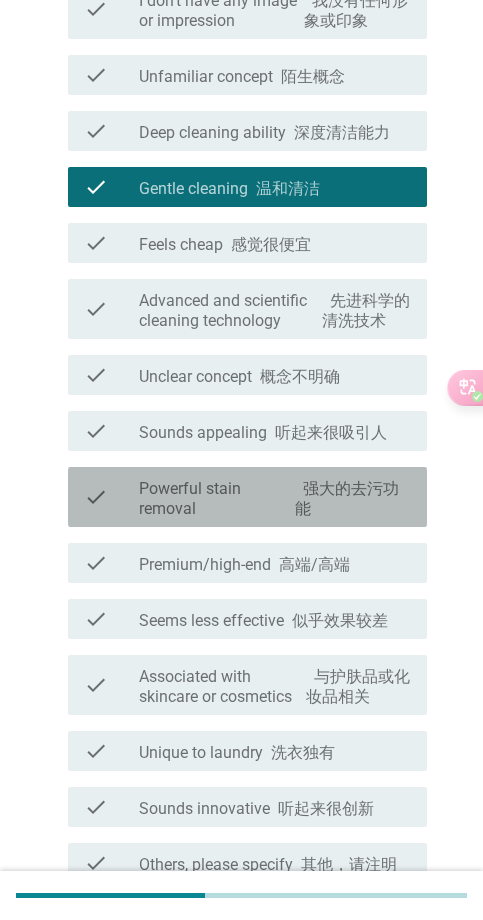 drag, startPoint x: 325, startPoint y: 487, endPoint x: 332, endPoint y: 502, distance: 16.552946 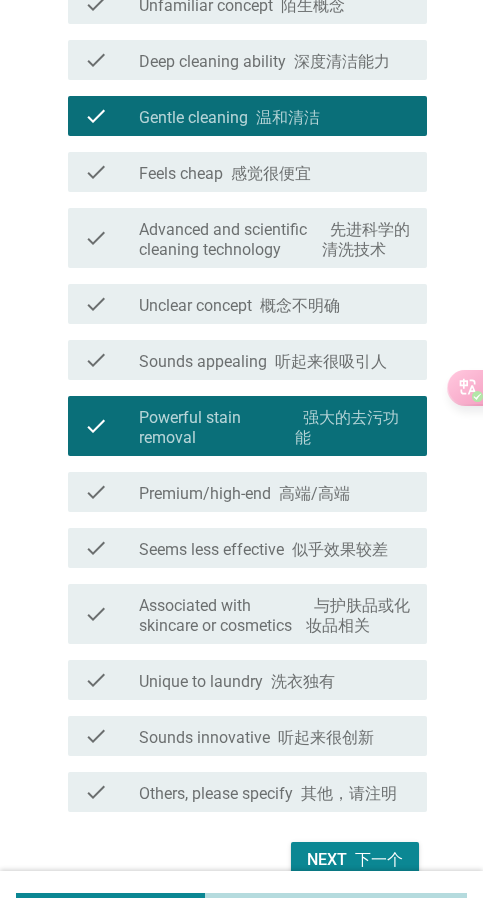 scroll, scrollTop: 564, scrollLeft: 0, axis: vertical 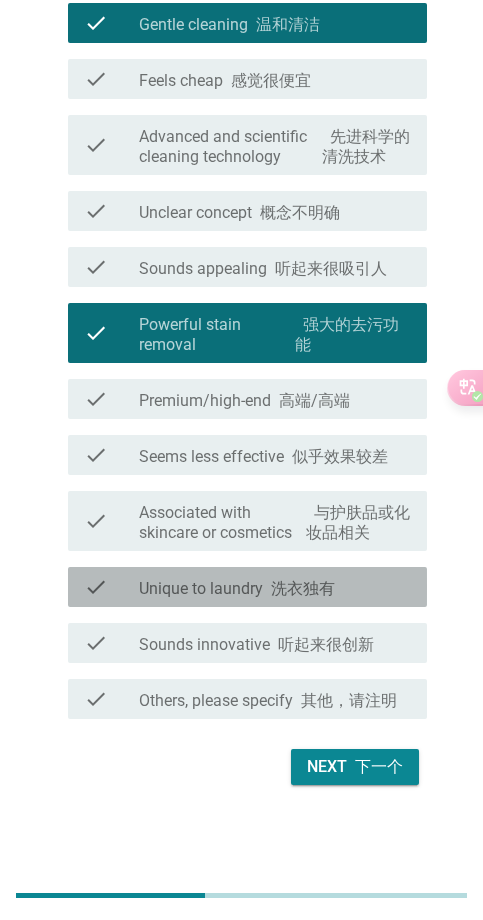 click on "洗衣独有" at bounding box center (303, 588) 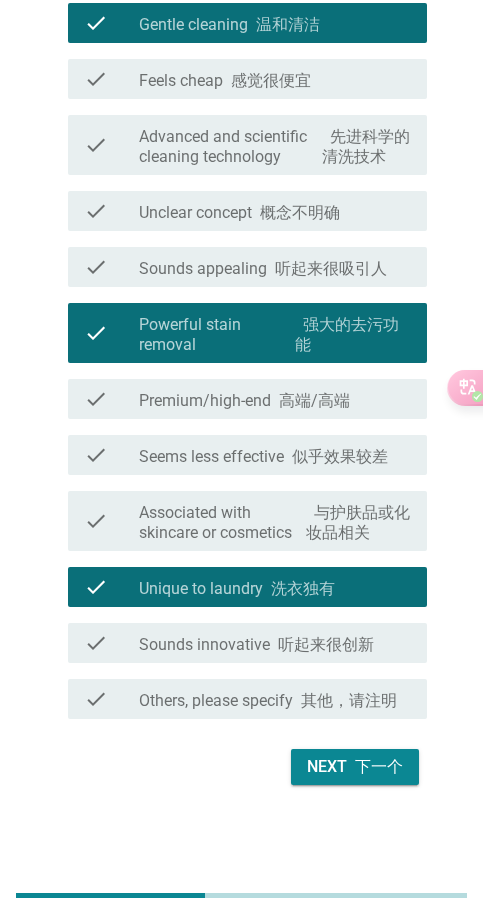 click on "下一个" at bounding box center [379, 766] 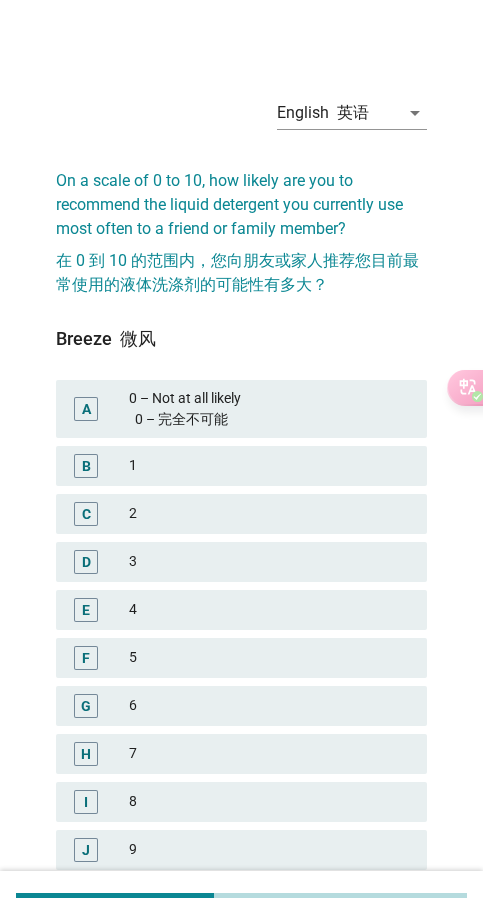 scroll, scrollTop: 225, scrollLeft: 0, axis: vertical 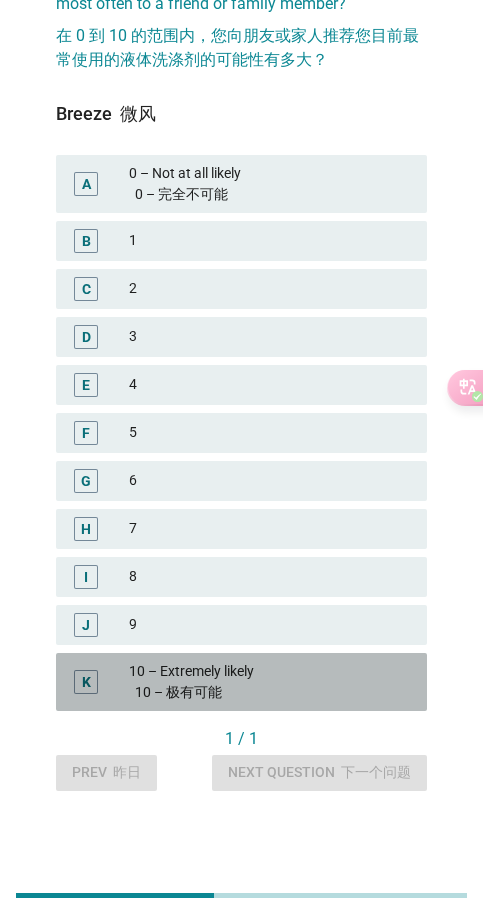 click on "10 – 极有可能" at bounding box center (270, 692) 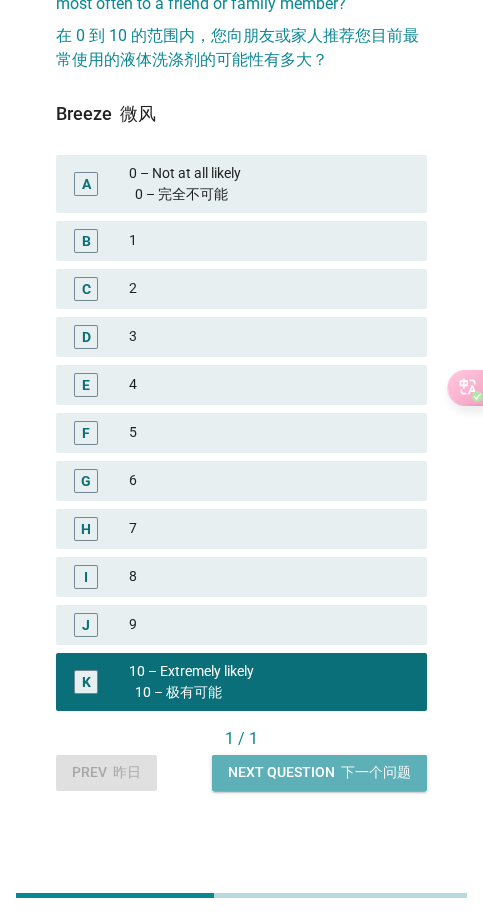 click on "下一个问题" at bounding box center [376, 772] 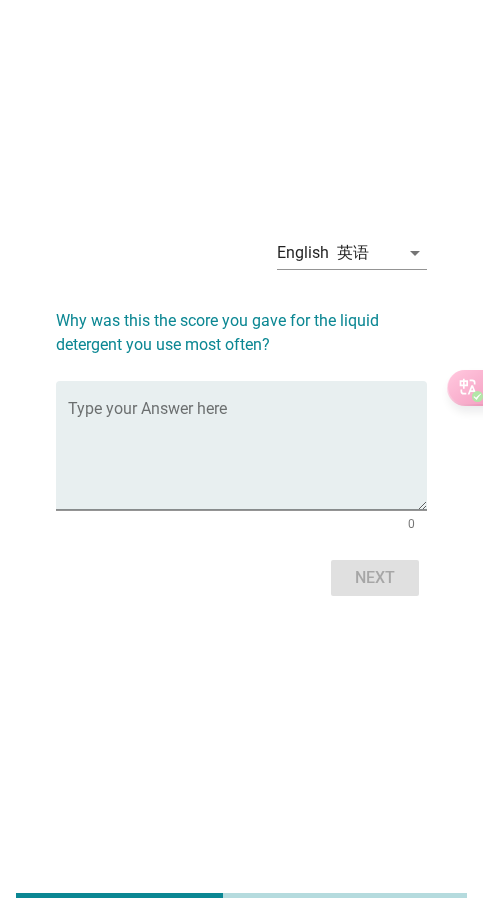 scroll, scrollTop: 0, scrollLeft: 0, axis: both 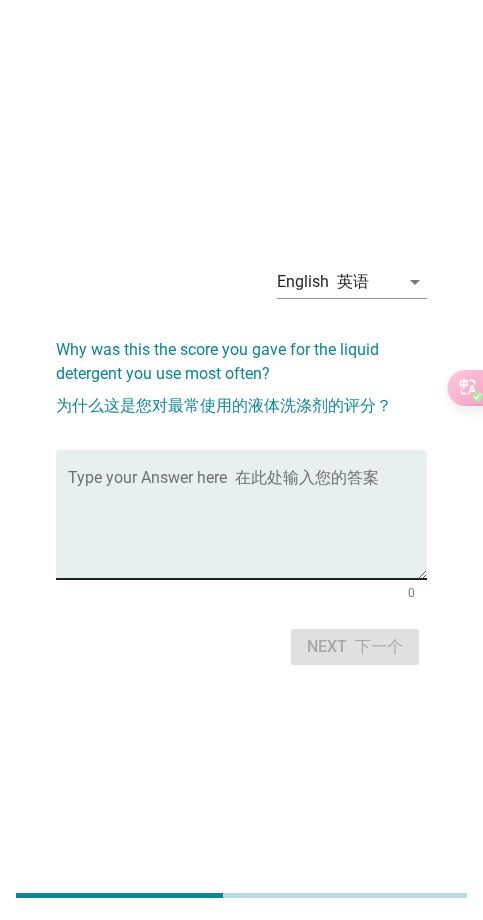 click at bounding box center [247, 526] 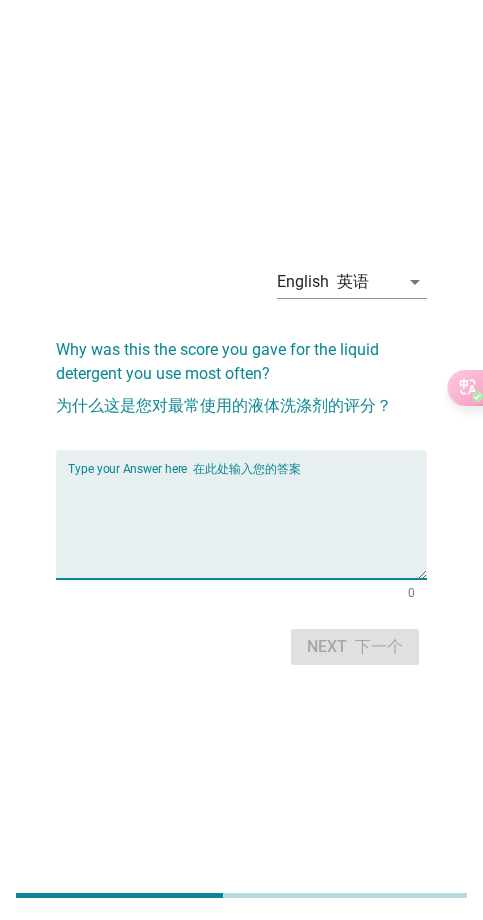 click at bounding box center [247, 526] 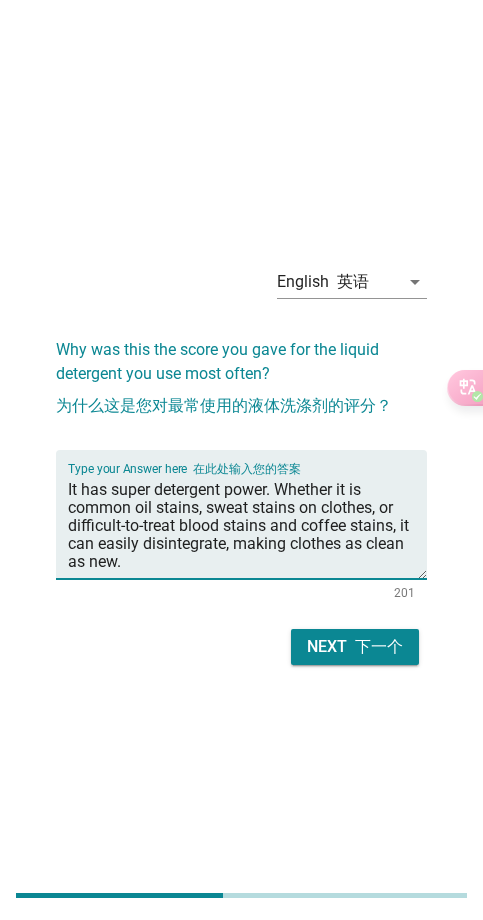 type on "It has super detergent power. Whether it is common oil stains, sweat stains on clothes, or difficult-to-treat blood stains and coffee stains, it can easily disintegrate, making clothes as clean as new." 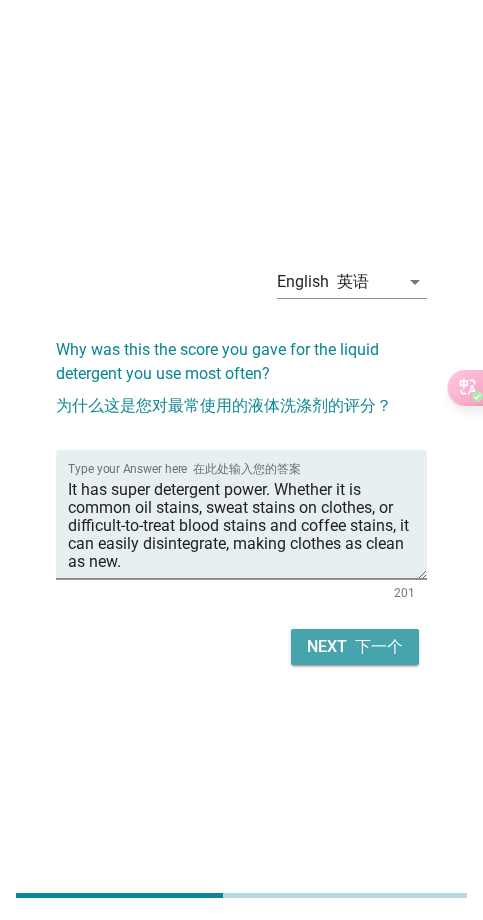 click on "Next    下一个" at bounding box center [355, 647] 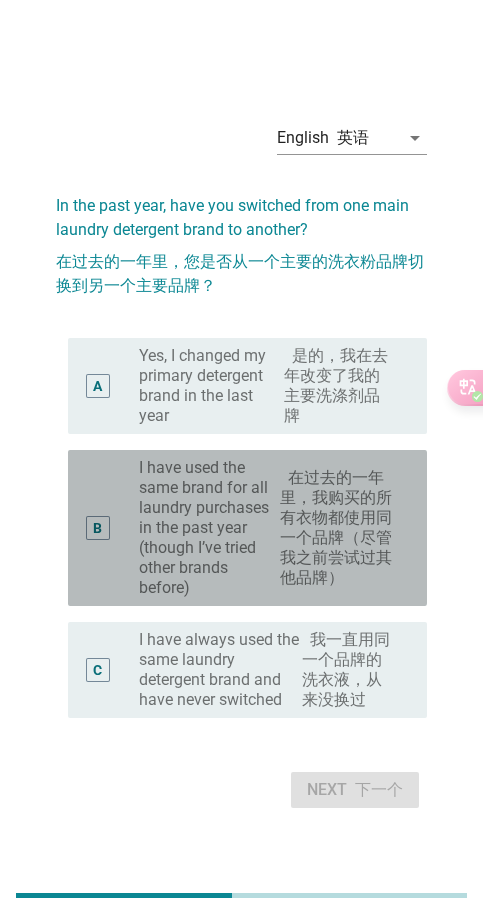 click on "I have used the same brand for all laundry purchases in the past year (though I’ve tried other brands before)    在过去的一年里，我购买的所有衣物都使用同一个品牌（尽管我之前尝试过其他品牌）" at bounding box center [267, 528] 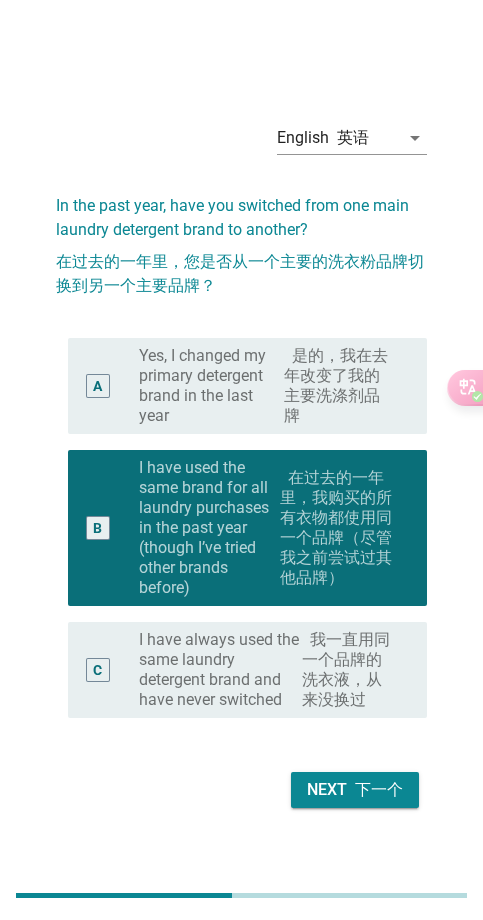 click on "是的，我在去年改变了我的主要洗涤剂品牌" at bounding box center [336, 385] 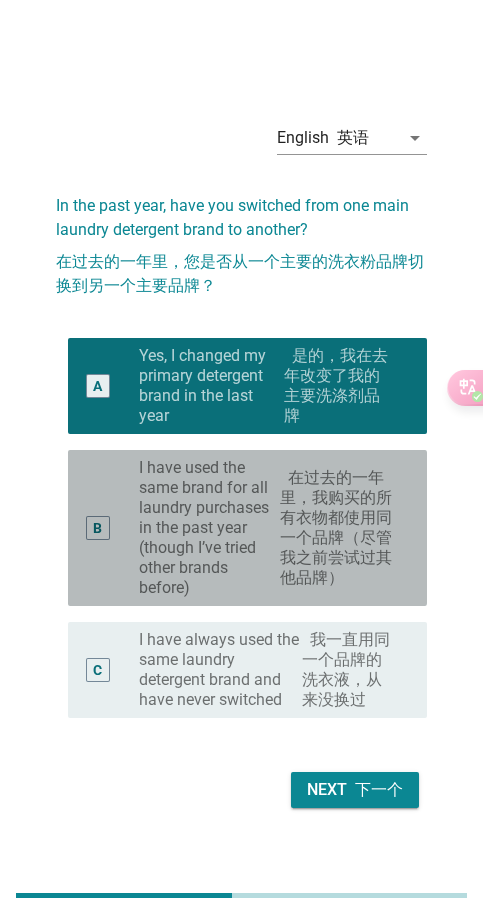 click on "I have used the same brand for all laundry purchases in the past year (though I’ve tried other brands before)    在过去的一年里，我购买的所有衣物都使用同一个品牌（尽管我之前尝试过其他品牌）" at bounding box center [267, 528] 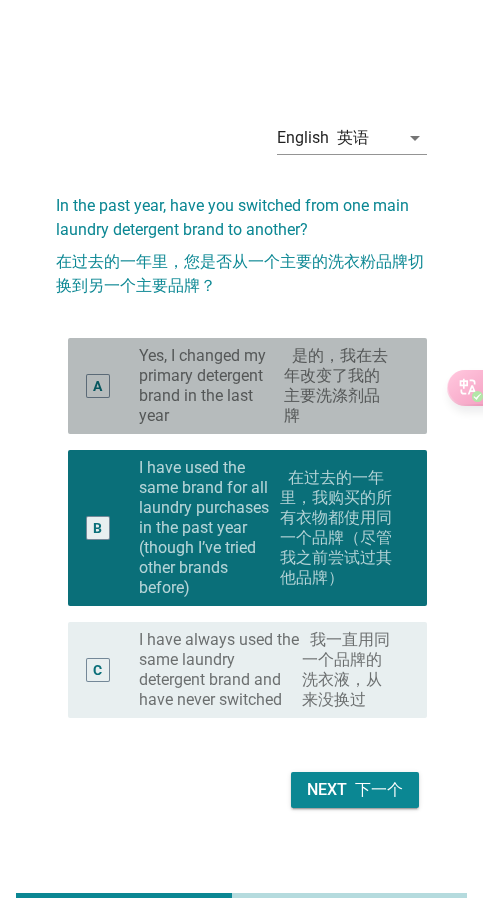click on "Yes, I changed my primary detergent brand in the last year    是的，我在去年改变了我的主要洗涤剂品牌" at bounding box center [267, 386] 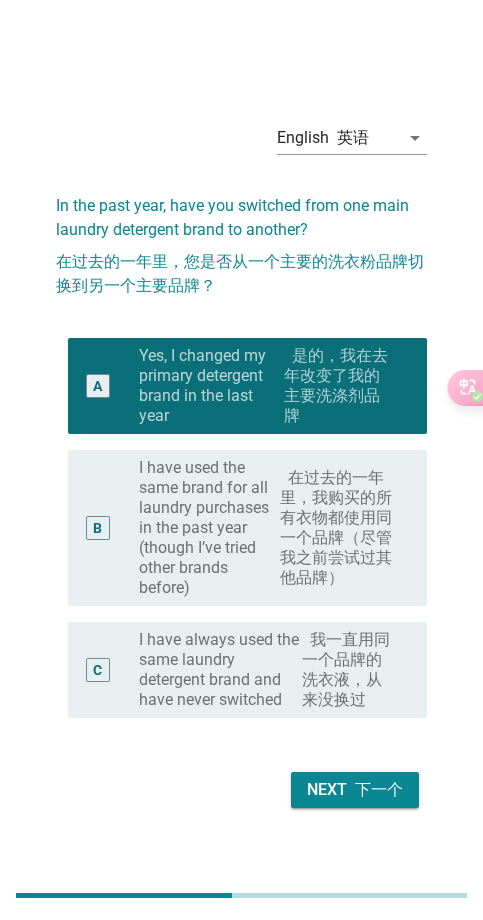 click on "下一个" at bounding box center [379, 789] 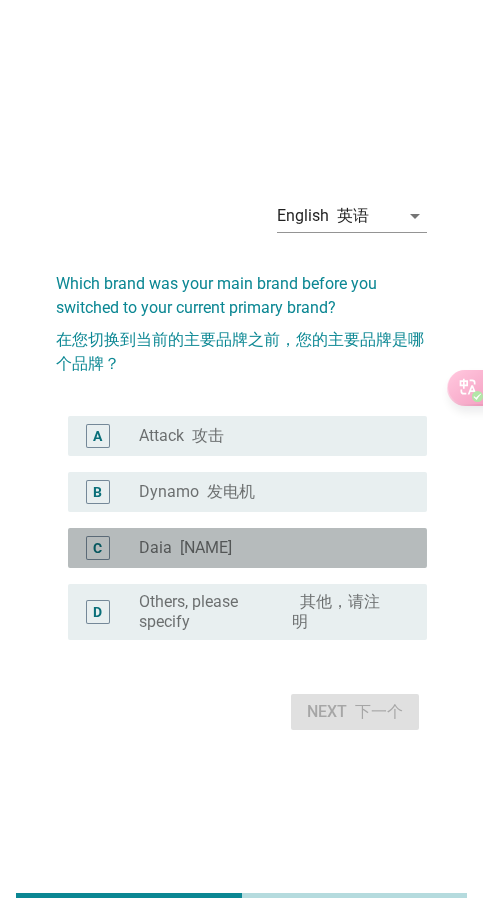 click on "C     radio_button_unchecked Daia    戴亚" at bounding box center [247, 548] 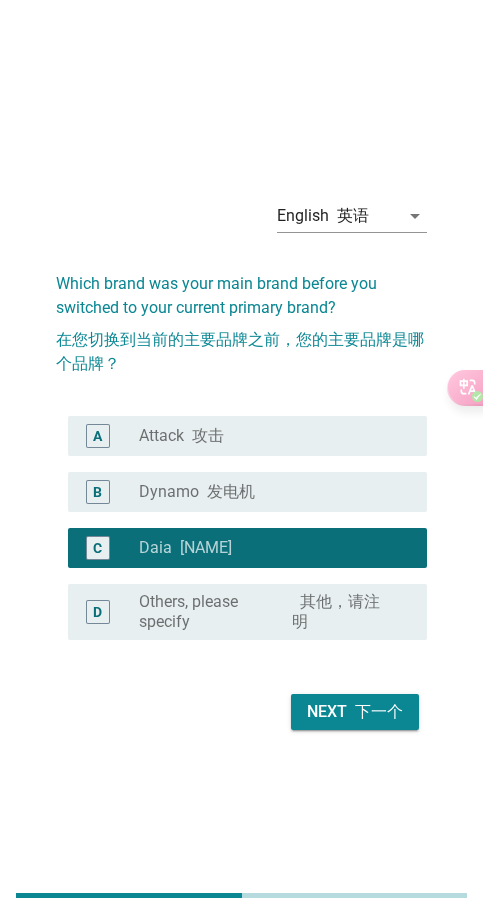 click at bounding box center [351, 711] 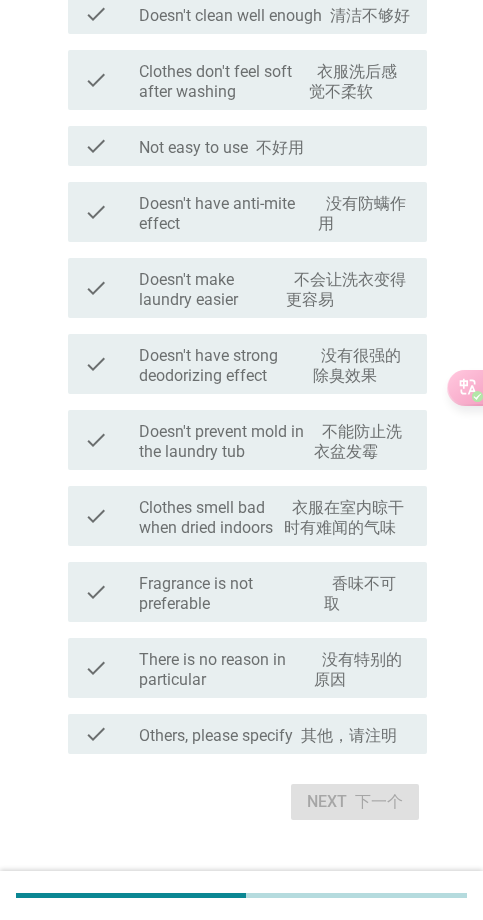 scroll, scrollTop: 1056, scrollLeft: 0, axis: vertical 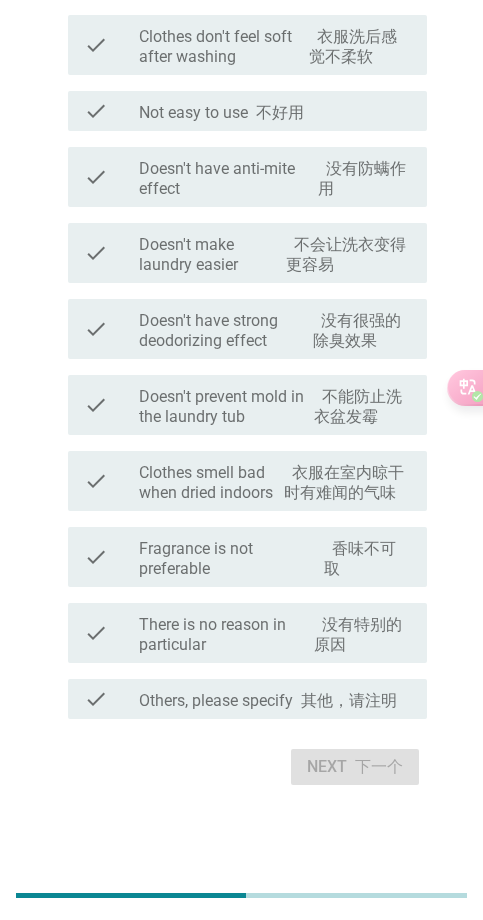 click on "check     check_box_outline_blank There is no reason in particular    没有特别的原因" at bounding box center [247, 633] 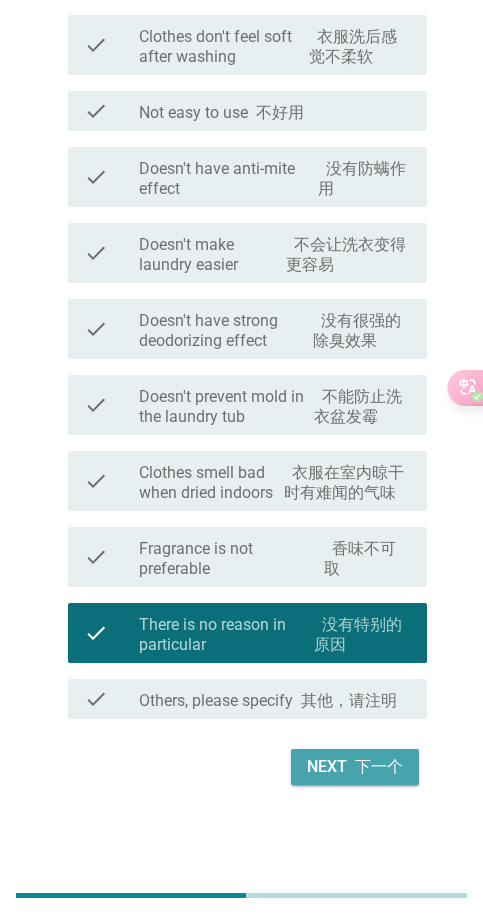 click on "Next    下一个" at bounding box center (355, 767) 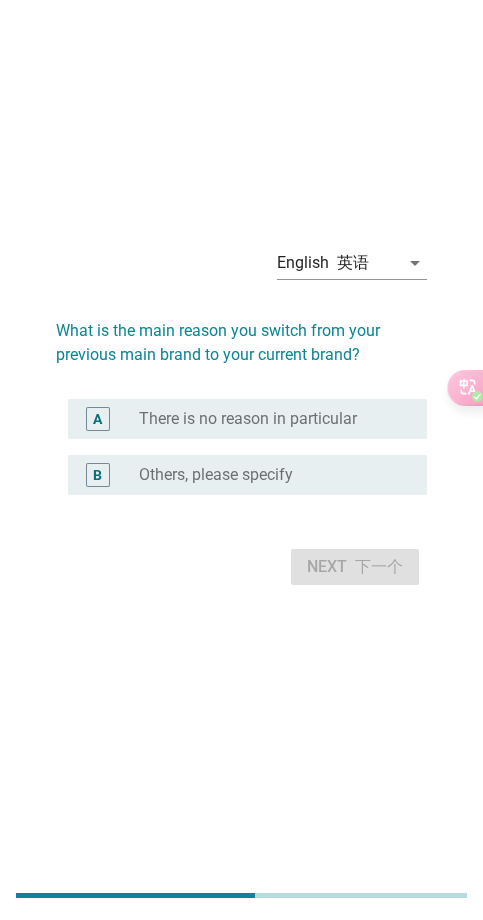 scroll, scrollTop: 0, scrollLeft: 0, axis: both 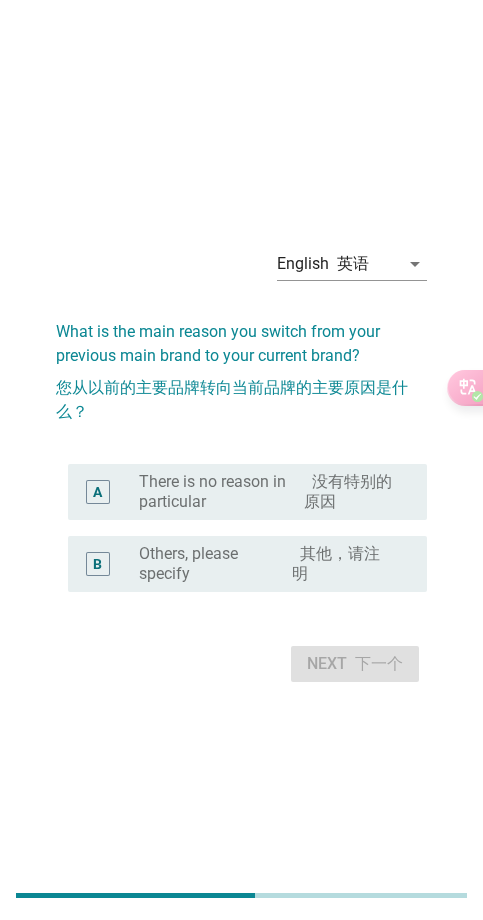 click on "There is no reason in particular    没有特别的原因" at bounding box center (267, 492) 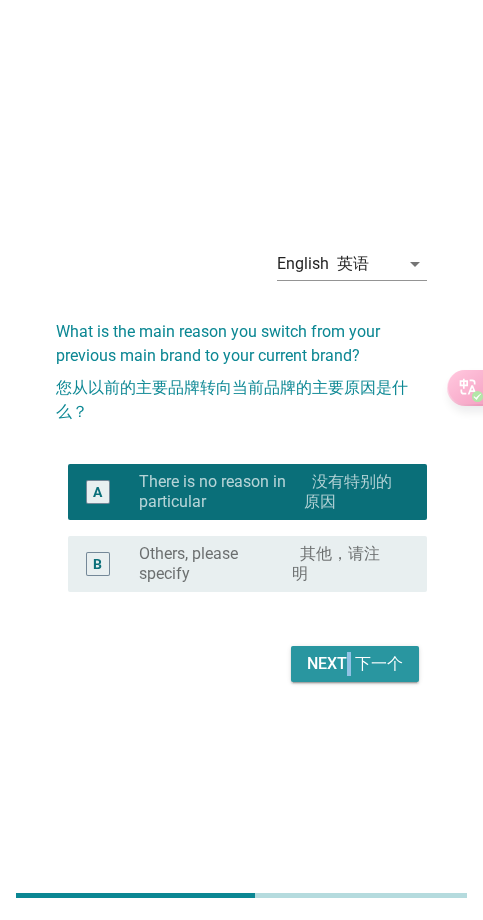 click at bounding box center (351, 663) 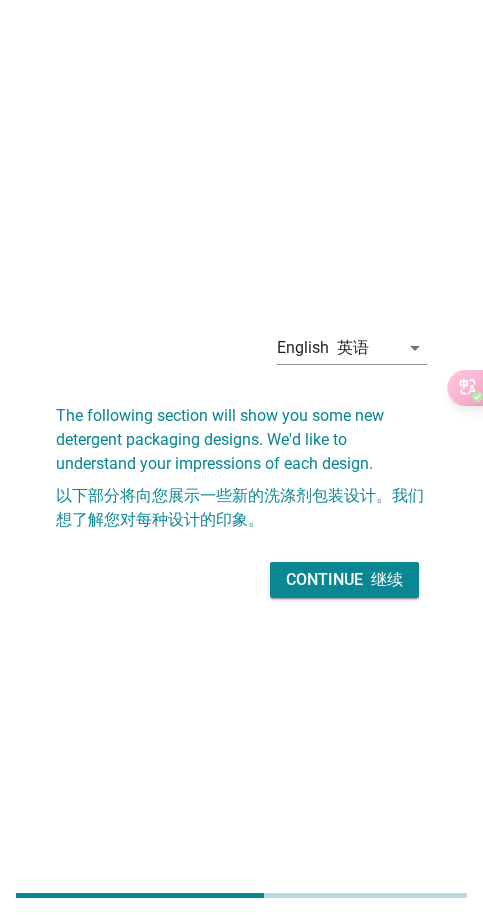 drag, startPoint x: 368, startPoint y: 598, endPoint x: 361, endPoint y: 588, distance: 12.206555 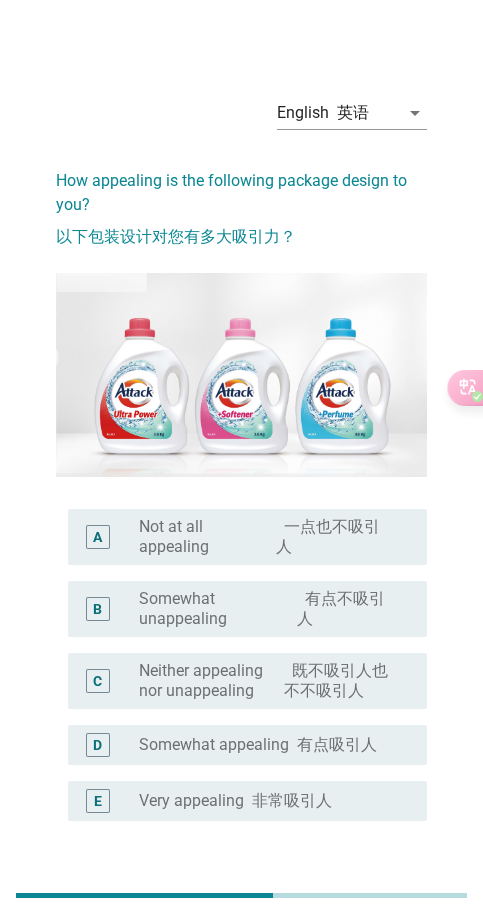click on "Somewhat unappealing    有点不吸引人" at bounding box center (267, 609) 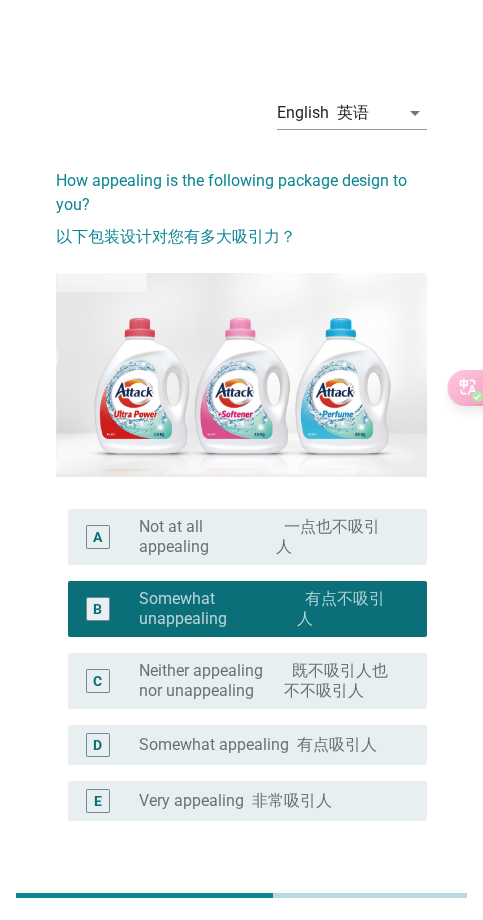 scroll, scrollTop: 126, scrollLeft: 0, axis: vertical 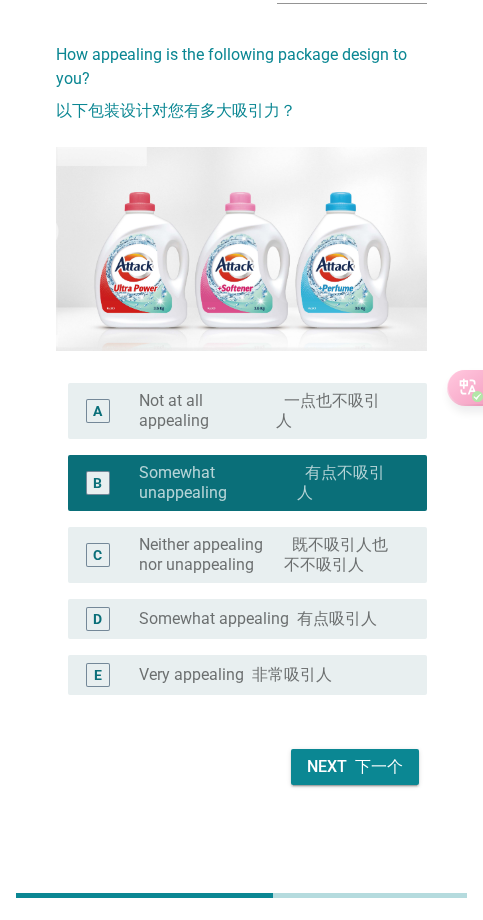 click on "D     radio_button_unchecked Somewhat appealing    有点吸引人" at bounding box center [247, 619] 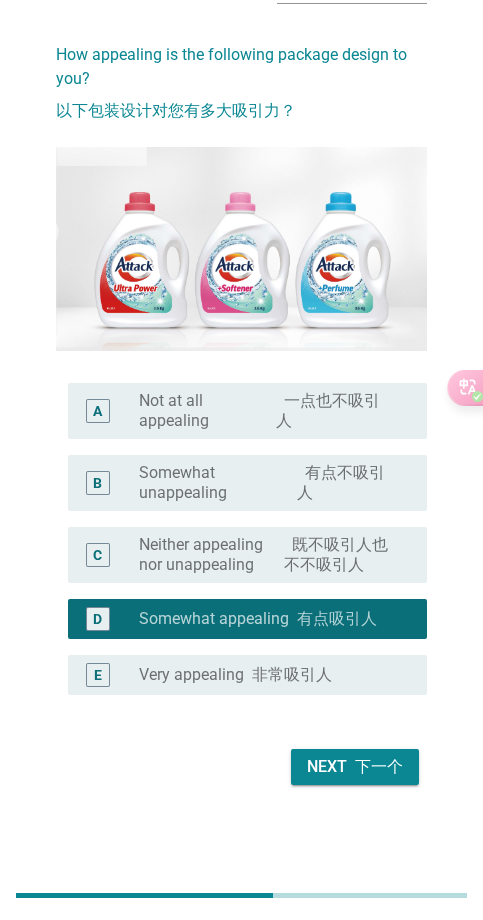 click on "非常吸引人" at bounding box center [292, 674] 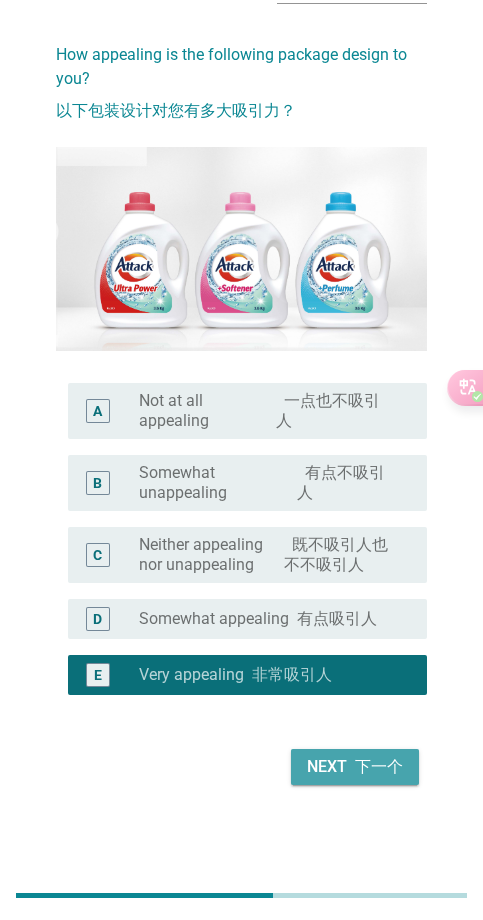 click on "下一个" at bounding box center [375, 767] 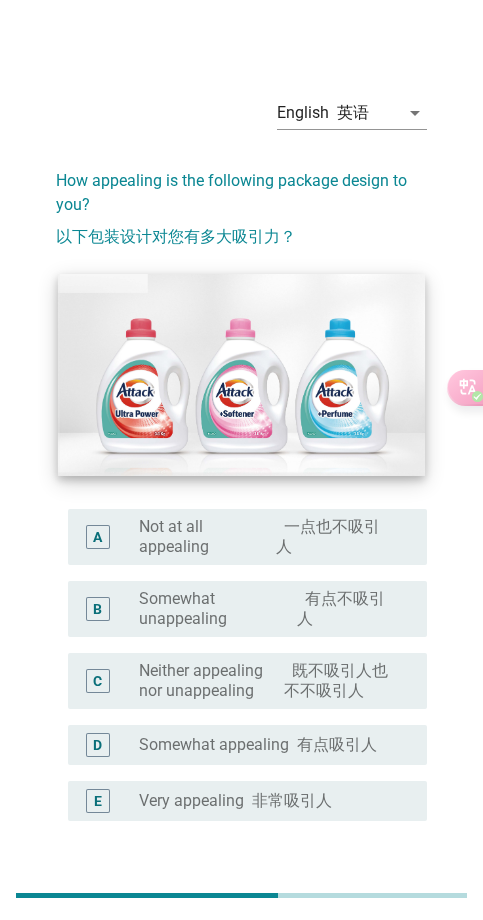 scroll, scrollTop: 126, scrollLeft: 0, axis: vertical 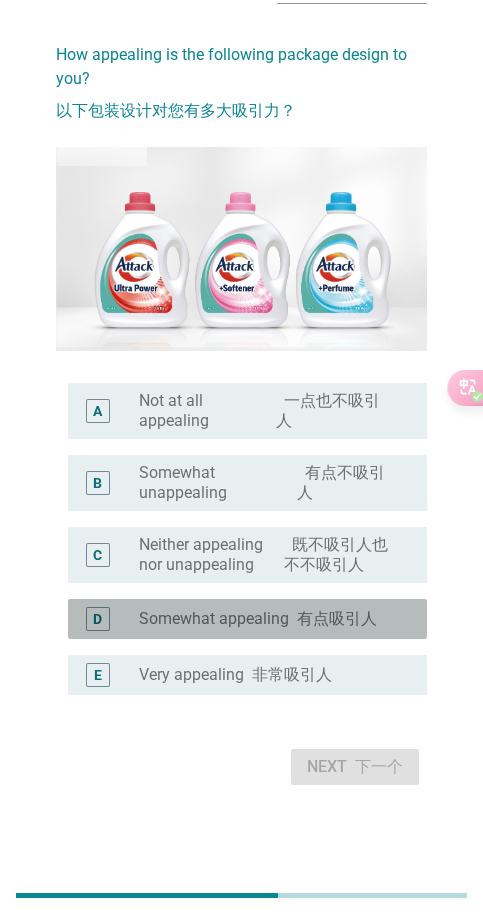 click at bounding box center (293, 618) 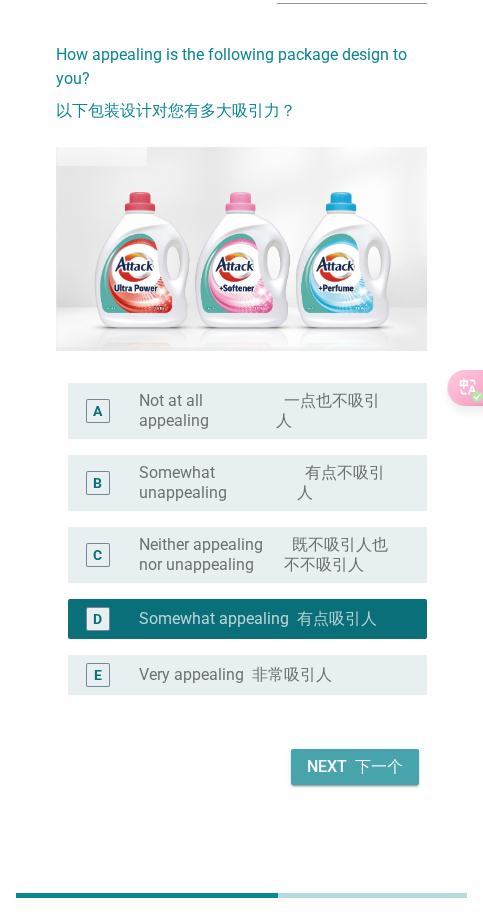 click on "下一个" at bounding box center (379, 766) 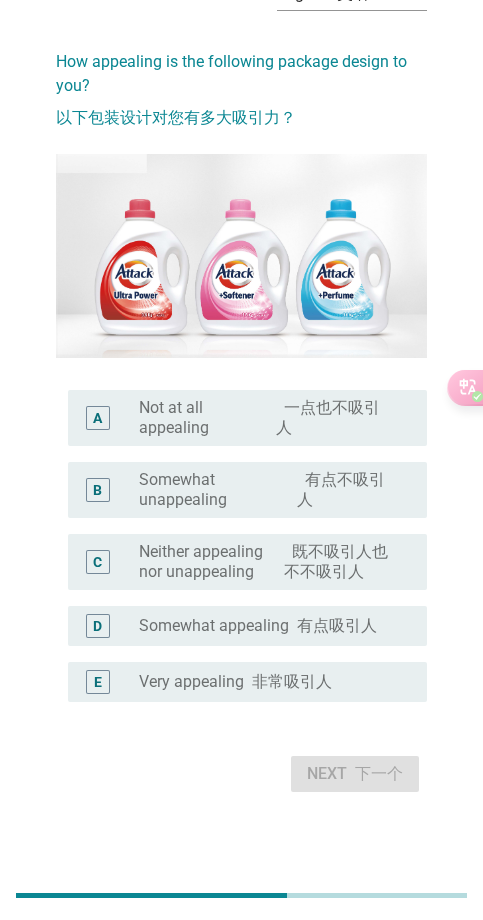 scroll, scrollTop: 126, scrollLeft: 0, axis: vertical 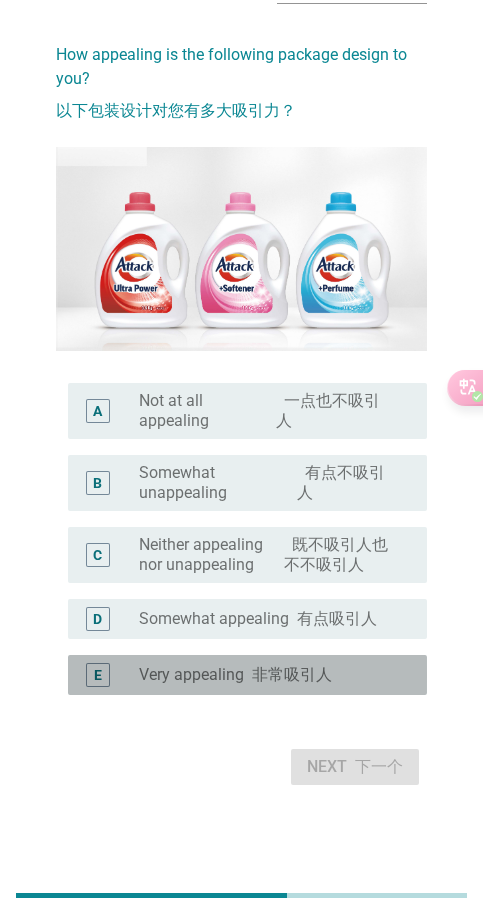 click on "非常吸引人" at bounding box center (292, 674) 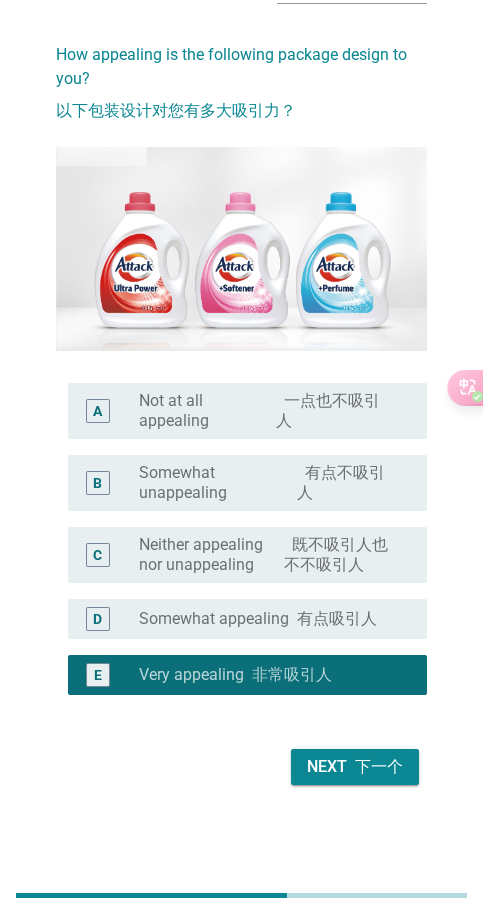 click on "下一个" at bounding box center [379, 766] 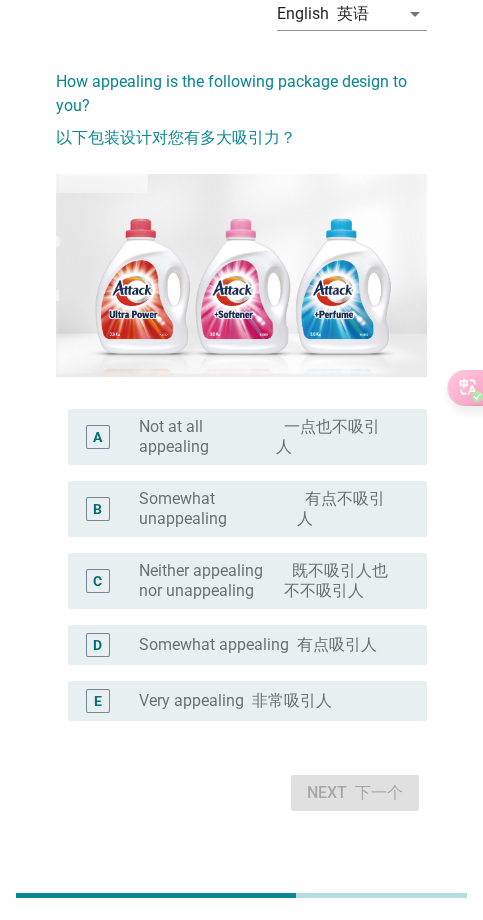 scroll, scrollTop: 100, scrollLeft: 0, axis: vertical 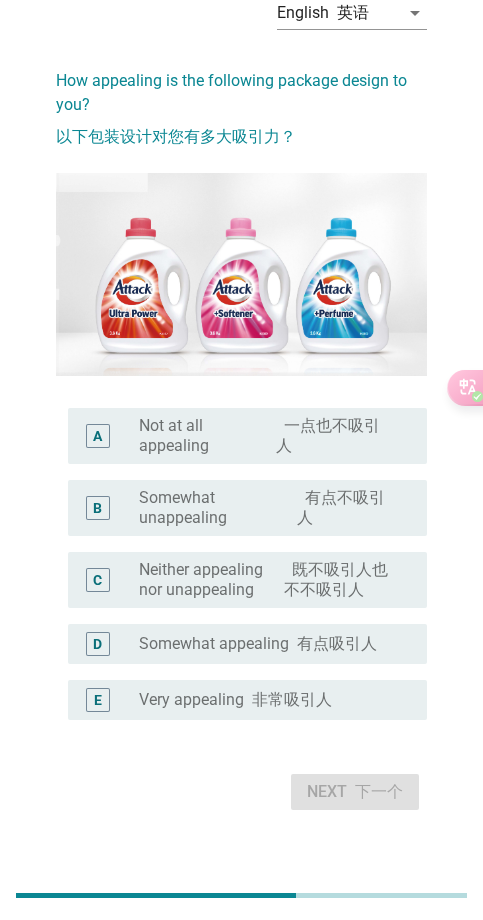 click on "有点吸引人" at bounding box center (337, 643) 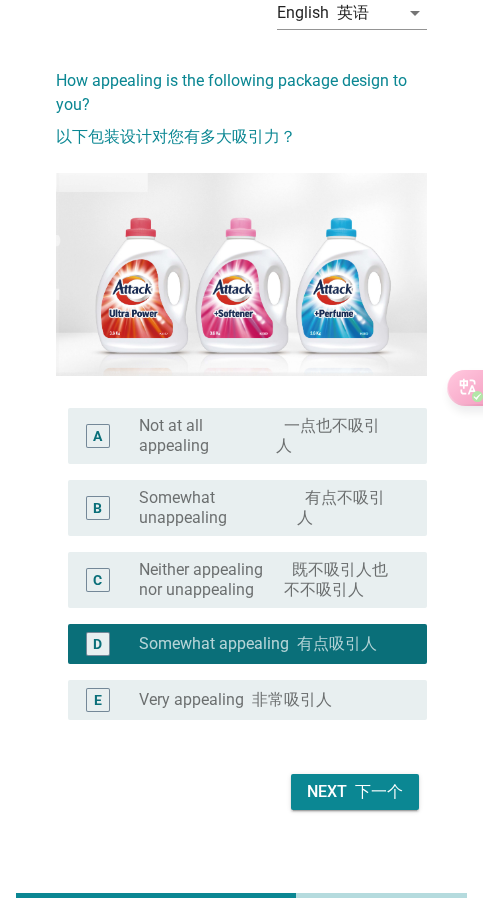 click on "下一个" at bounding box center [379, 791] 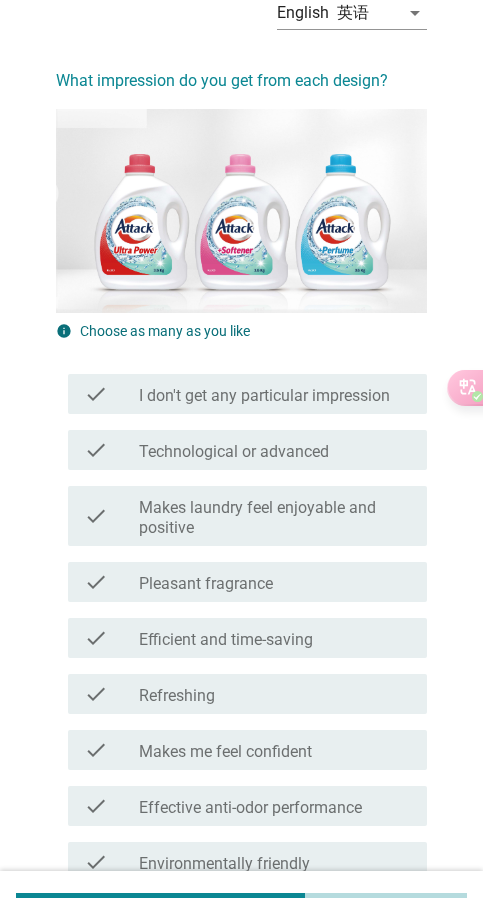 scroll, scrollTop: 0, scrollLeft: 0, axis: both 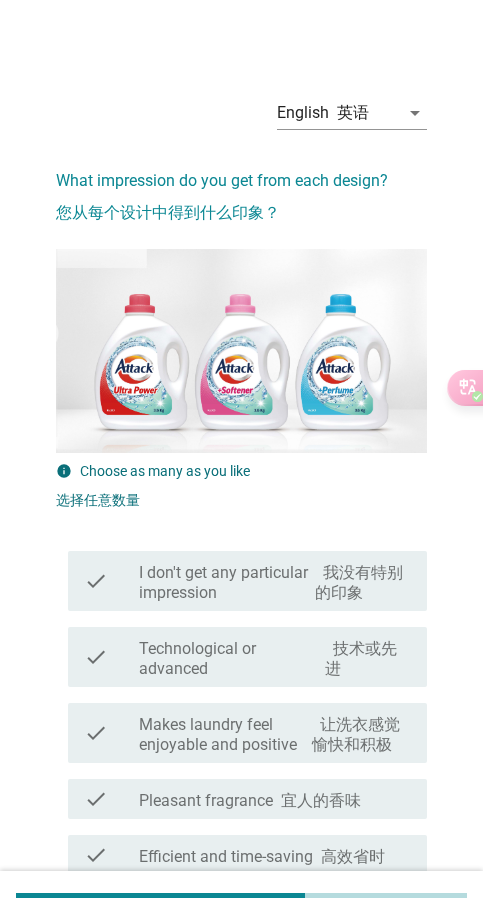 click on "check     check_box_outline_blank I don't get any particular impression    我没有特别的印象" at bounding box center (247, 581) 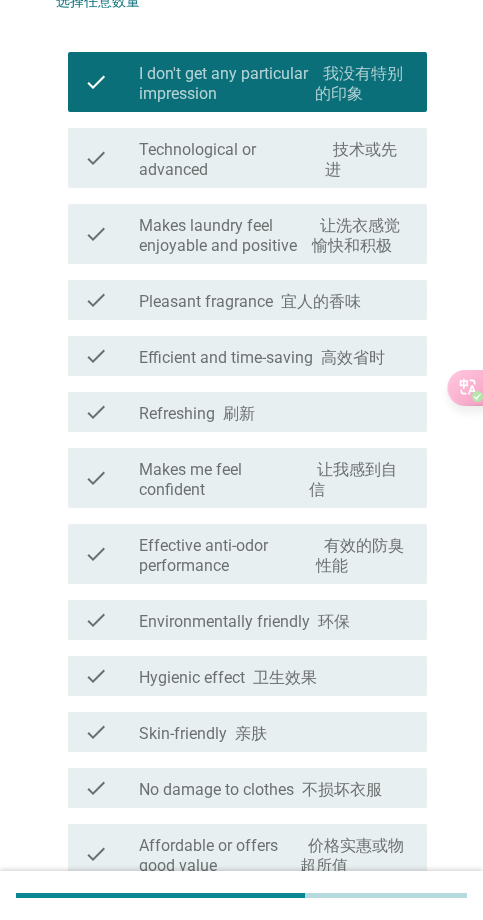 scroll, scrollTop: 500, scrollLeft: 0, axis: vertical 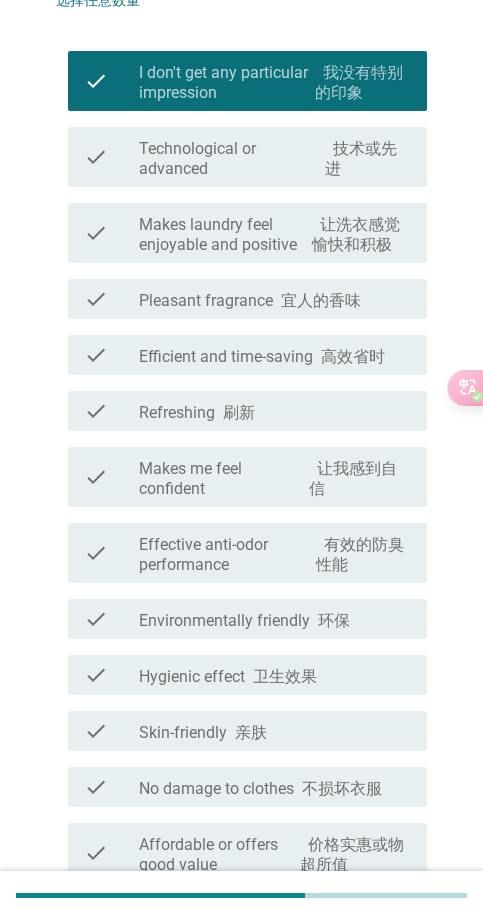 click on "环保" at bounding box center [334, 620] 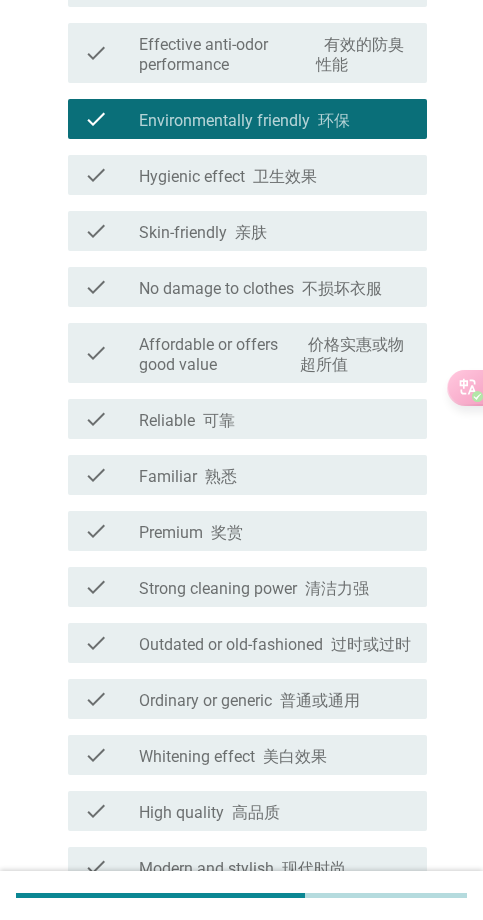 click on "清洁力强" at bounding box center (337, 588) 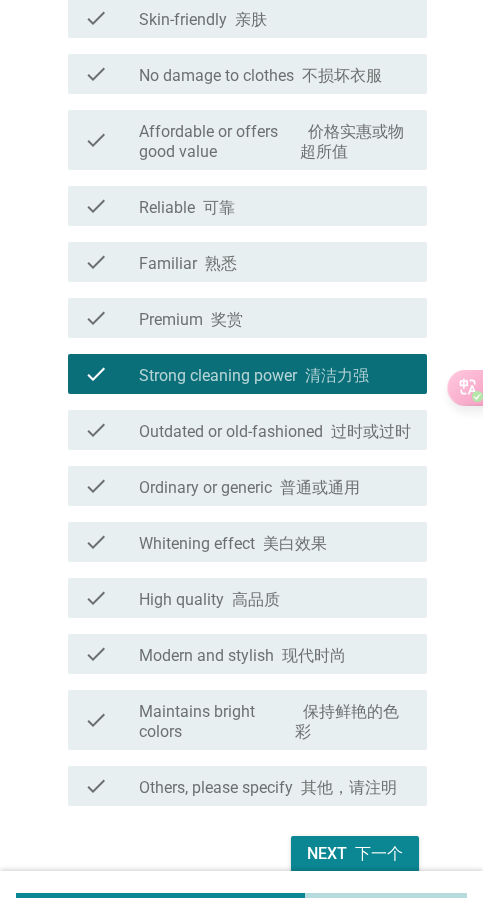 scroll, scrollTop: 1320, scrollLeft: 0, axis: vertical 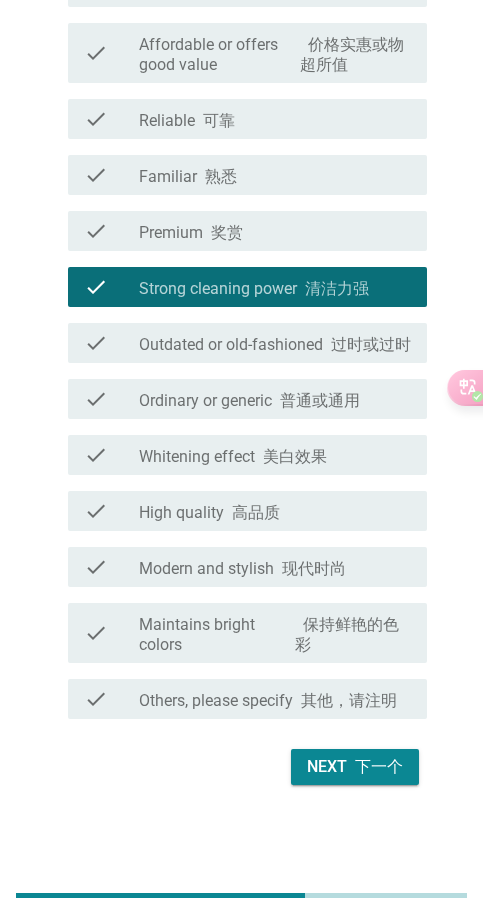click on "Next    下一个" at bounding box center [355, 767] 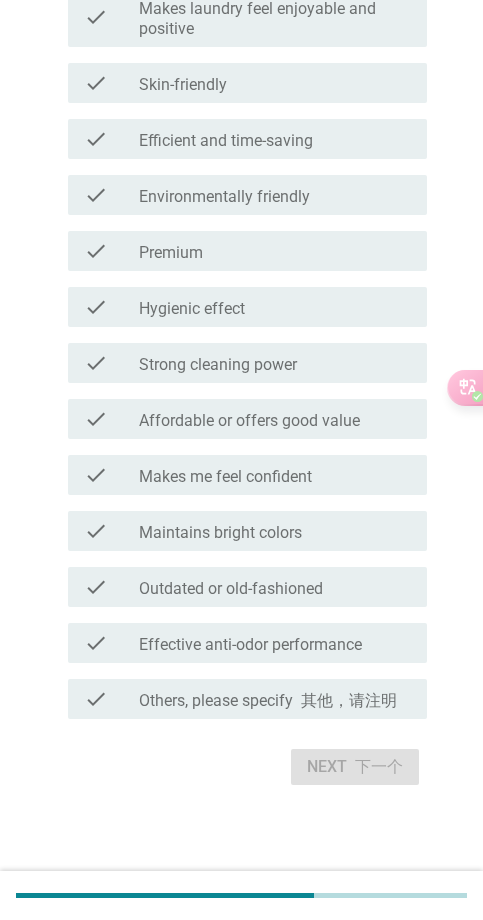 scroll, scrollTop: 0, scrollLeft: 0, axis: both 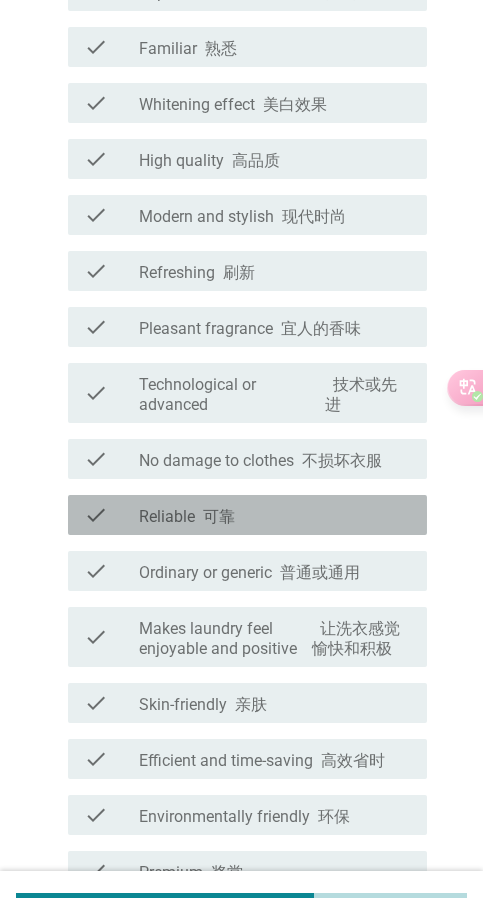 drag, startPoint x: 256, startPoint y: 510, endPoint x: 343, endPoint y: 567, distance: 104.00961 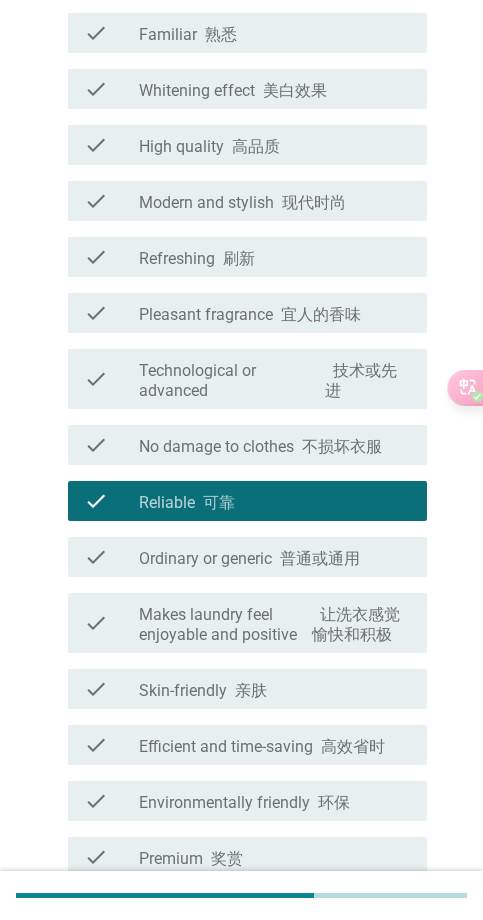 scroll, scrollTop: 1000, scrollLeft: 0, axis: vertical 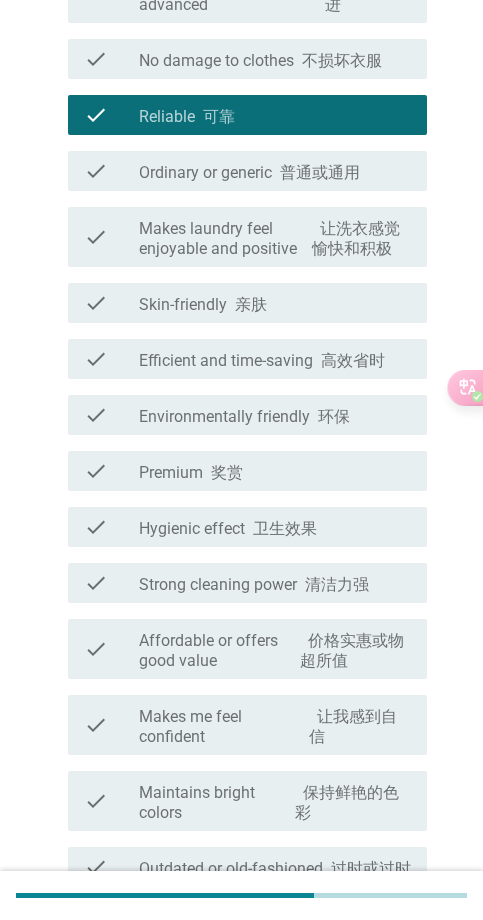 click on "check     check_box_outline_blank Hygienic effect    卫生效果" at bounding box center (247, 527) 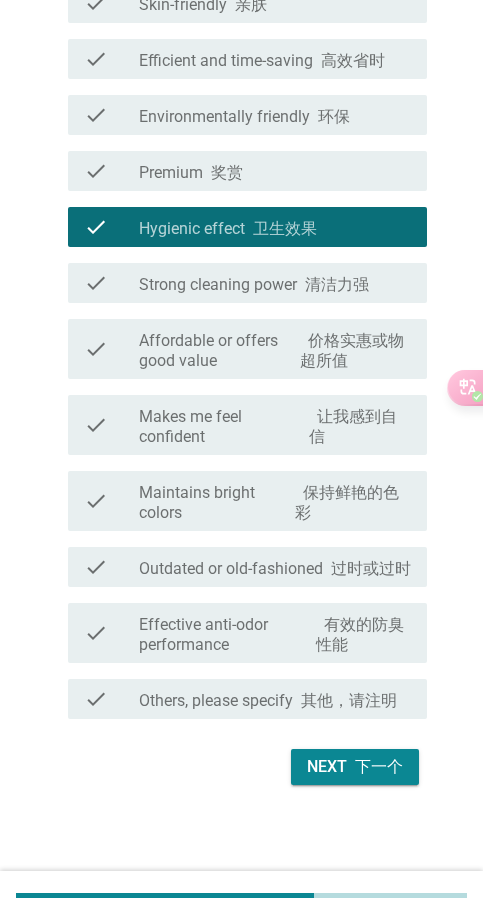 scroll, scrollTop: 1320, scrollLeft: 0, axis: vertical 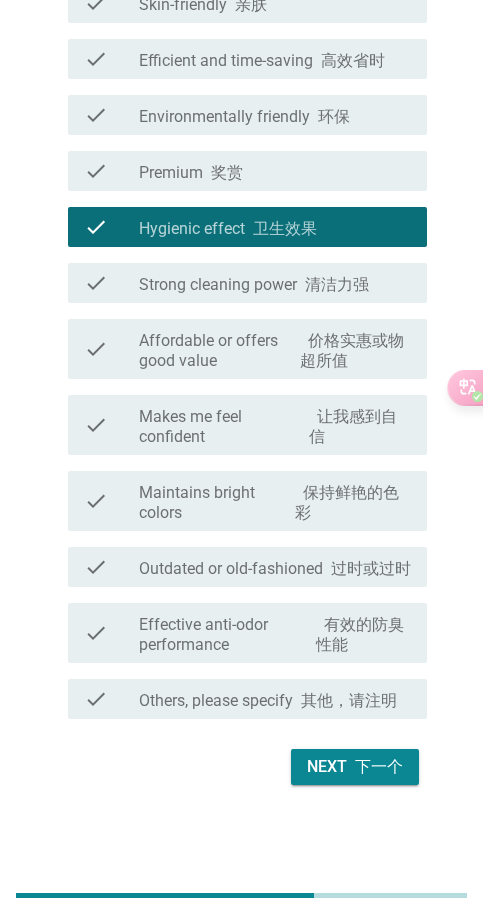 click on "Maintains bright colors    保持鲜艳的色彩" at bounding box center [275, 503] 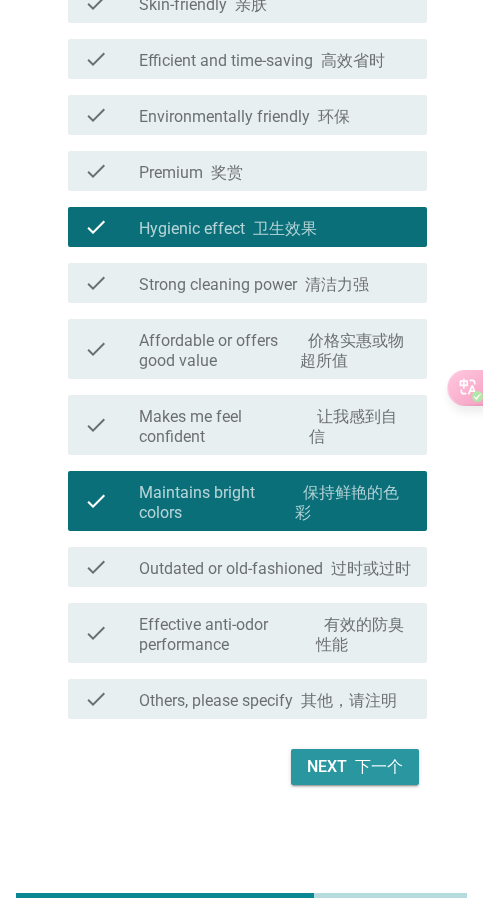 click at bounding box center (351, 766) 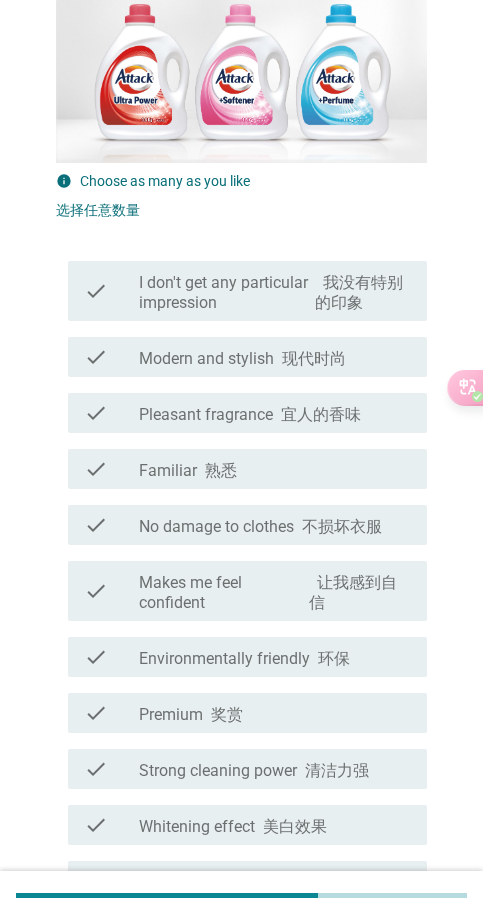 scroll, scrollTop: 300, scrollLeft: 0, axis: vertical 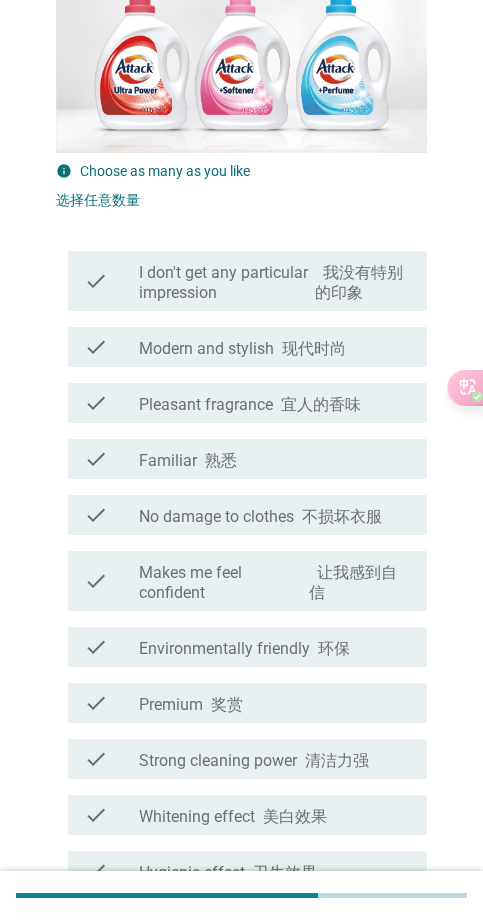 click on "宜人的香味" at bounding box center (321, 404) 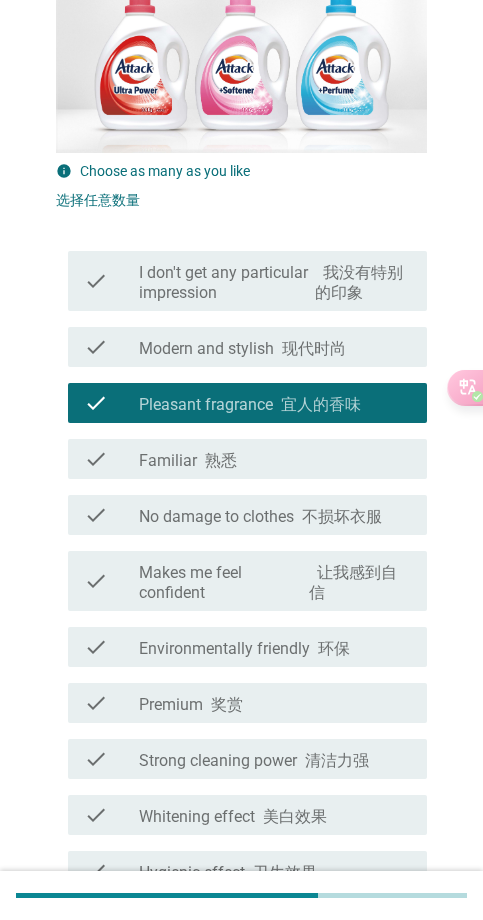 click at bounding box center (278, 348) 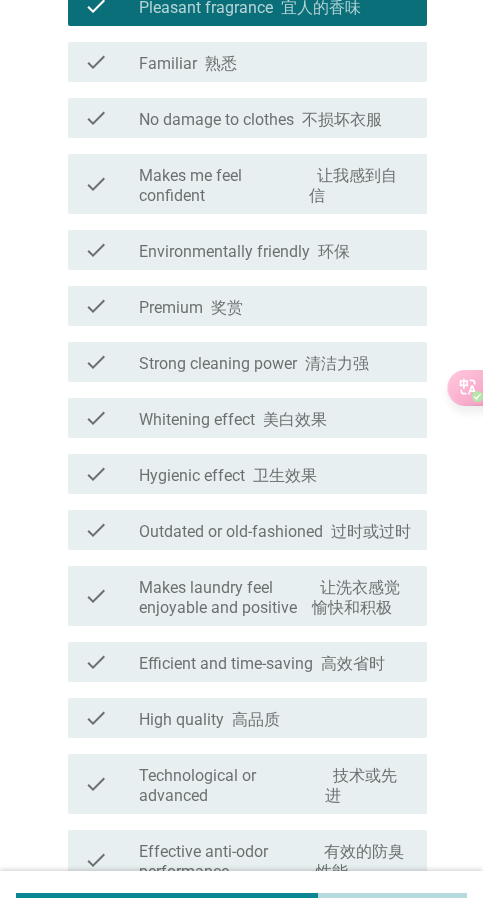 scroll, scrollTop: 700, scrollLeft: 0, axis: vertical 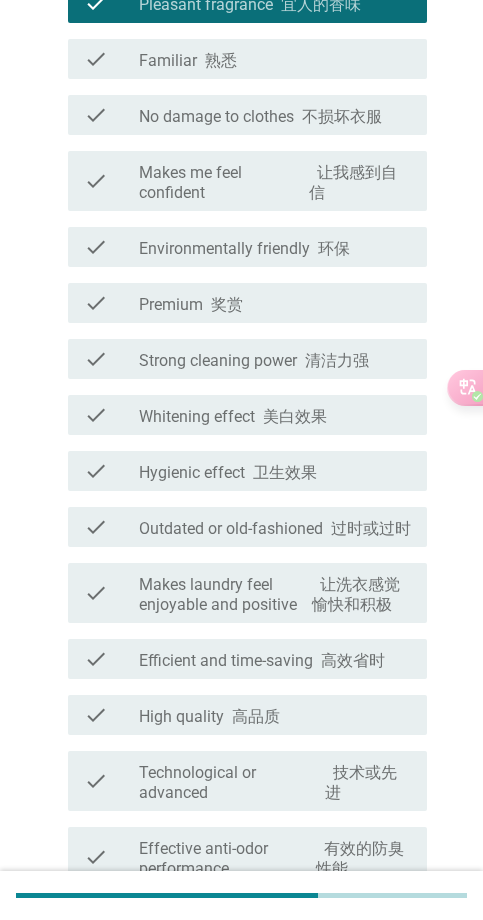 click on "美白效果" at bounding box center [295, 416] 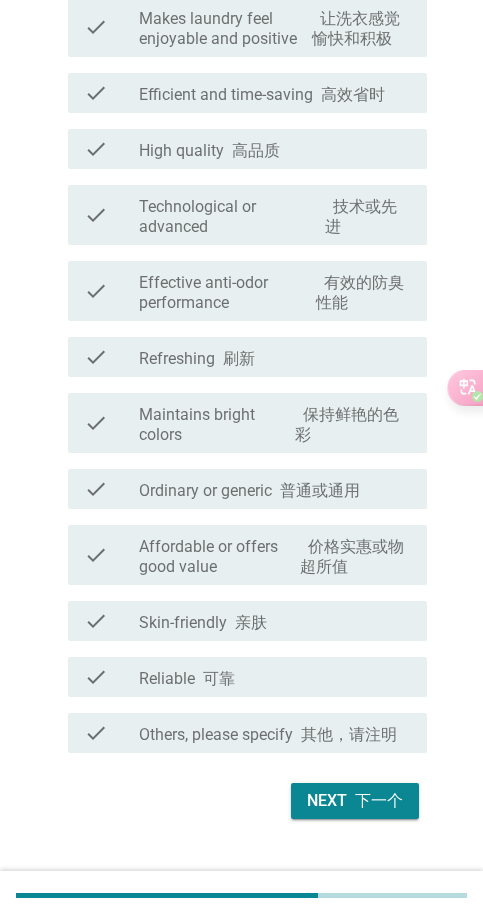 scroll, scrollTop: 1320, scrollLeft: 0, axis: vertical 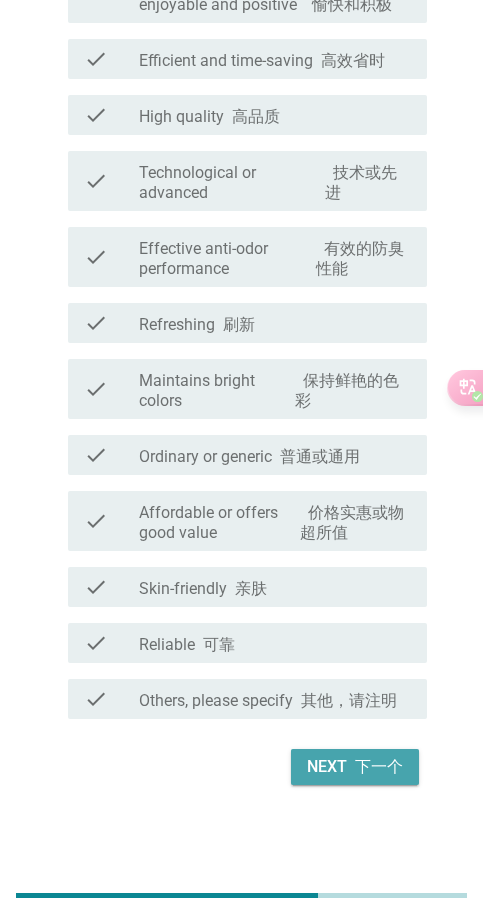 click at bounding box center [351, 766] 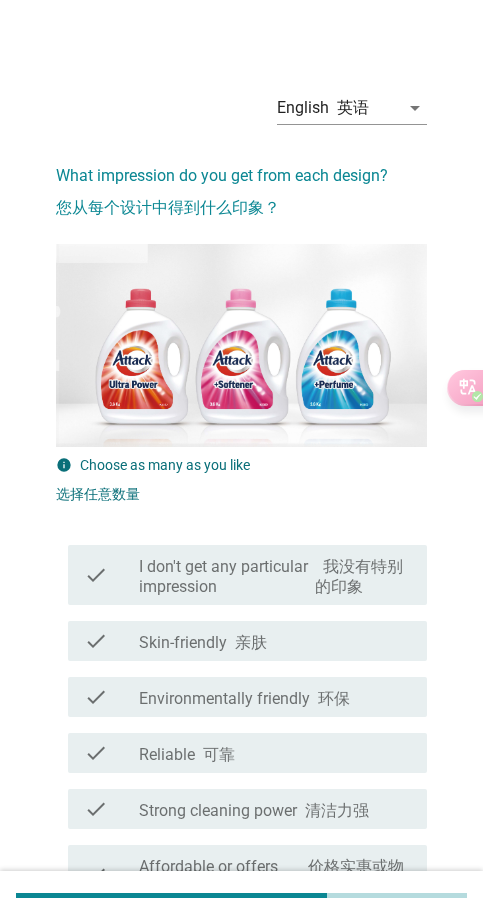 scroll, scrollTop: 0, scrollLeft: 0, axis: both 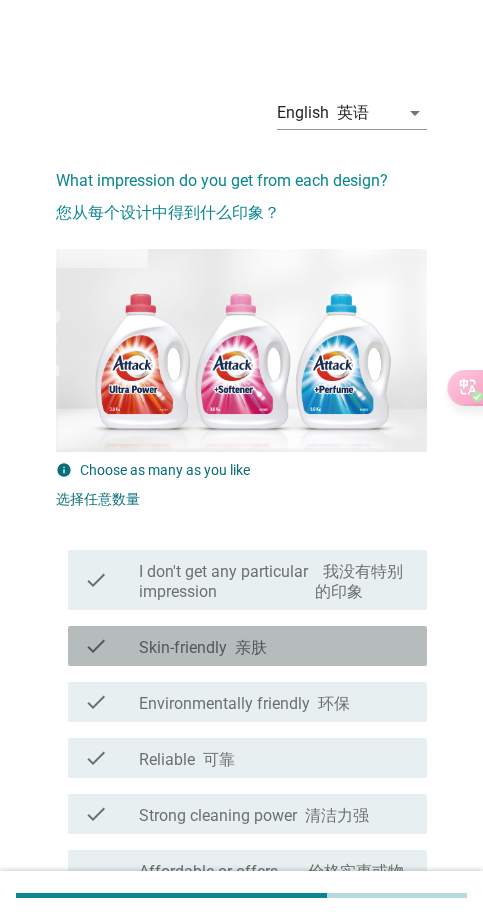 click on "亲肤" at bounding box center [251, 647] 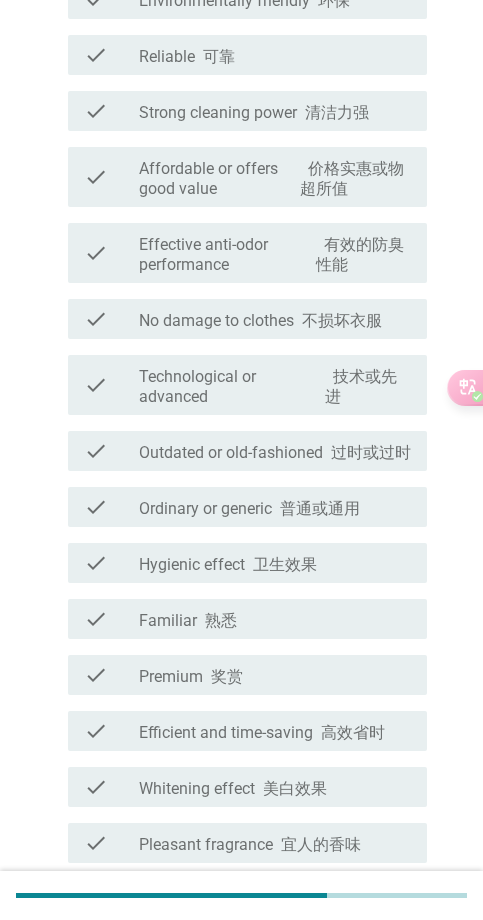 click on "卫生效果" at bounding box center [285, 564] 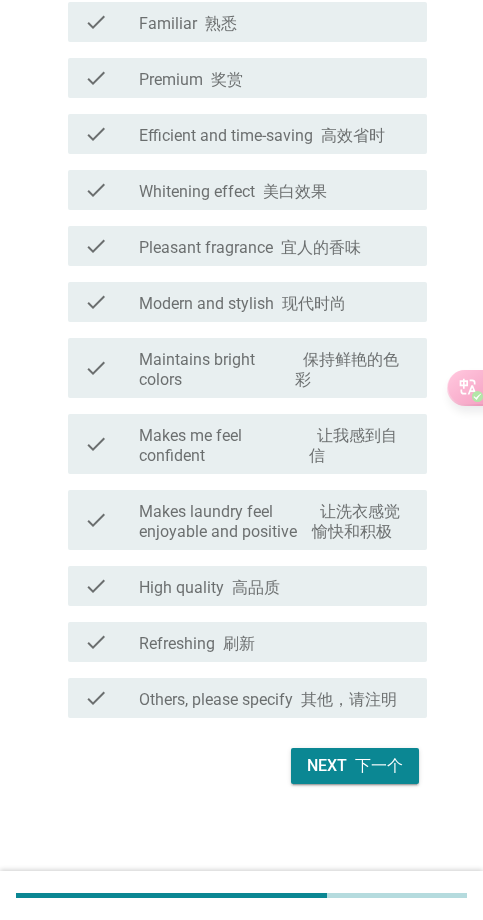 scroll, scrollTop: 1320, scrollLeft: 0, axis: vertical 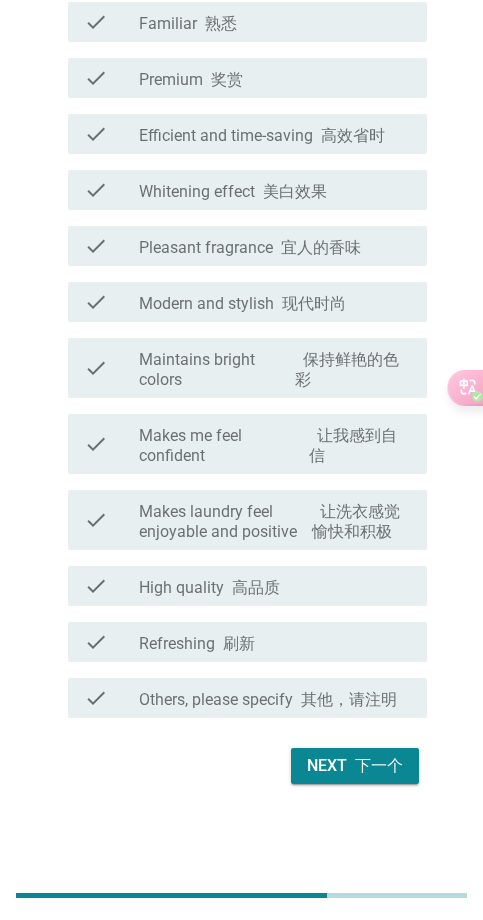 click on "下一个" at bounding box center [379, 765] 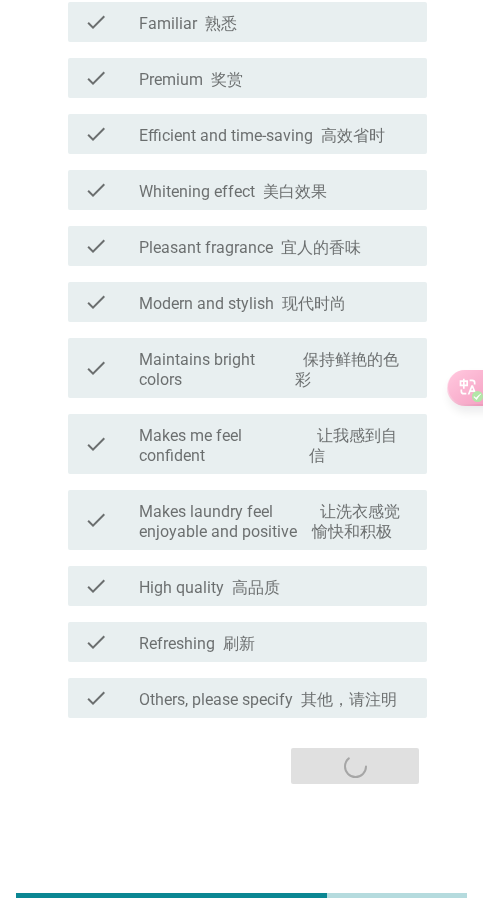 scroll, scrollTop: 0, scrollLeft: 0, axis: both 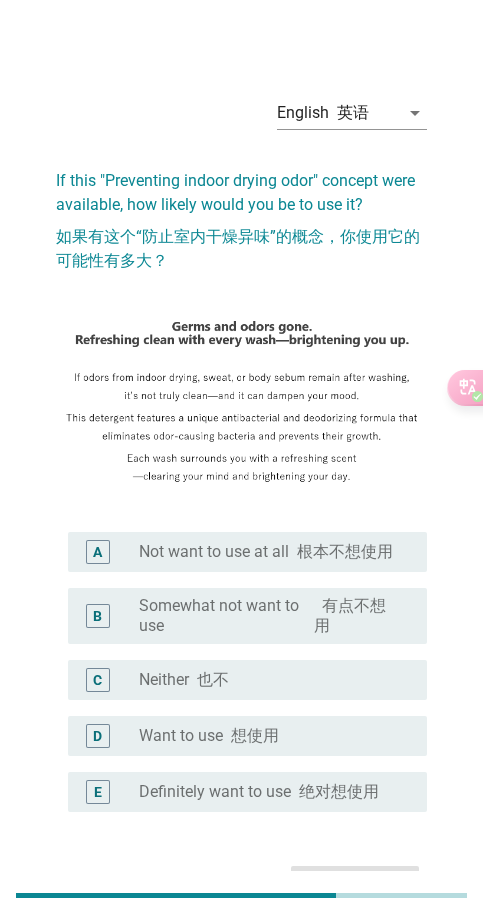 drag, startPoint x: 277, startPoint y: 603, endPoint x: 306, endPoint y: 610, distance: 29.832869 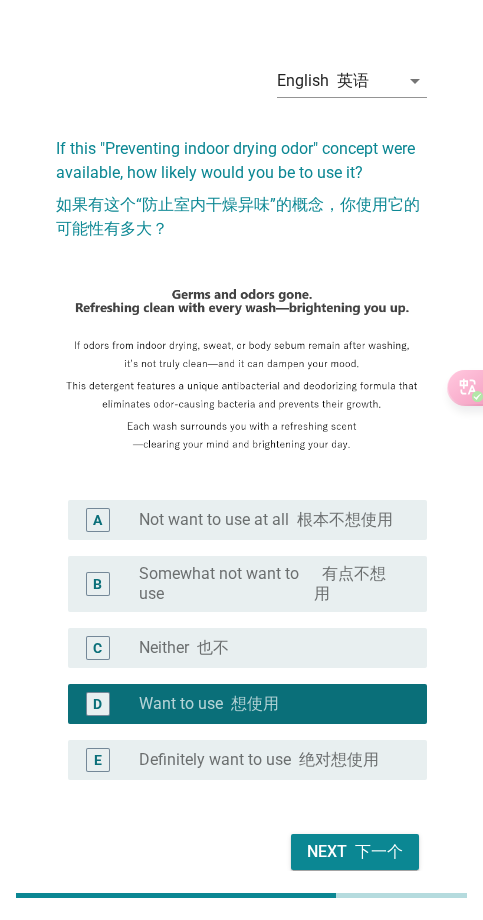 scroll, scrollTop: 49, scrollLeft: 0, axis: vertical 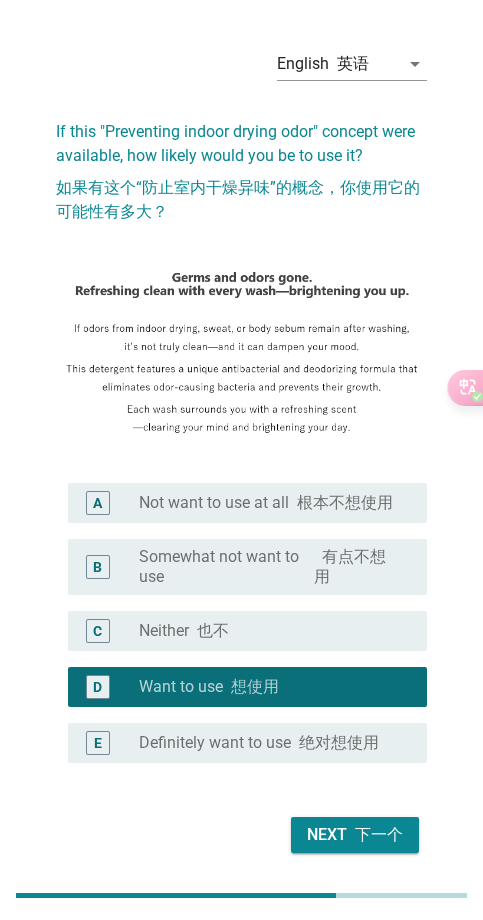 click at bounding box center (351, 834) 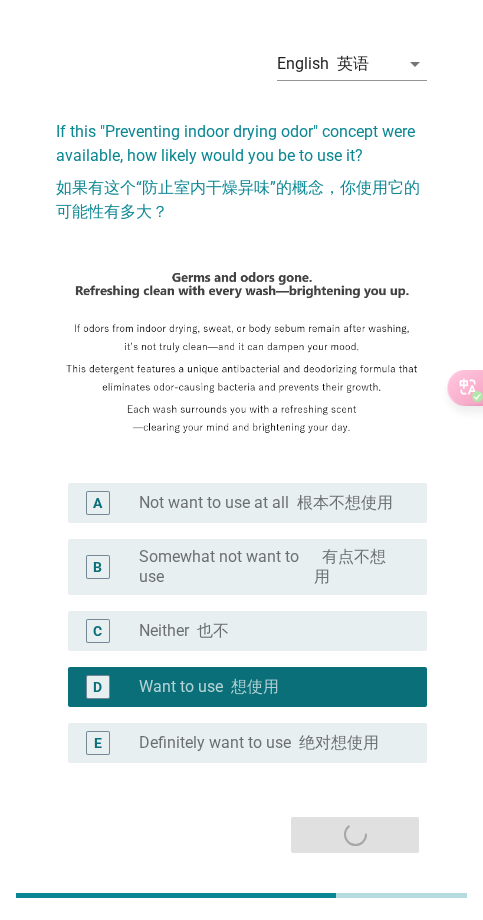 scroll, scrollTop: 0, scrollLeft: 0, axis: both 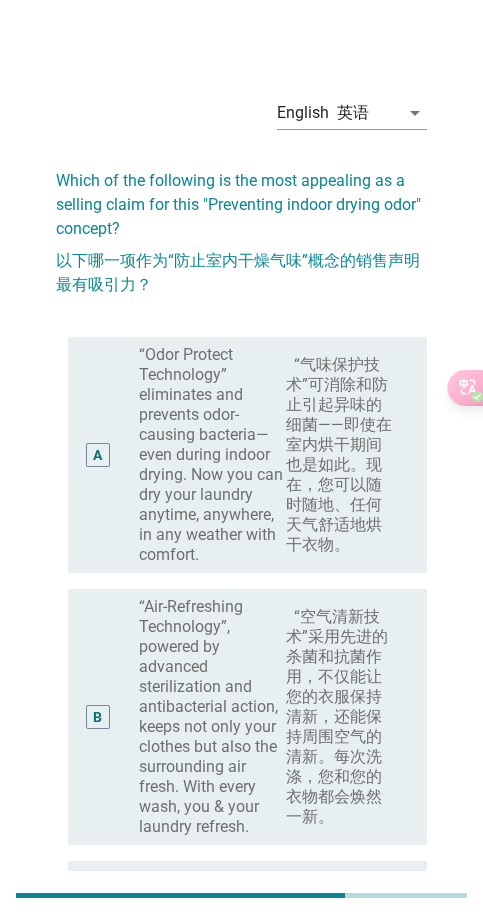 click on "“空气清新技术”采用先进的杀菌和抗菌作用，不仅能让您的衣服保持清新，还能保持周围空气的清新。每次洗涤，您和您的衣物都会焕然一新。" at bounding box center (337, 716) 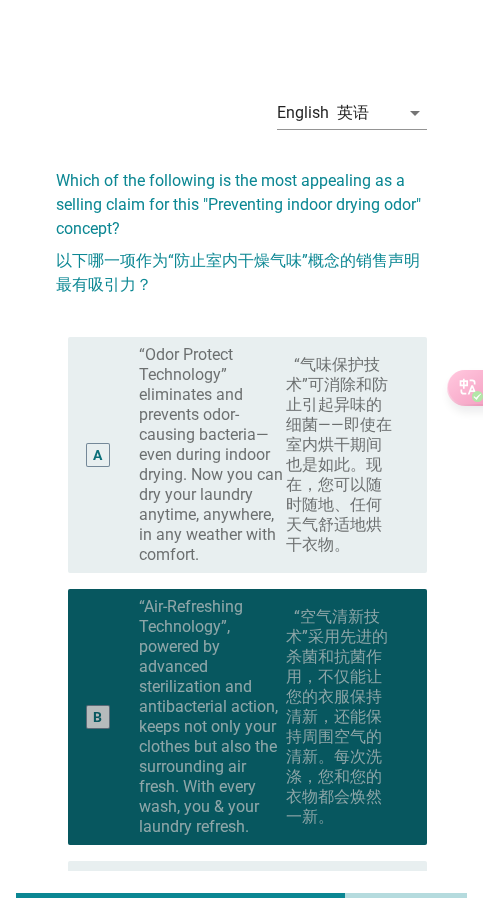 click on "“Odor Protect Technology” eliminates and prevents odor-causing bacteria—even during indoor drying. Now you can dry your laundry anytime, anywhere, in any weather with comfort.    “气味保护技术”可消除和防止引起异味的细菌——即使在室内烘干期间也是如此。现在，您可以随时随地、任何天气舒适地烘干衣物。" at bounding box center [267, 455] 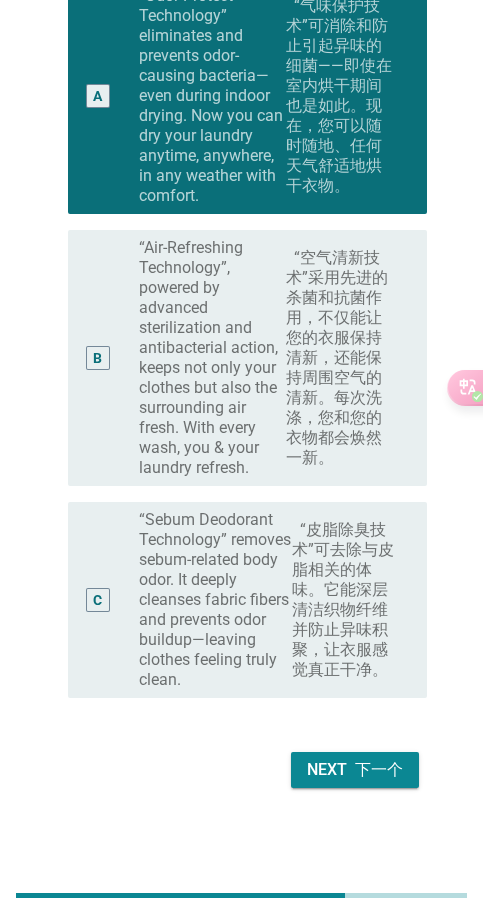 scroll, scrollTop: 362, scrollLeft: 0, axis: vertical 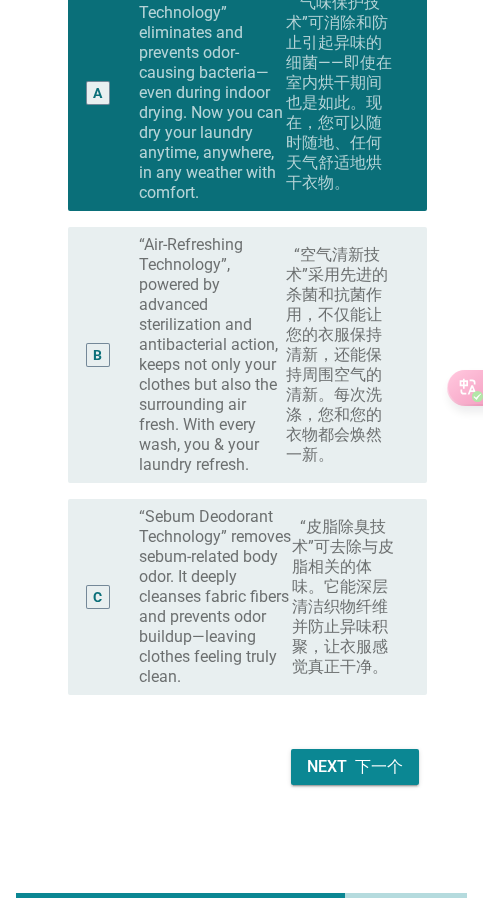 click on "Next    下一个" at bounding box center [355, 767] 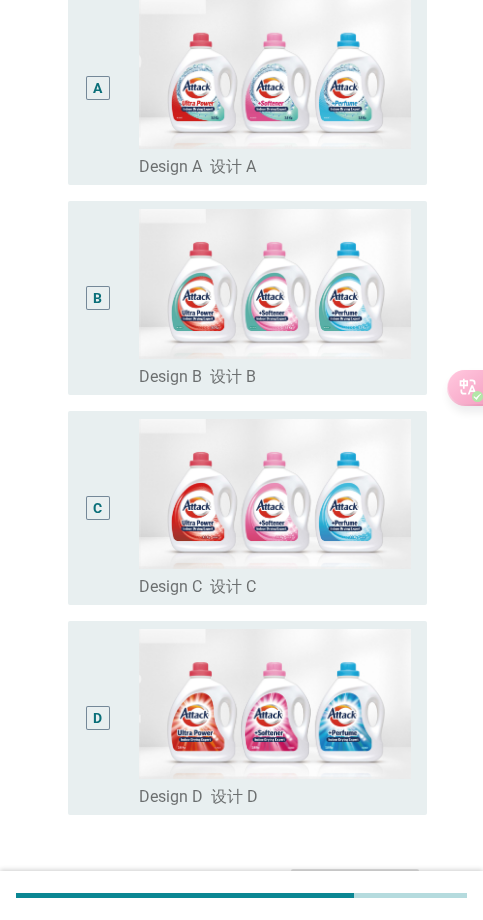 scroll, scrollTop: 401, scrollLeft: 0, axis: vertical 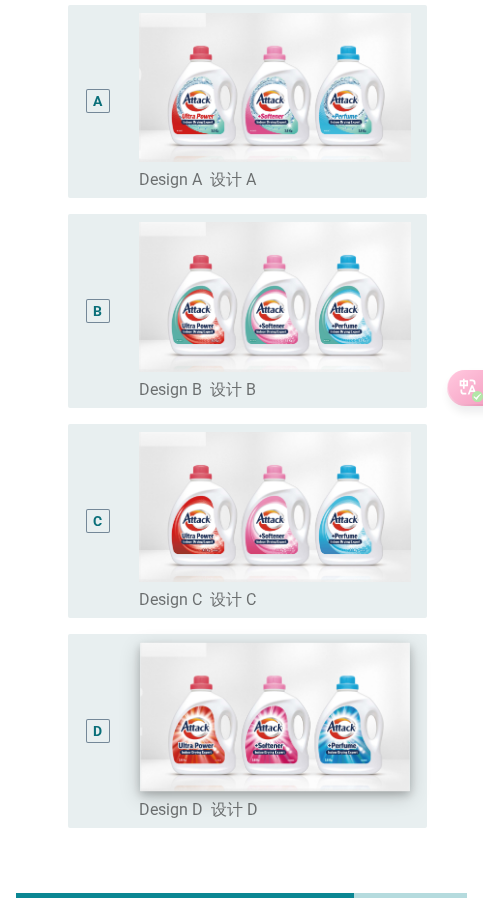 click at bounding box center (275, 717) 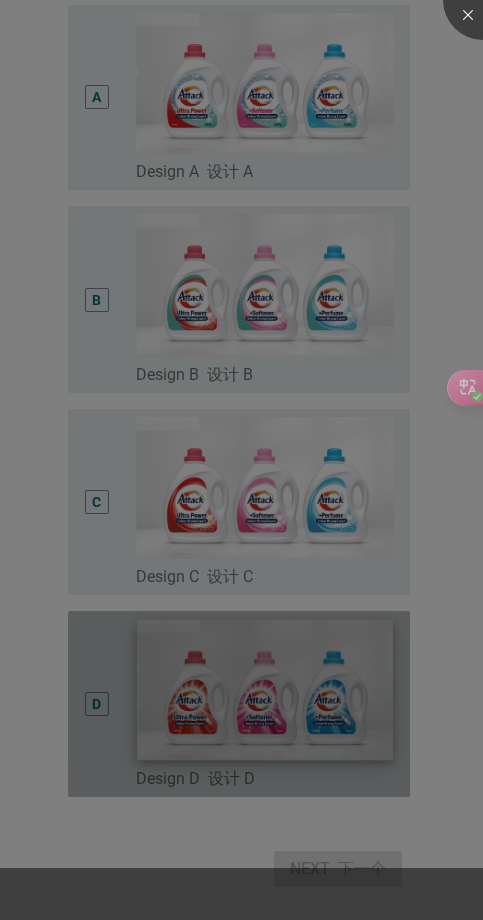 scroll, scrollTop: 235, scrollLeft: 0, axis: vertical 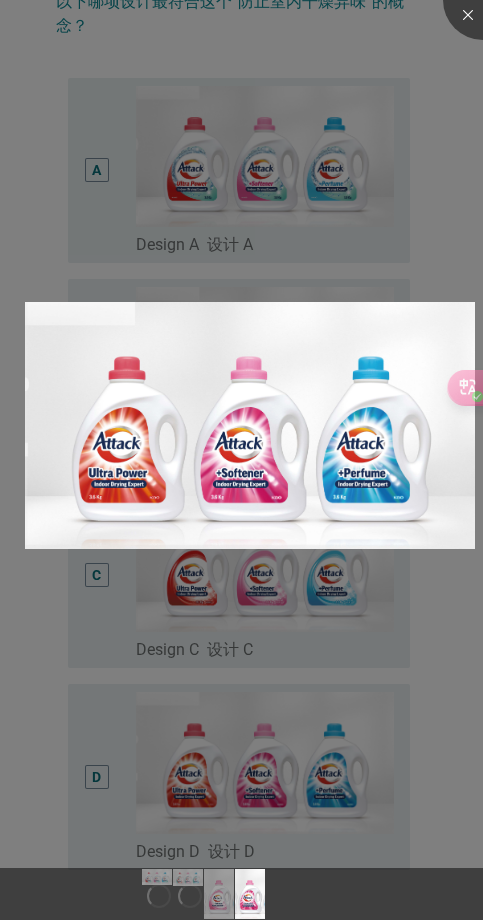 click at bounding box center [241, 460] 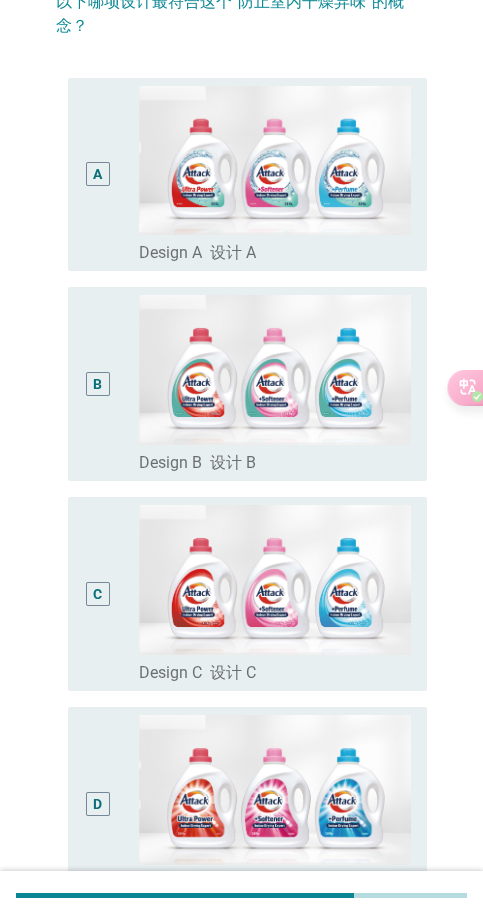 scroll, scrollTop: 308, scrollLeft: 0, axis: vertical 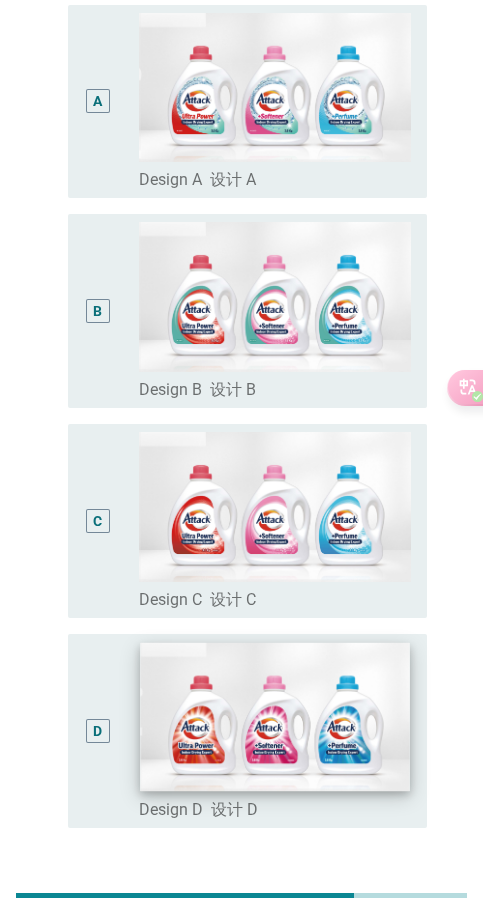 click at bounding box center [275, 717] 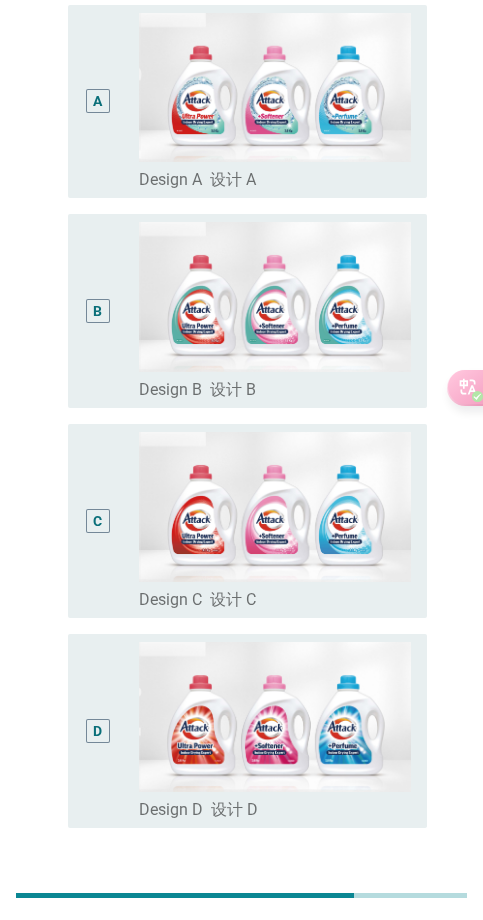 scroll, scrollTop: 235, scrollLeft: 0, axis: vertical 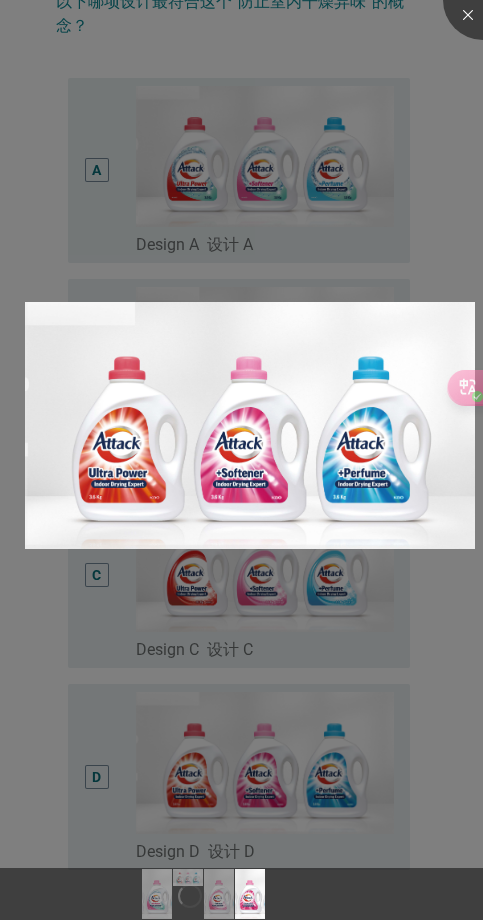 click at bounding box center (241, 460) 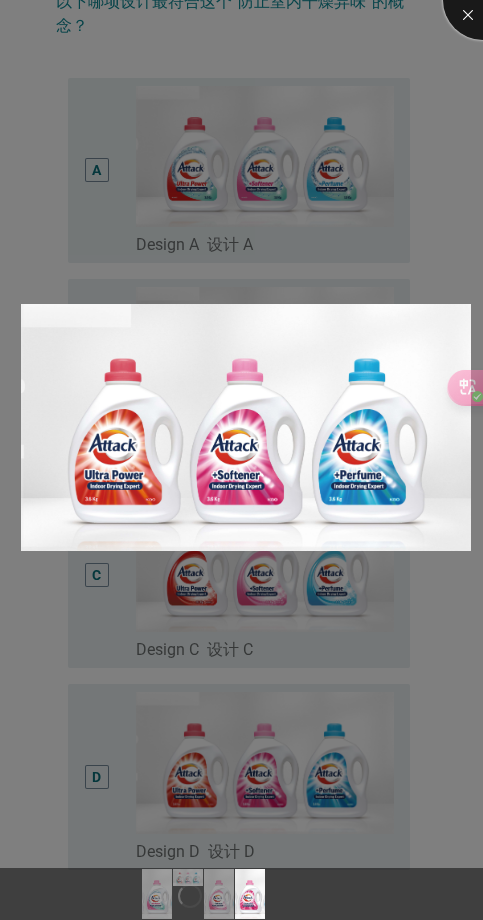 click at bounding box center [483, 0] 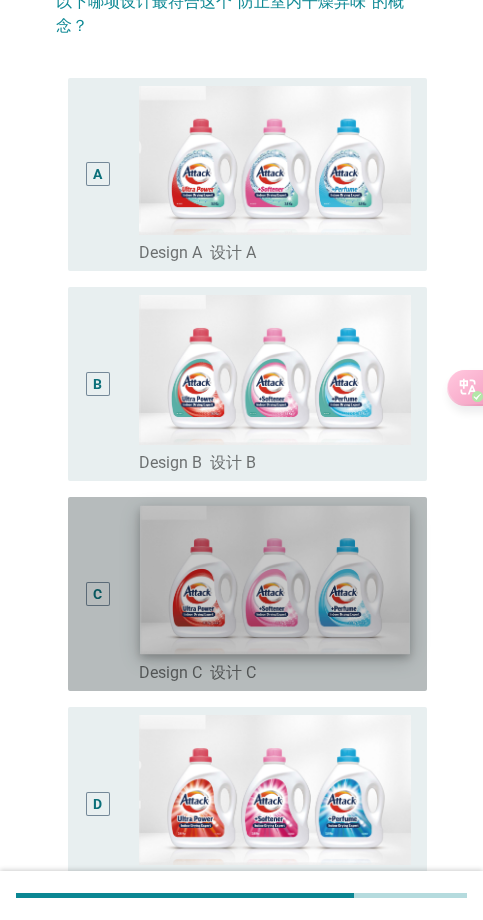 click at bounding box center [275, 580] 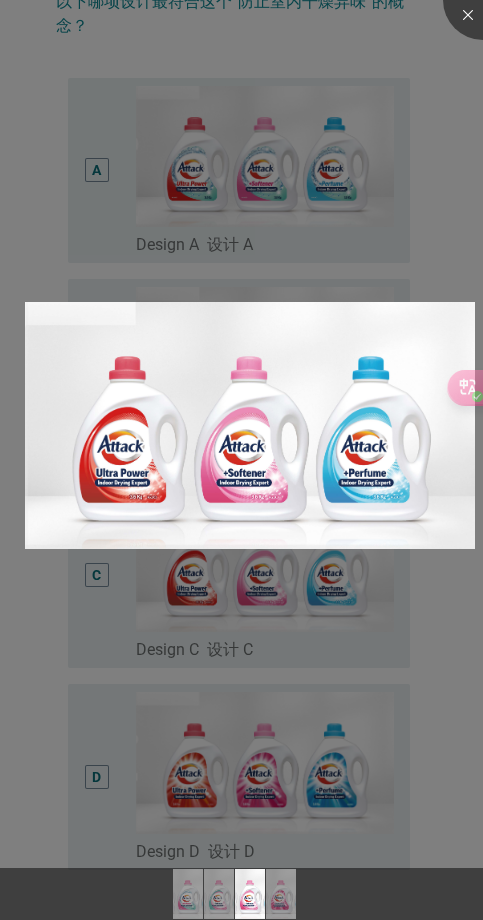 click at bounding box center (241, 460) 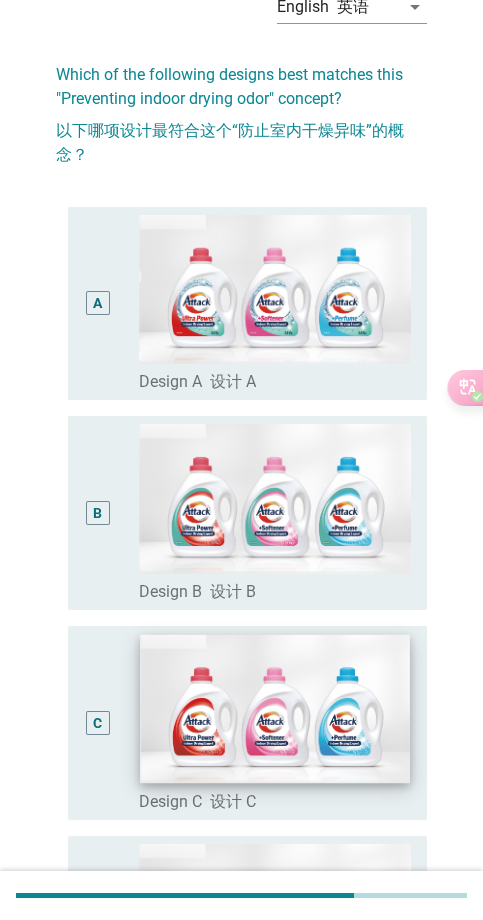 scroll, scrollTop: 308, scrollLeft: 0, axis: vertical 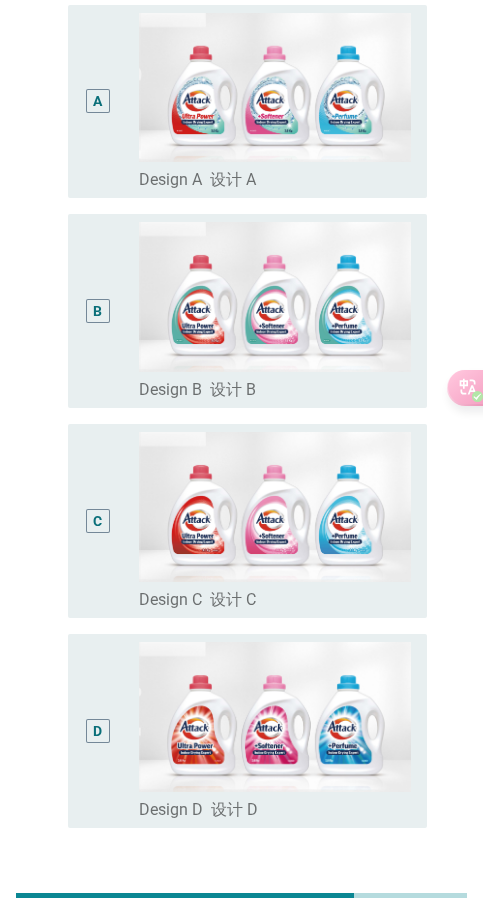 click on "D" at bounding box center [97, 731] 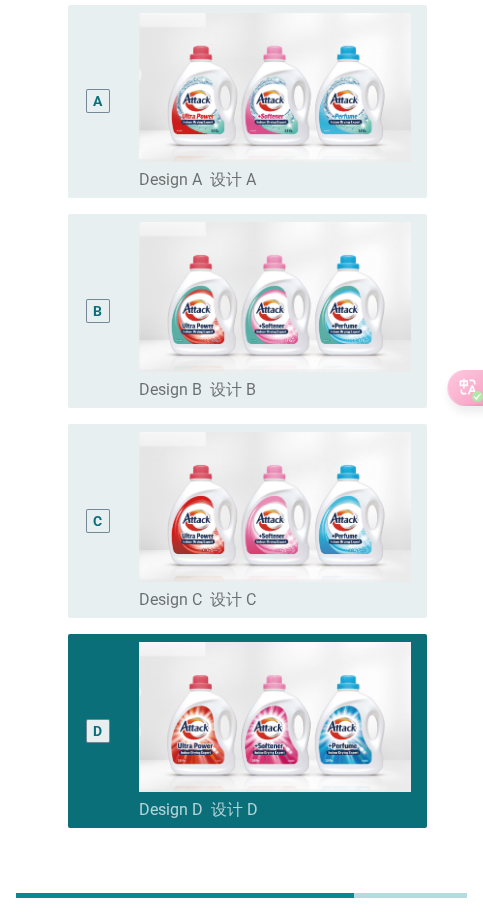 click on "下一个" at bounding box center (379, 899) 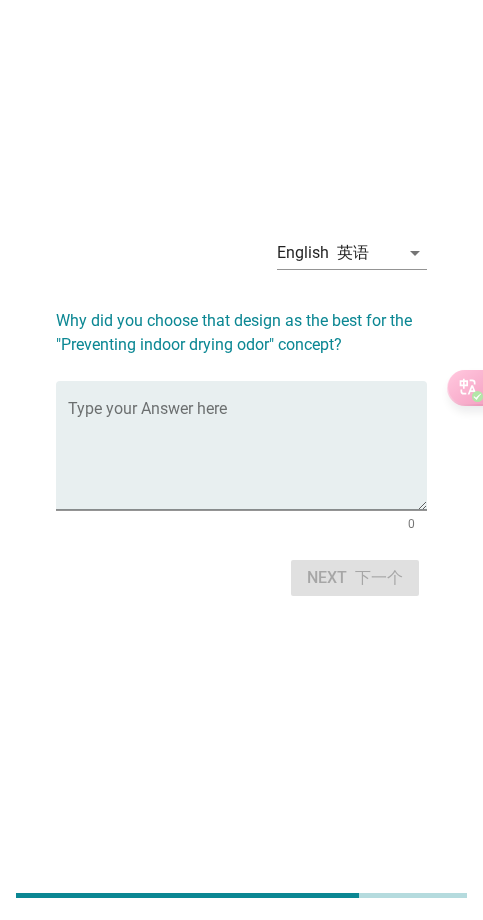 scroll, scrollTop: 0, scrollLeft: 0, axis: both 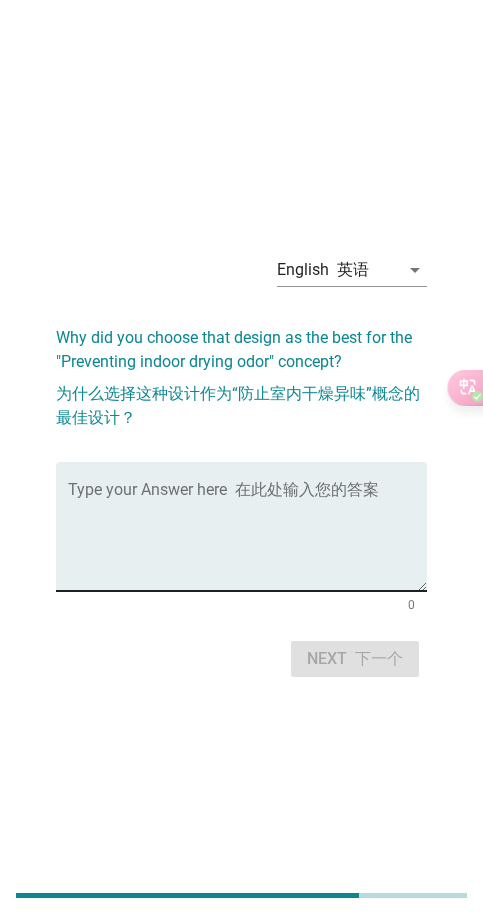 click at bounding box center [247, 538] 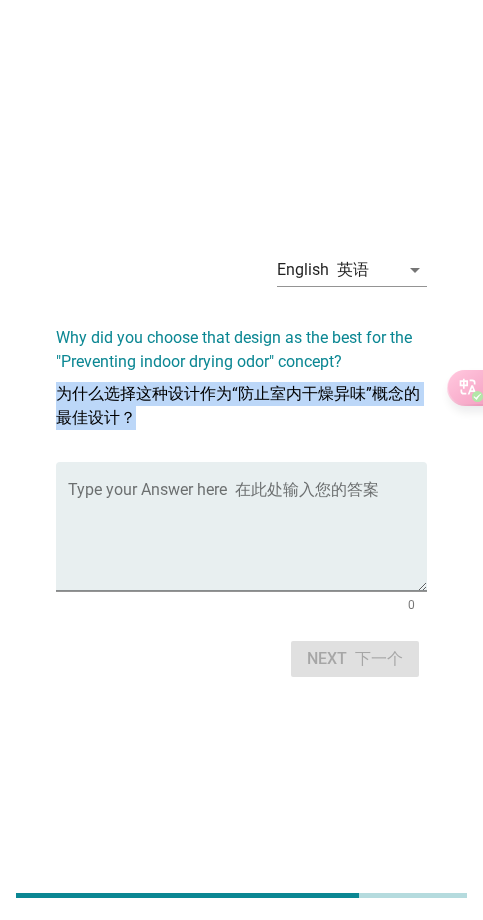 drag, startPoint x: 55, startPoint y: 392, endPoint x: 163, endPoint y: 412, distance: 109.83624 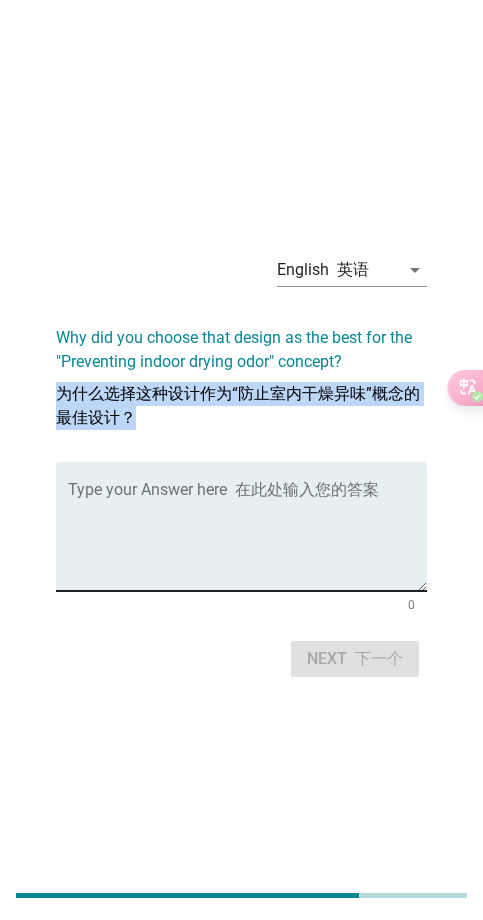 copy on "为什么选择这种设计作为“防止室内干燥异味”概念的最佳设计？" 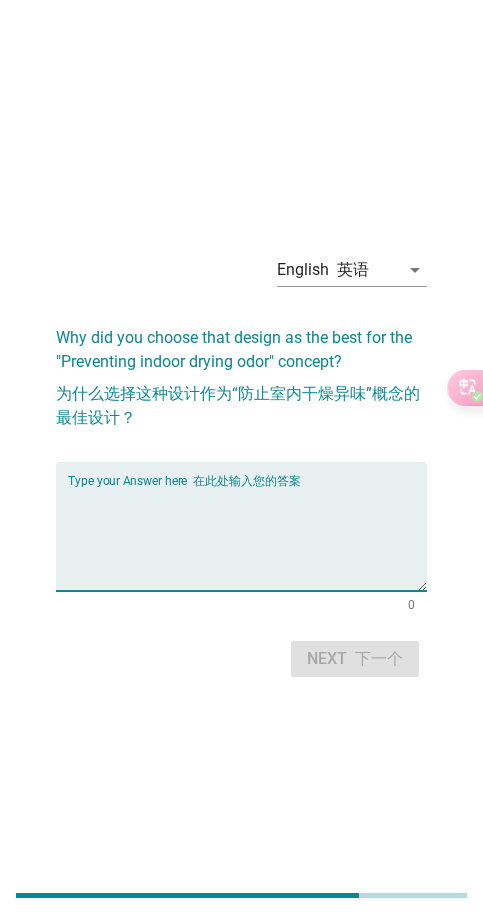 click at bounding box center [247, 538] 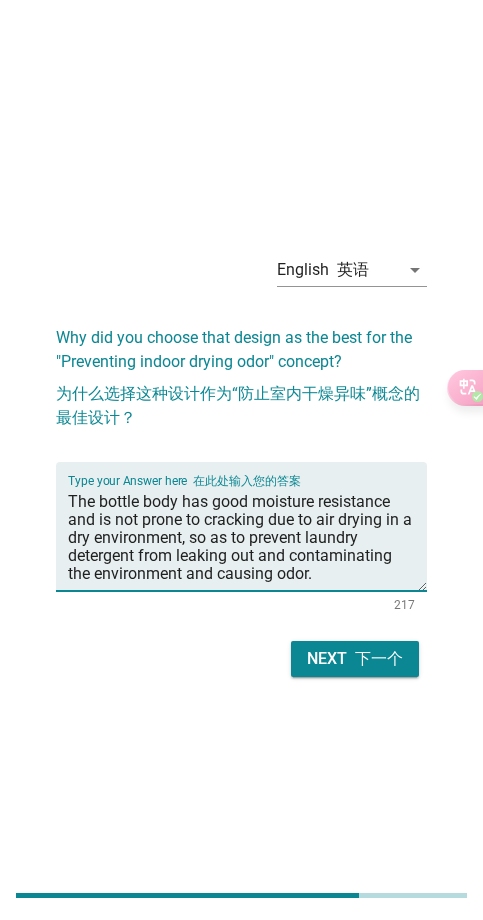 type on "The bottle body has good moisture resistance and is not prone to cracking due to air drying in a dry environment, so as to prevent laundry detergent from leaking out and contaminating the environment and causing odor." 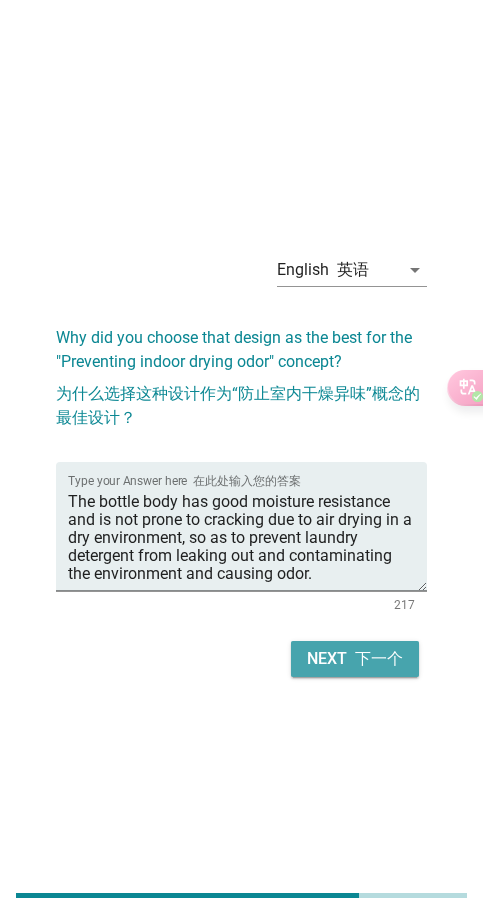 click on "Next    下一个" at bounding box center (355, 659) 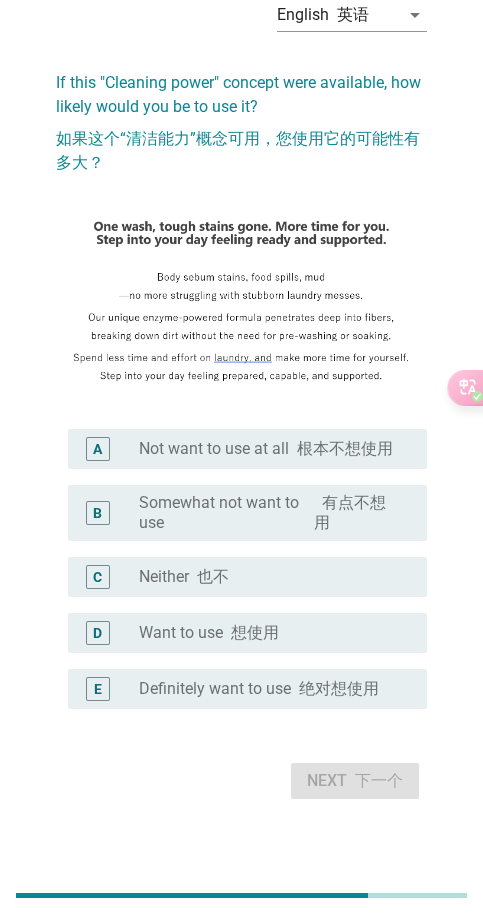 scroll, scrollTop: 113, scrollLeft: 0, axis: vertical 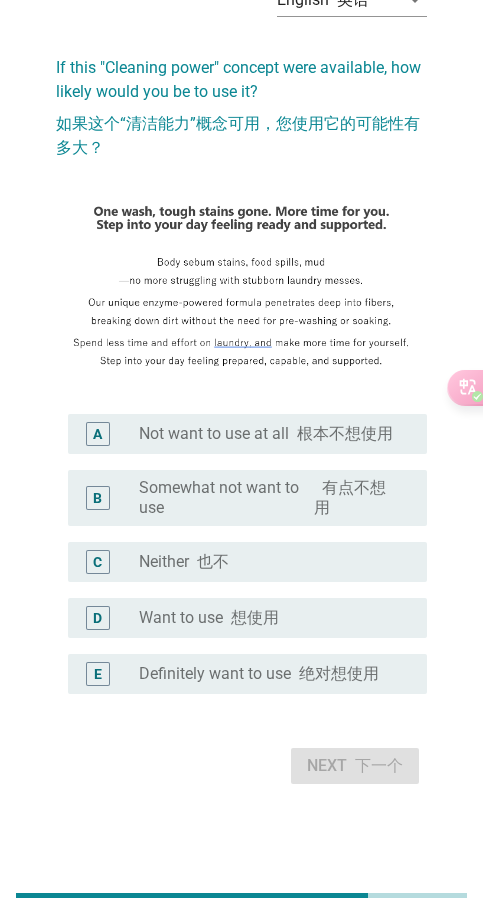 click on "radio_button_unchecked Want to use    想使用" at bounding box center [267, 618] 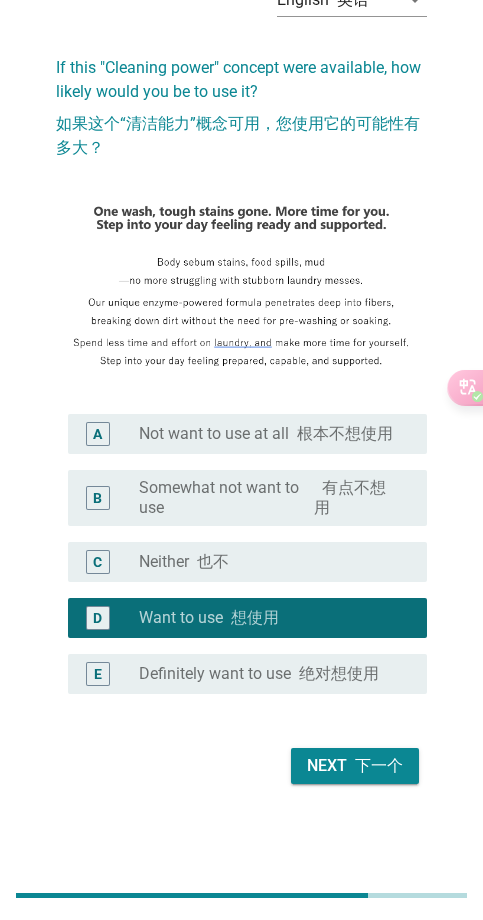 click on "Next    下一个" at bounding box center (355, 766) 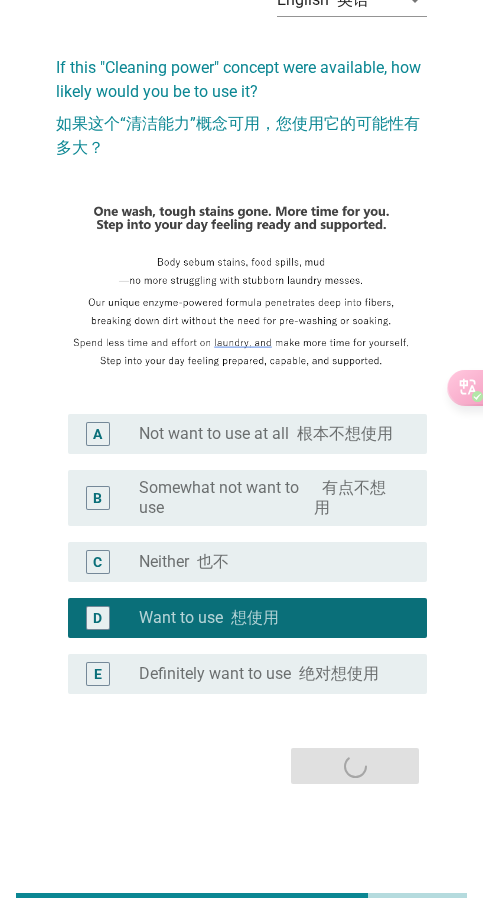 scroll, scrollTop: 0, scrollLeft: 0, axis: both 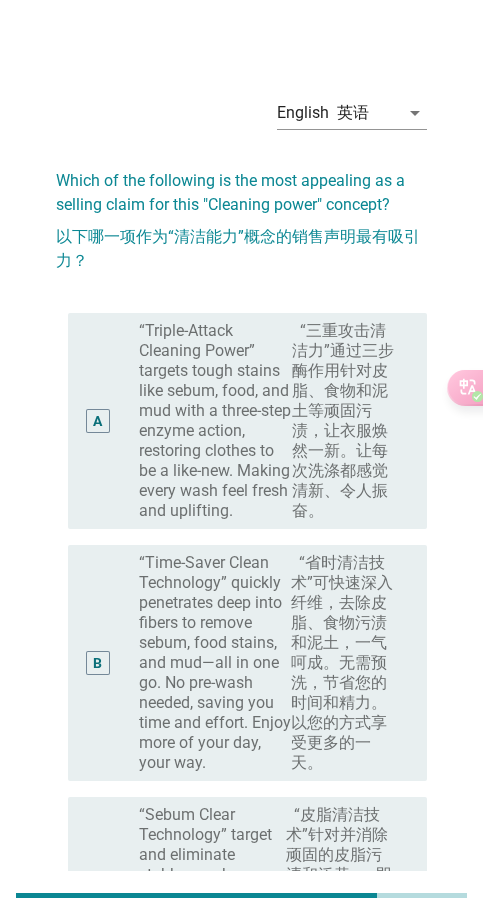 drag, startPoint x: 287, startPoint y: 590, endPoint x: 294, endPoint y: 580, distance: 12.206555 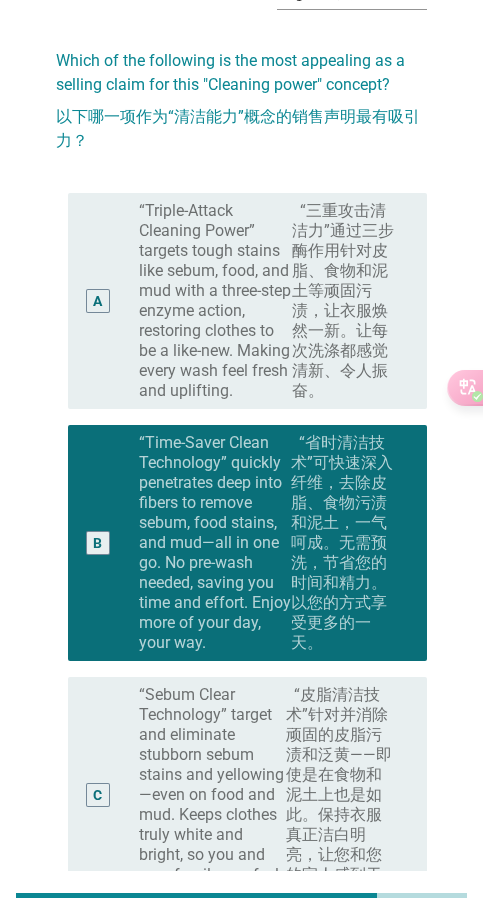 scroll, scrollTop: 338, scrollLeft: 0, axis: vertical 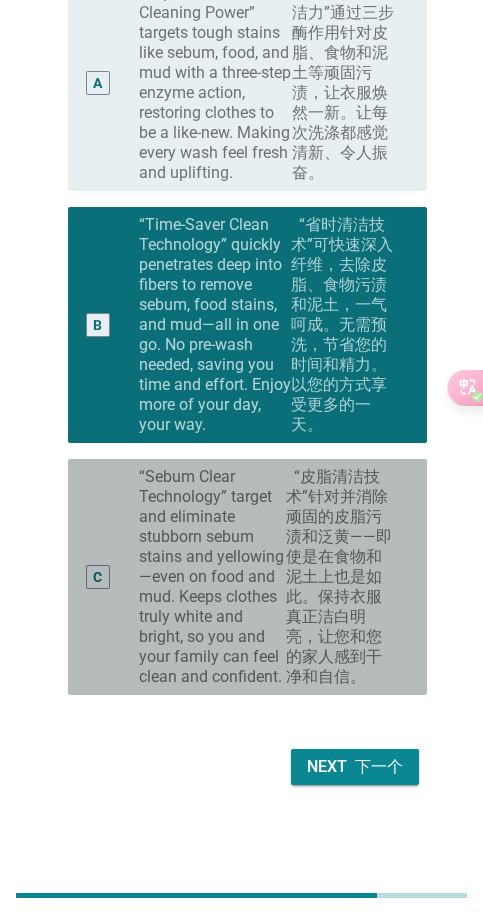 click on "“Sebum Clear Technology” target and eliminate stubborn sebum stains and yellowing—even on food and mud. Keeps clothes truly white and bright, so you and your family can feel clean and confident.    “皮脂清洁技术”针对并消除顽固的皮脂污渍和泛黄——即使是在食物和泥土上也是如此。保持衣服真正洁白明亮，让您和您的家人感到干净和自信。" at bounding box center (267, 577) 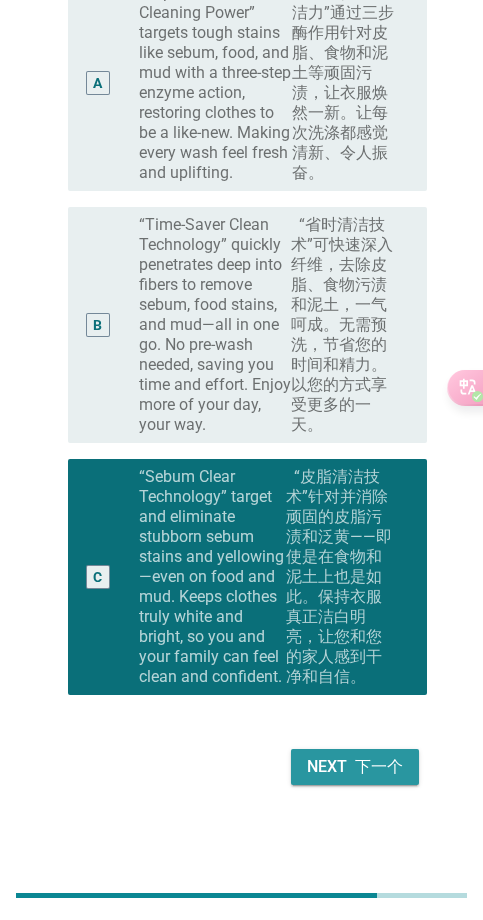 drag, startPoint x: 325, startPoint y: 755, endPoint x: 343, endPoint y: 718, distance: 41.14608 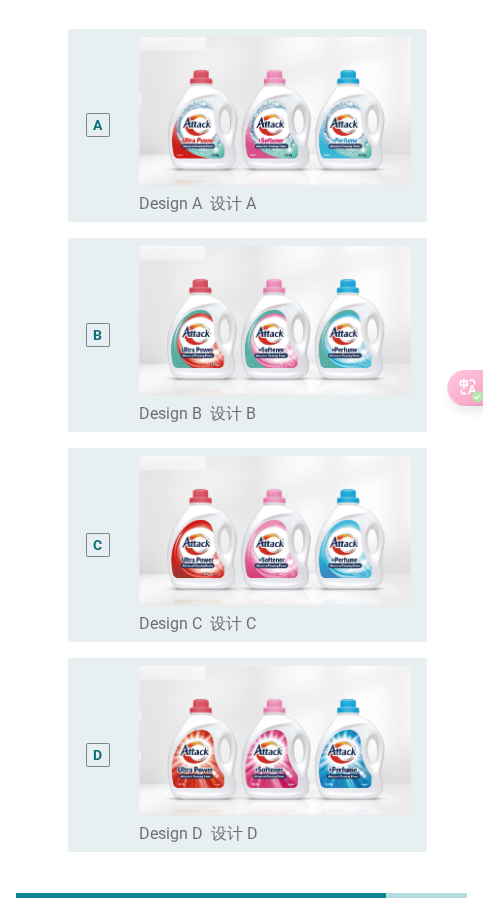 scroll, scrollTop: 18, scrollLeft: 0, axis: vertical 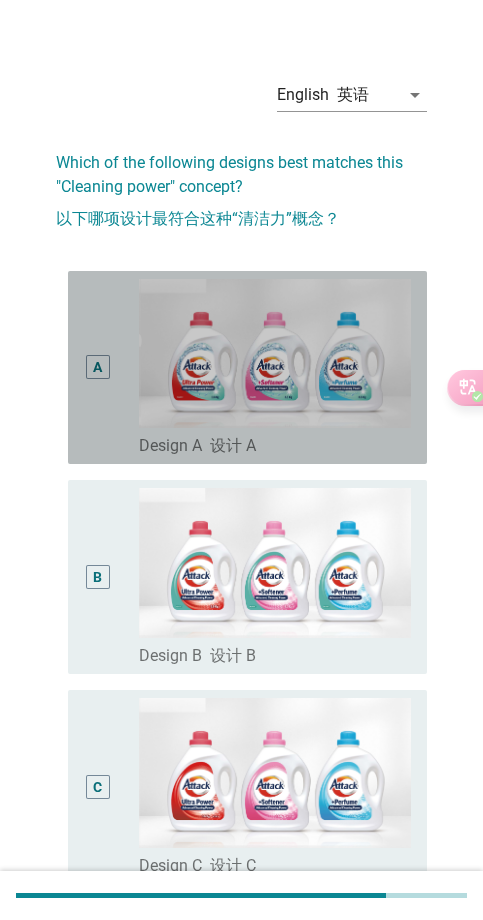 click on "A" at bounding box center [97, 367] 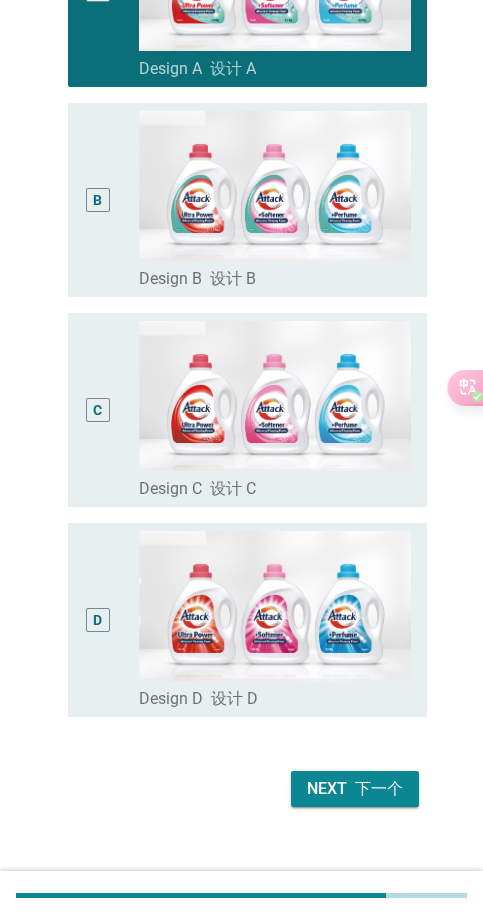 scroll, scrollTop: 418, scrollLeft: 0, axis: vertical 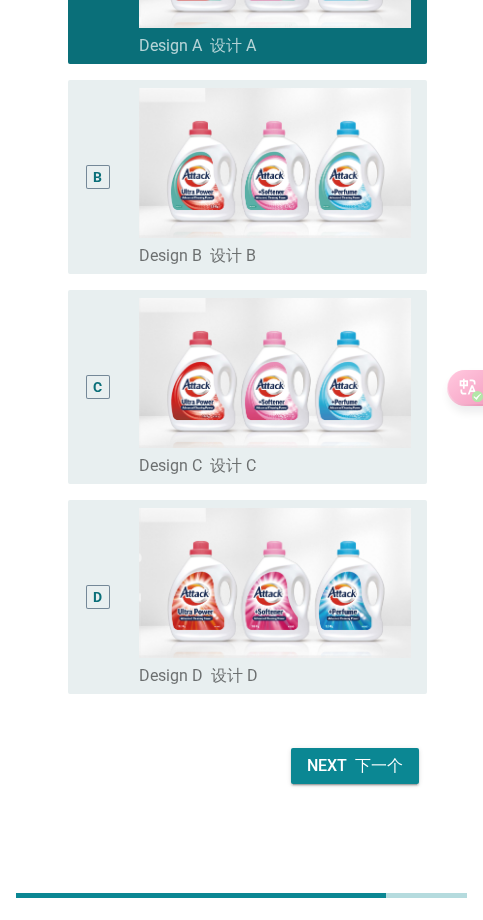 click on "Next    下一个" at bounding box center (355, 766) 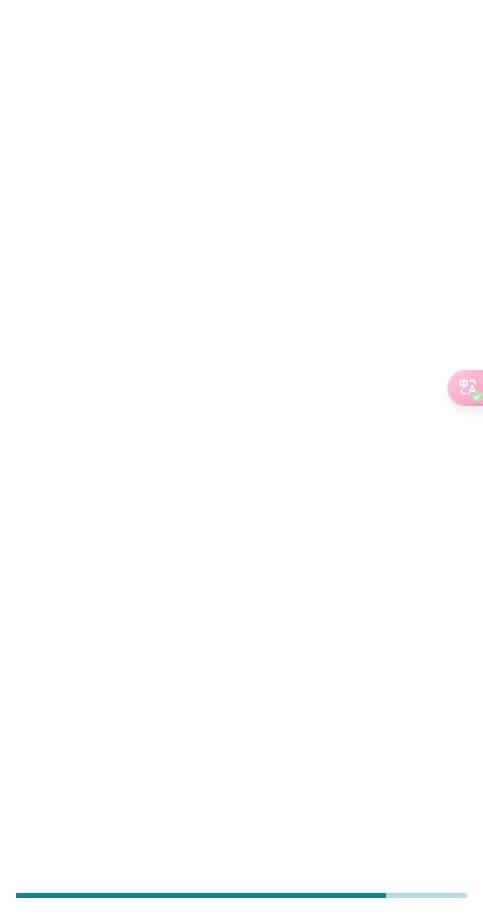 scroll, scrollTop: 0, scrollLeft: 0, axis: both 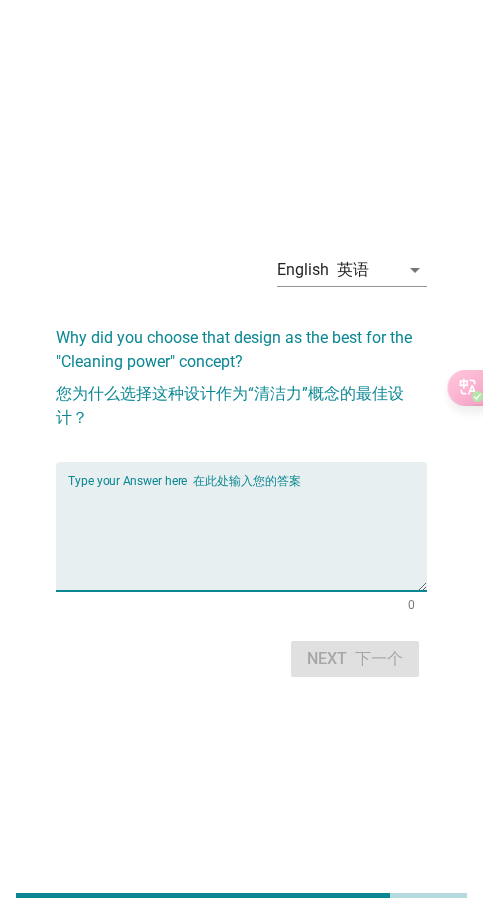 click at bounding box center (247, 538) 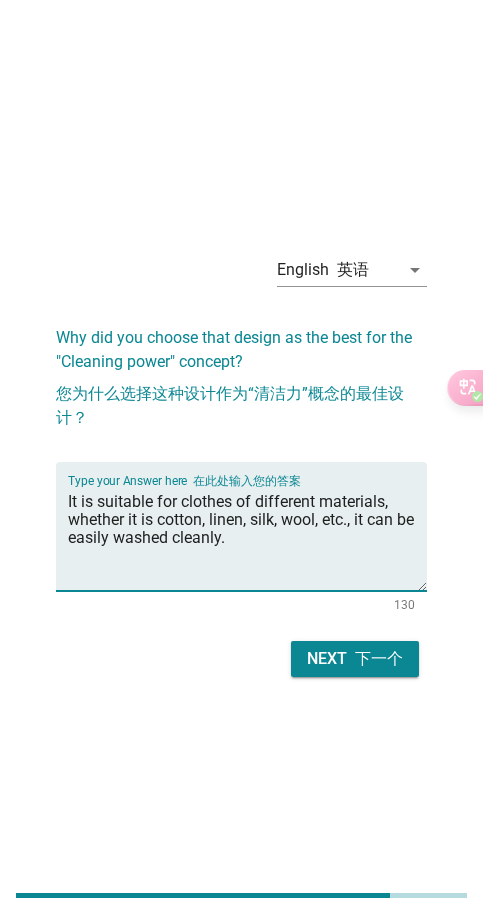type on "It is suitable for clothes of different materials, whether it is cotton, linen, silk, wool, etc., it can be easily washed cleanly." 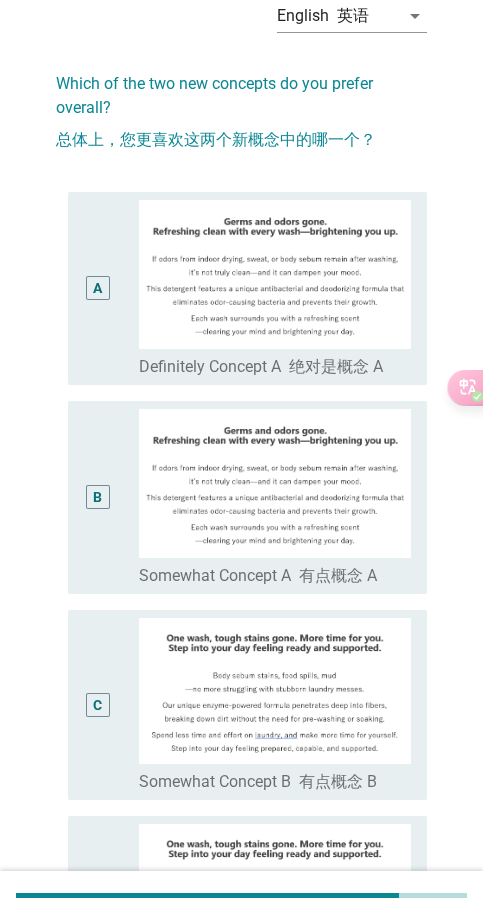 scroll, scrollTop: 0, scrollLeft: 0, axis: both 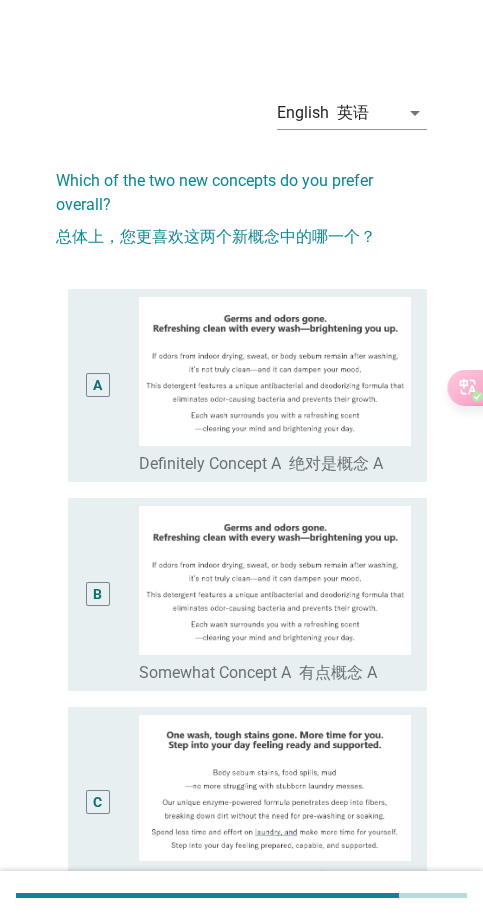 click on "A" at bounding box center (97, 385) 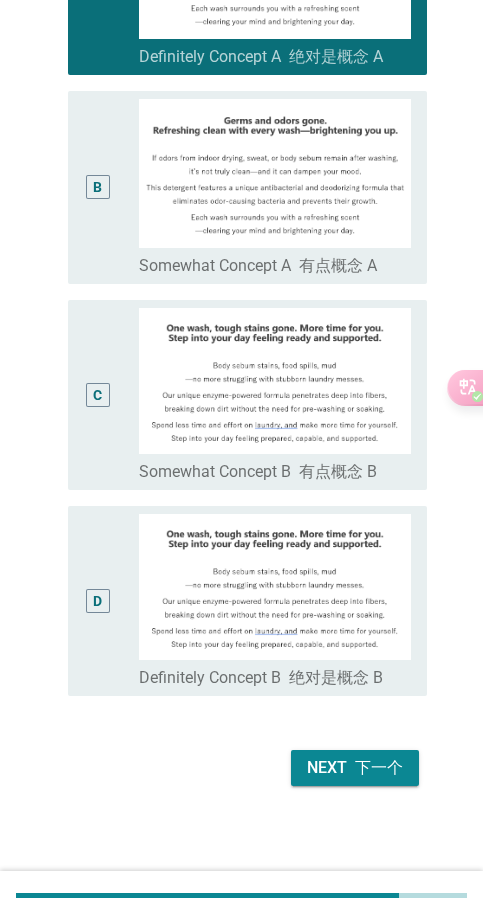 scroll, scrollTop: 409, scrollLeft: 0, axis: vertical 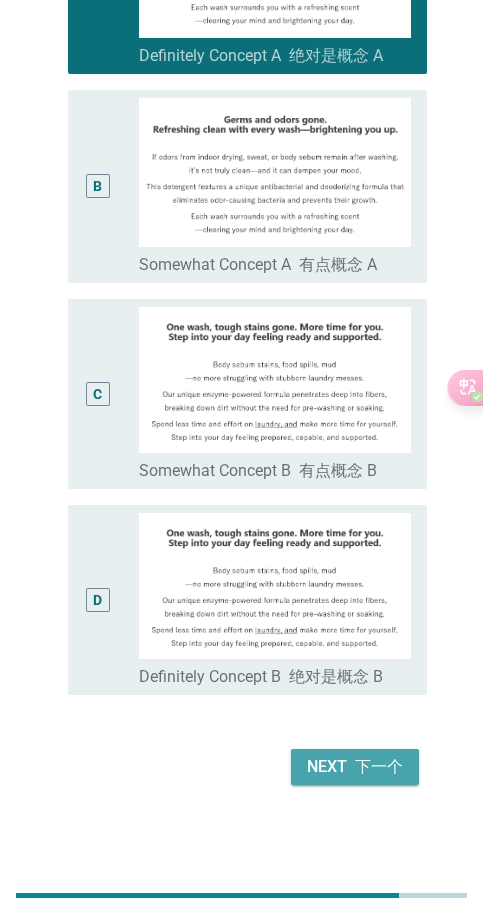 click on "Next    下一个" at bounding box center (355, 767) 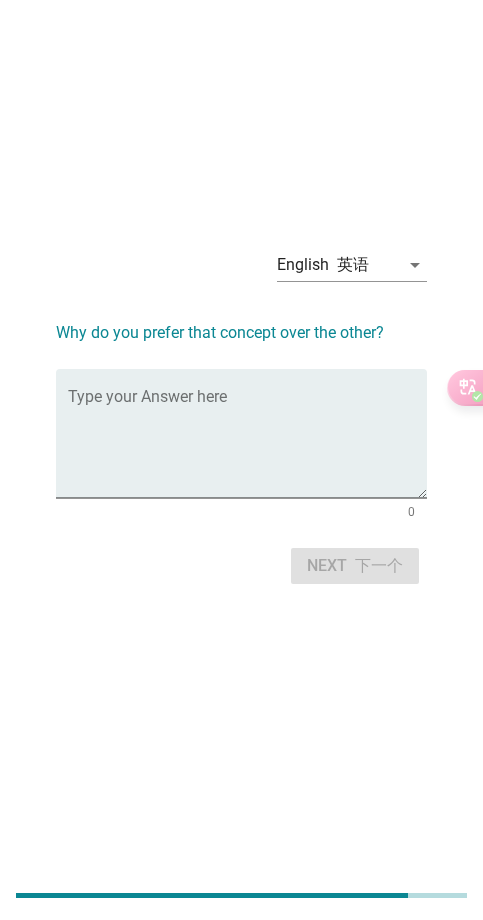 scroll, scrollTop: 0, scrollLeft: 0, axis: both 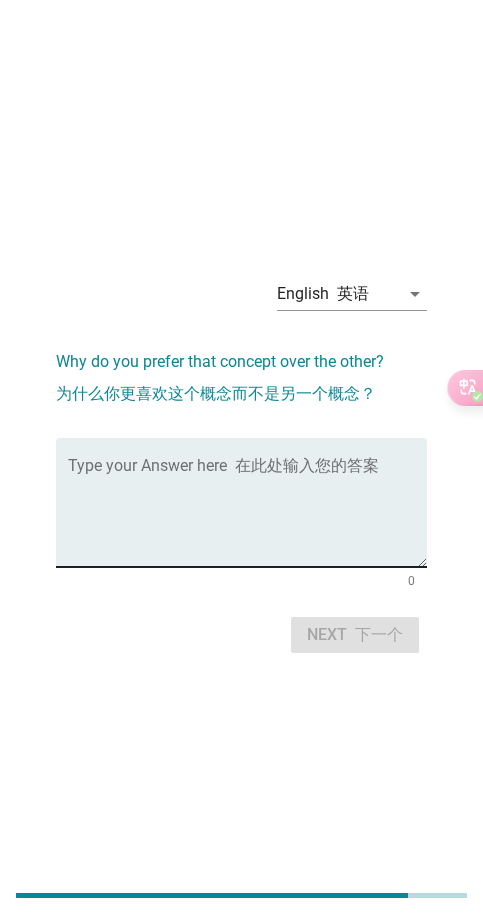 click at bounding box center (247, 514) 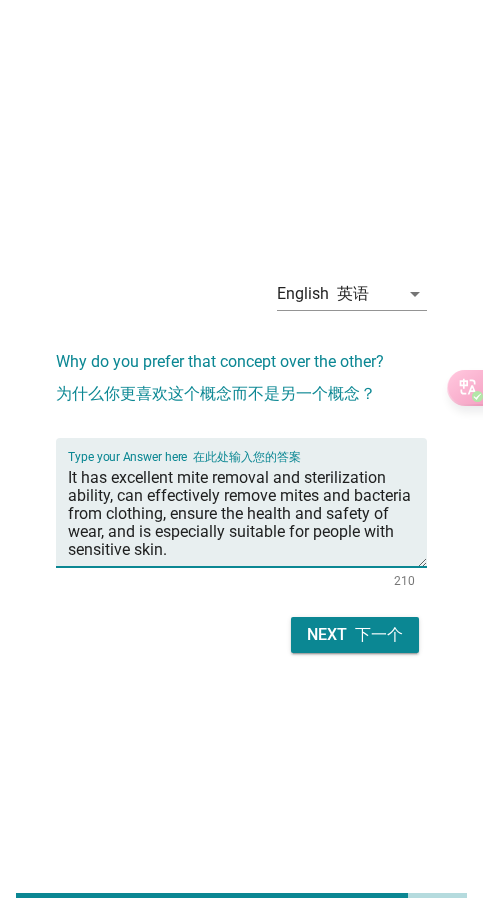 type on "It has excellent mite removal and sterilization ability, can effectively remove mites and bacteria from clothing, ensure the health and safety of wear, and is especially suitable for people with sensitive skin." 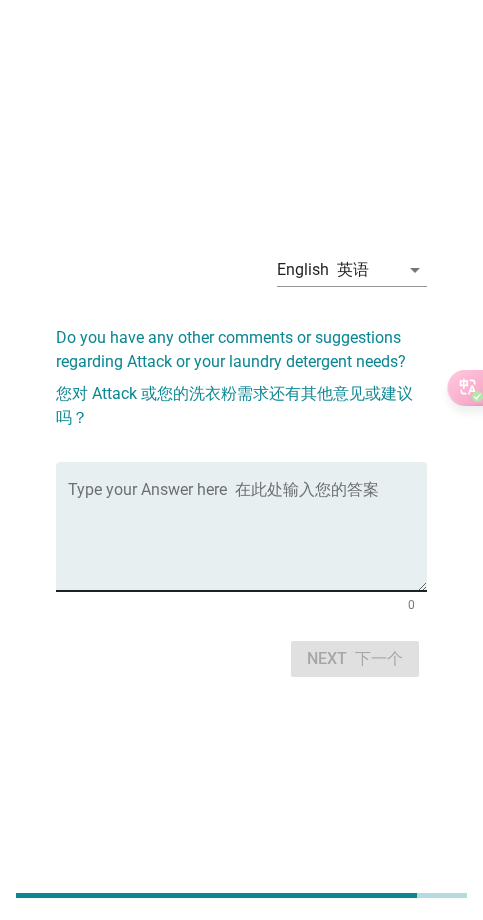 click at bounding box center (247, 538) 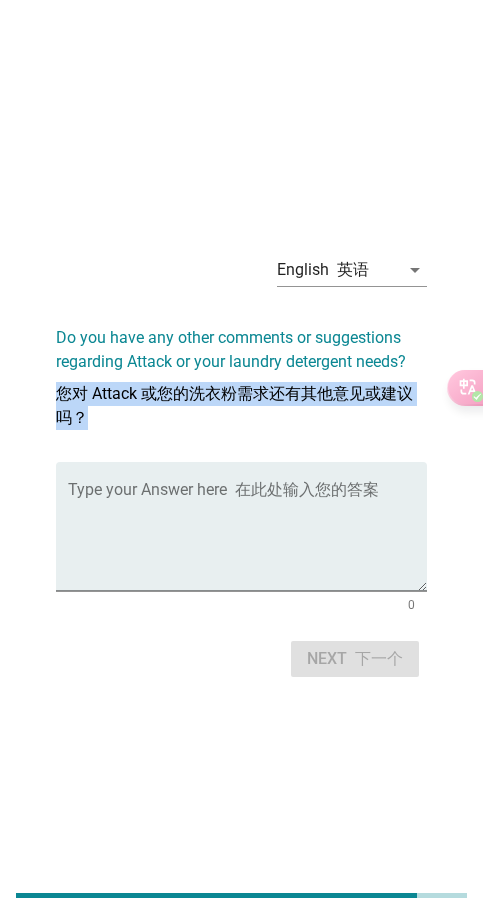 drag, startPoint x: 55, startPoint y: 389, endPoint x: 197, endPoint y: 414, distance: 144.18391 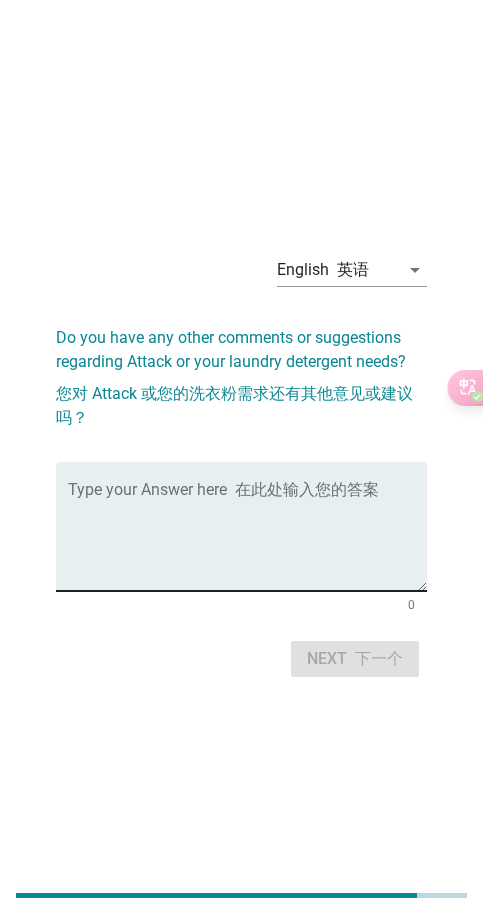 click at bounding box center [247, 538] 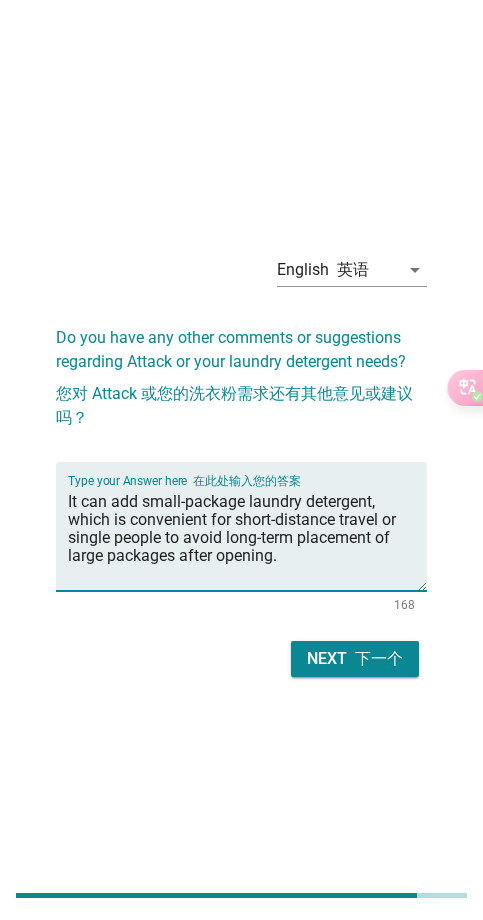 type on "It can add small-package laundry detergent, which is convenient for short-distance travel or single people to avoid long-term placement of large packages after opening." 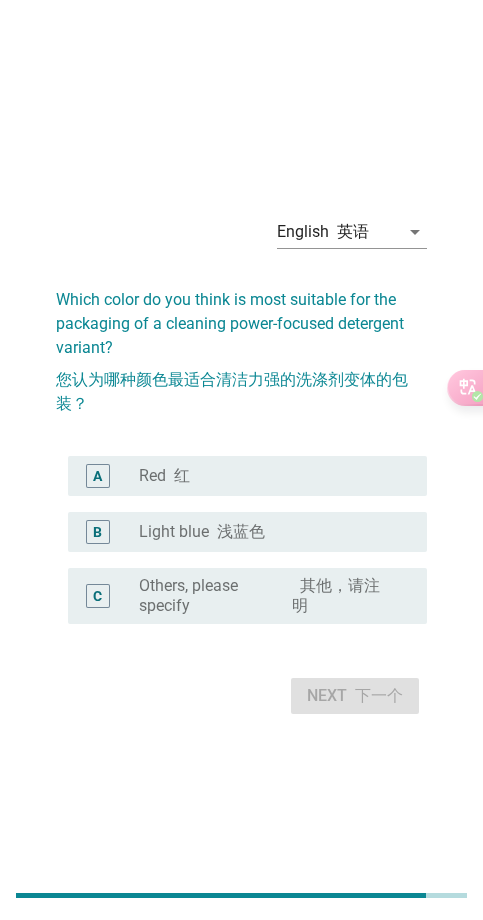 click on "B" at bounding box center [98, 532] 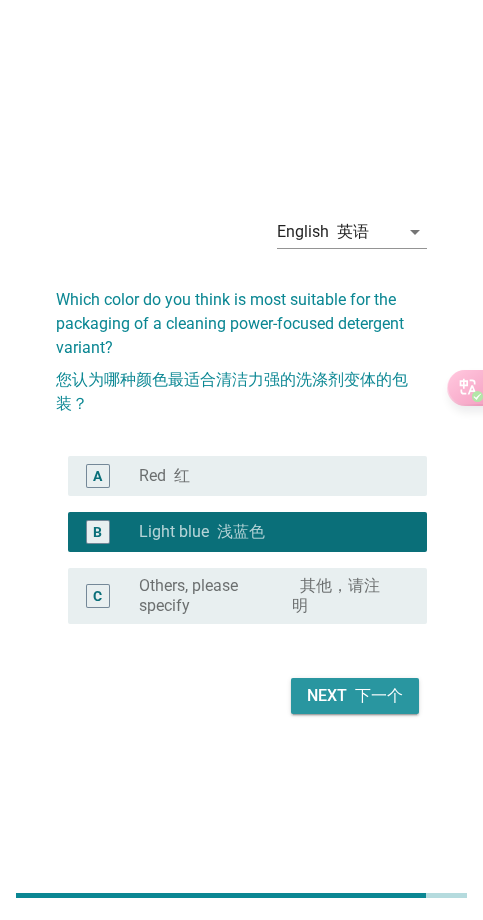 click at bounding box center [351, 695] 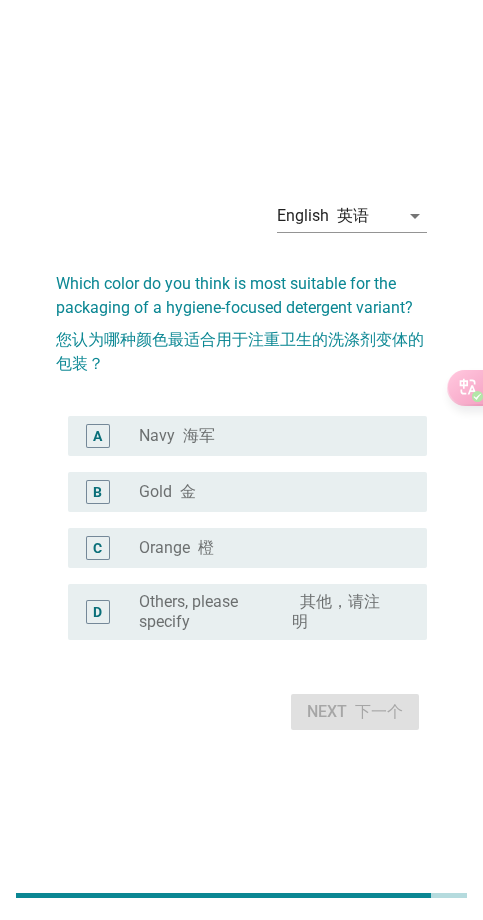 click on "A" at bounding box center (97, 436) 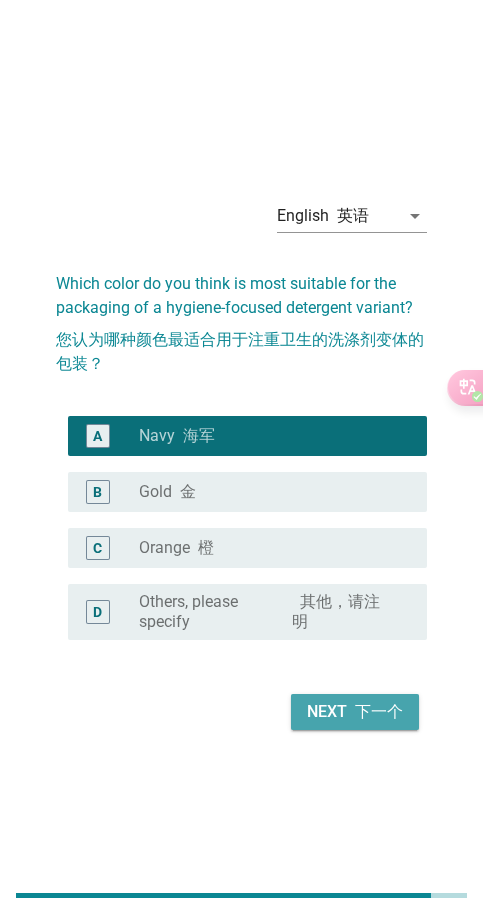 click on "Next    下一个" at bounding box center (355, 712) 